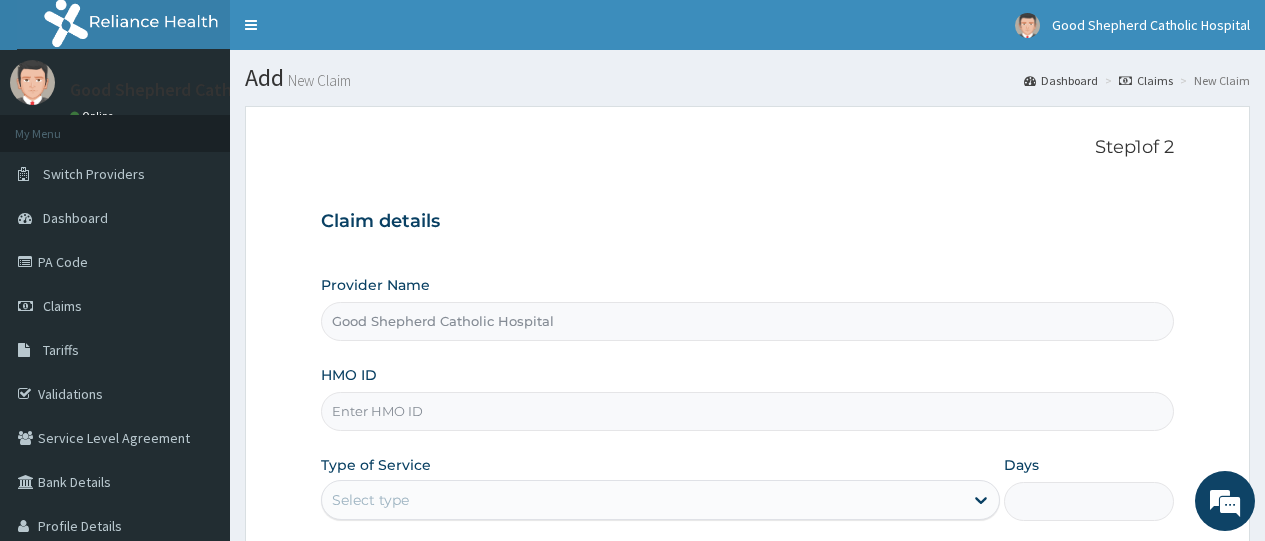 scroll, scrollTop: 276, scrollLeft: 0, axis: vertical 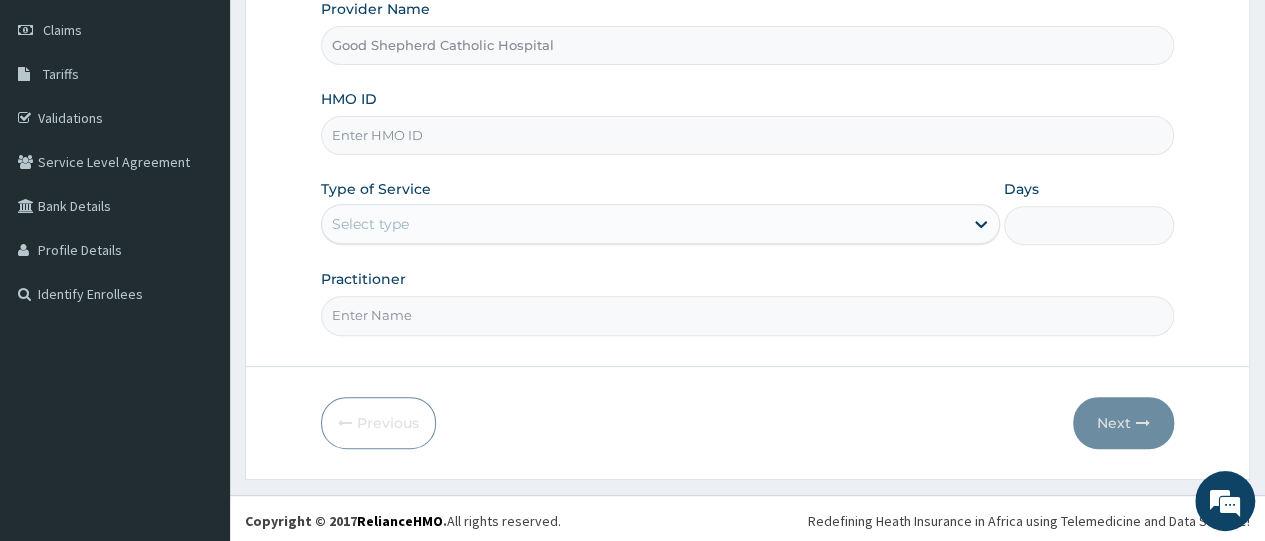 click on "Good Shepherd Catholic Hospital
Online
My Menu
Switch Providers
Dashboard
PA Code
Claims
Tariffs
Validations
Service Level Agreement
Bank Details
Profile Details
Identify Enrollees" at bounding box center [115, 135] 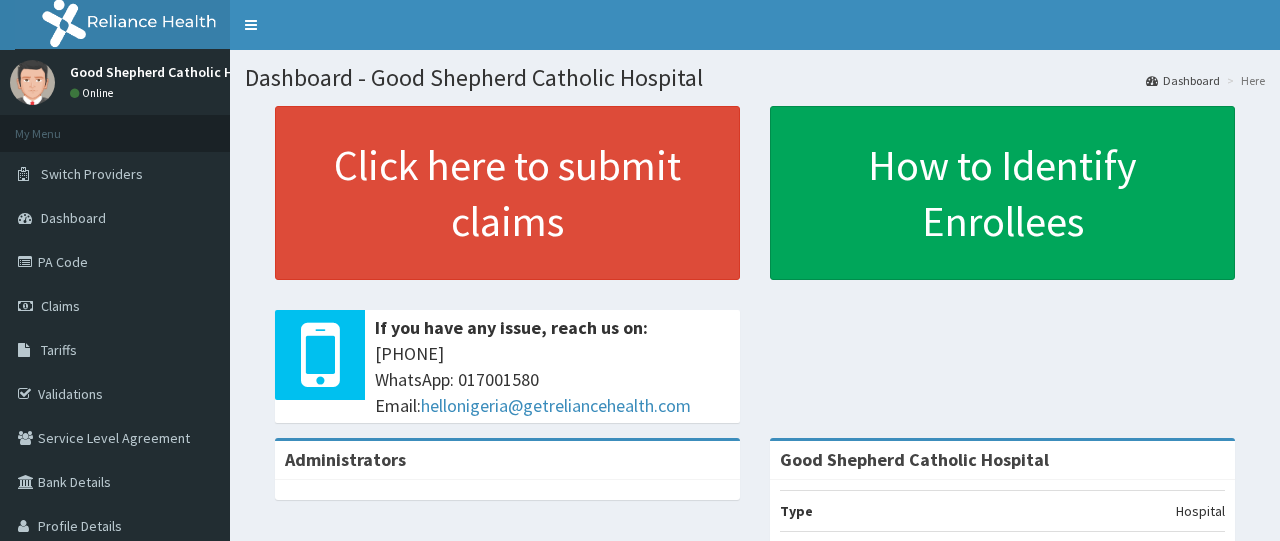 scroll, scrollTop: 0, scrollLeft: 0, axis: both 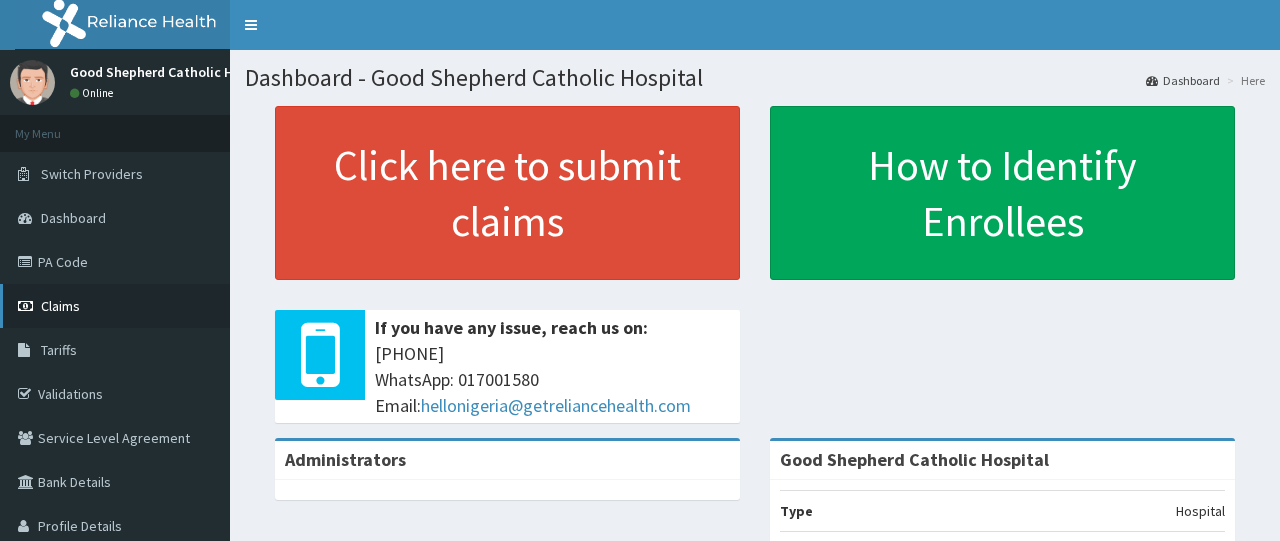 click on "Claims" at bounding box center (115, 306) 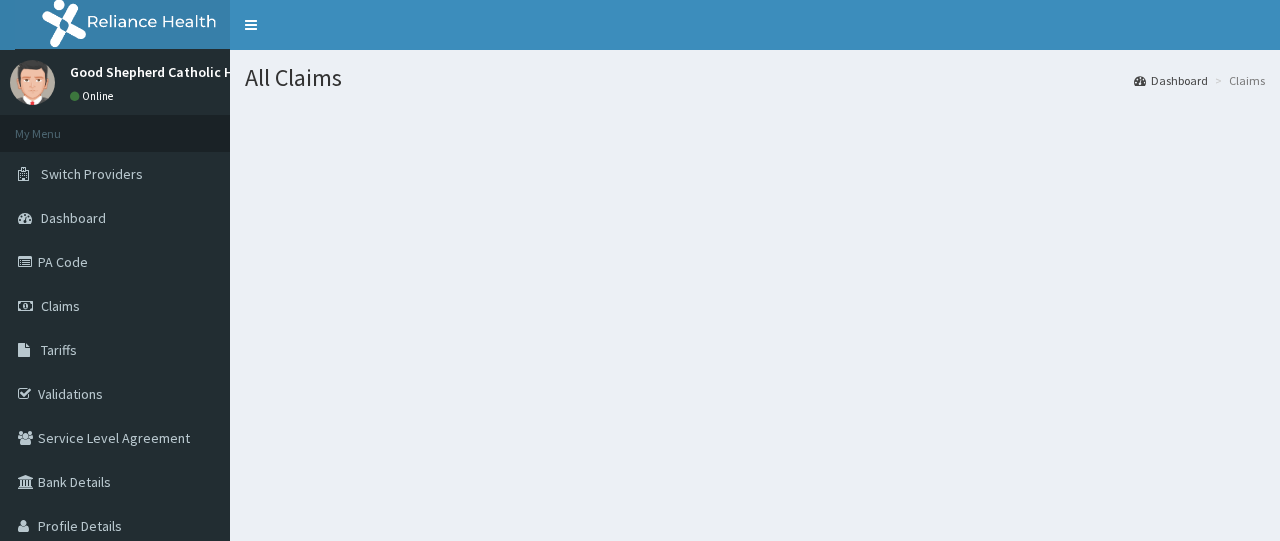 scroll, scrollTop: 0, scrollLeft: 0, axis: both 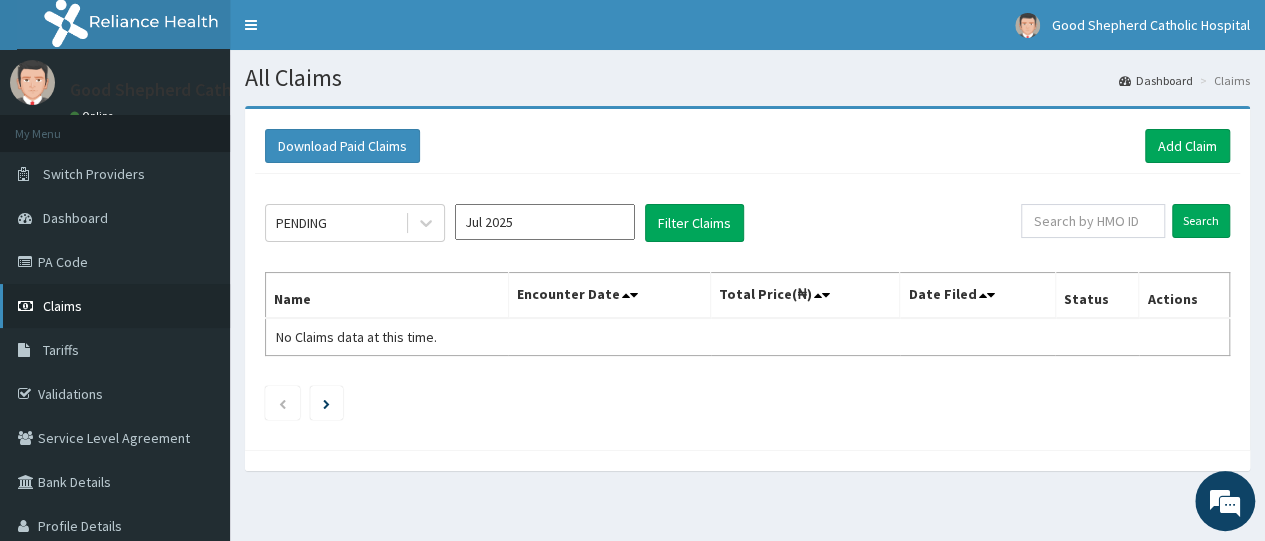 click on "Claims" at bounding box center [62, 306] 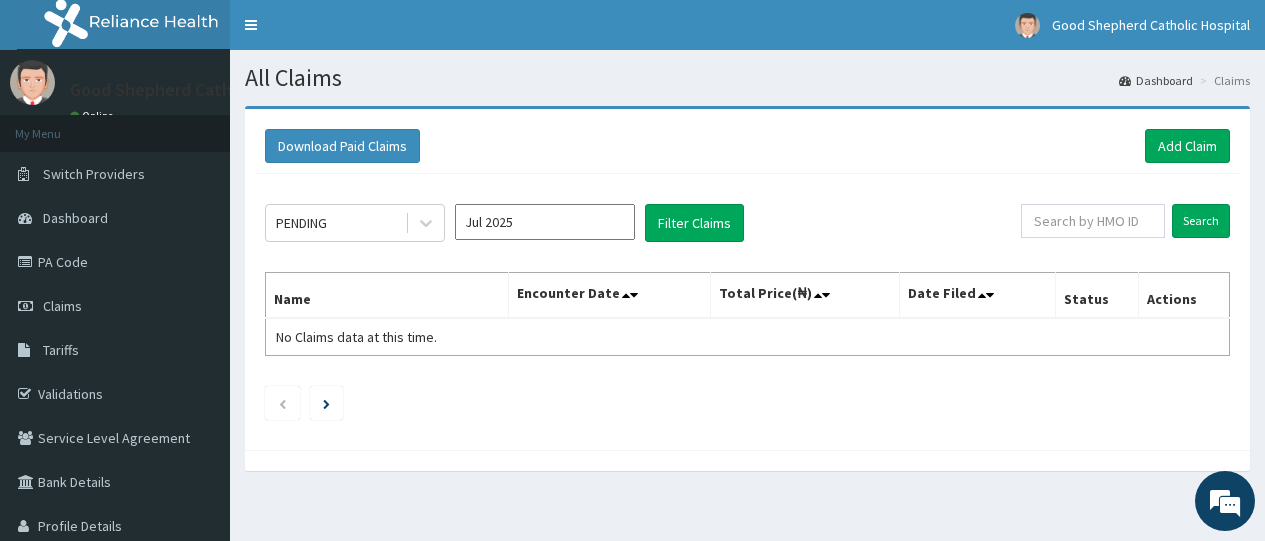 scroll, scrollTop: 0, scrollLeft: 0, axis: both 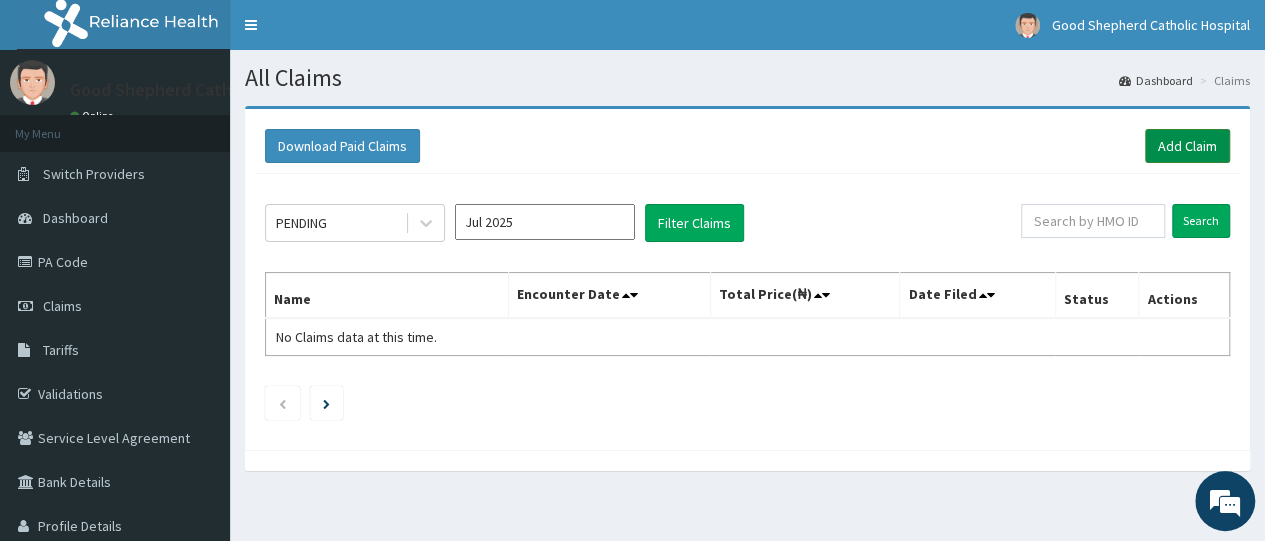 click on "Add Claim" at bounding box center (1187, 146) 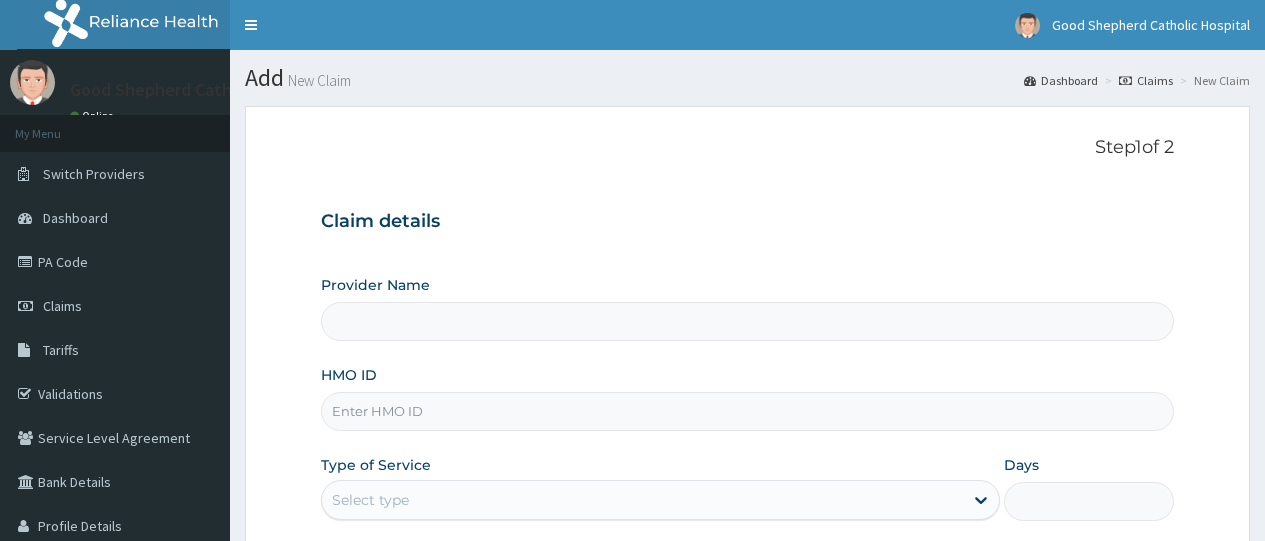 scroll, scrollTop: 0, scrollLeft: 0, axis: both 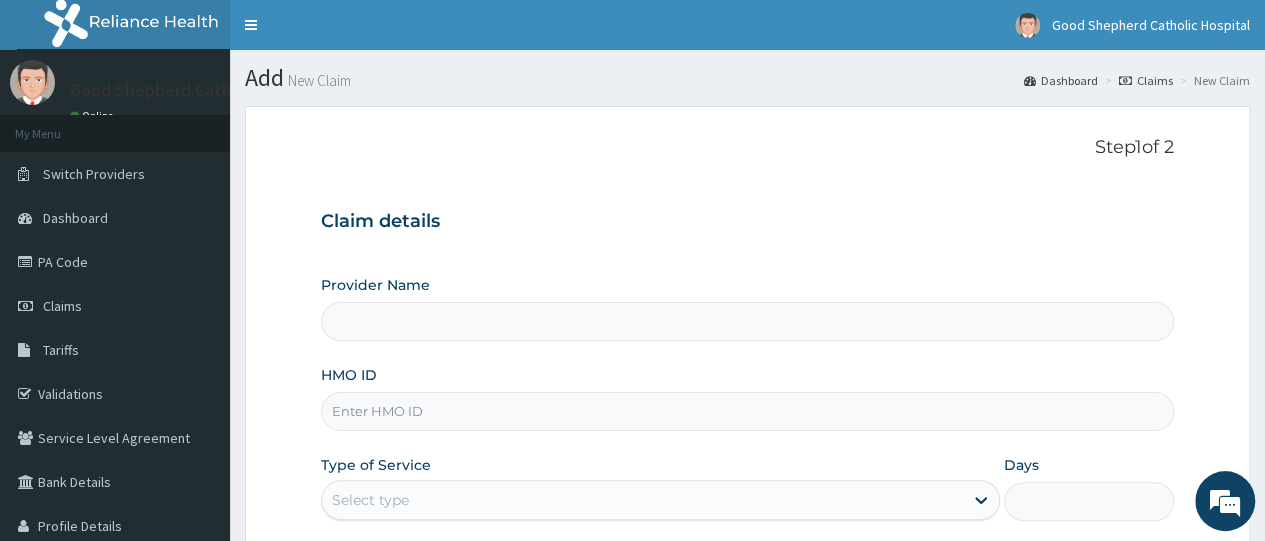 type on "Good Shepherd Catholic Hospital" 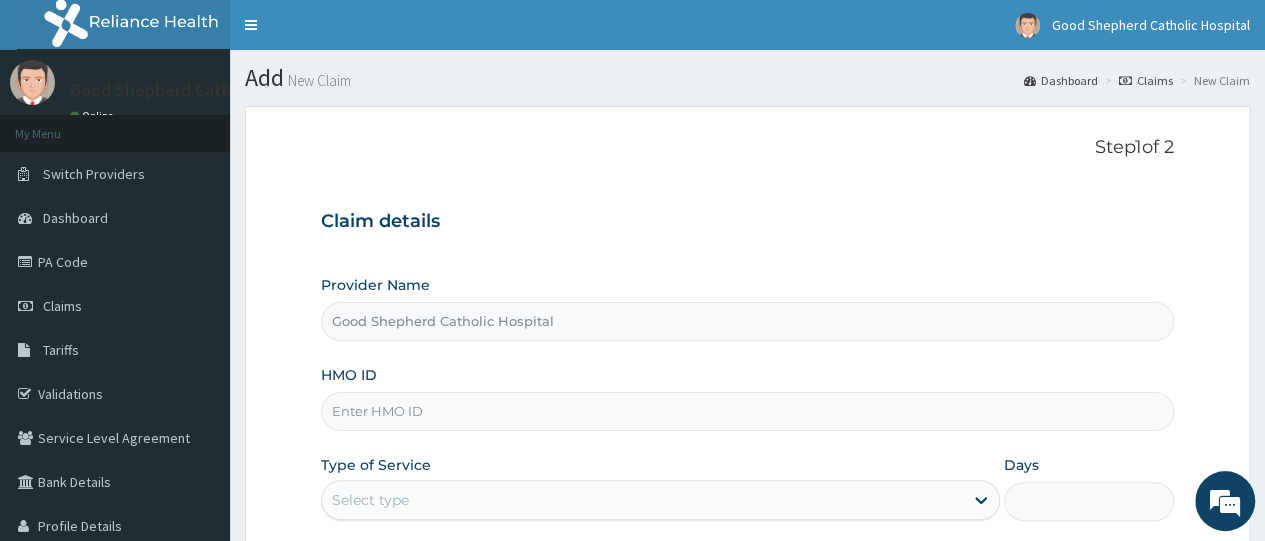 click on "HMO ID" at bounding box center [747, 411] 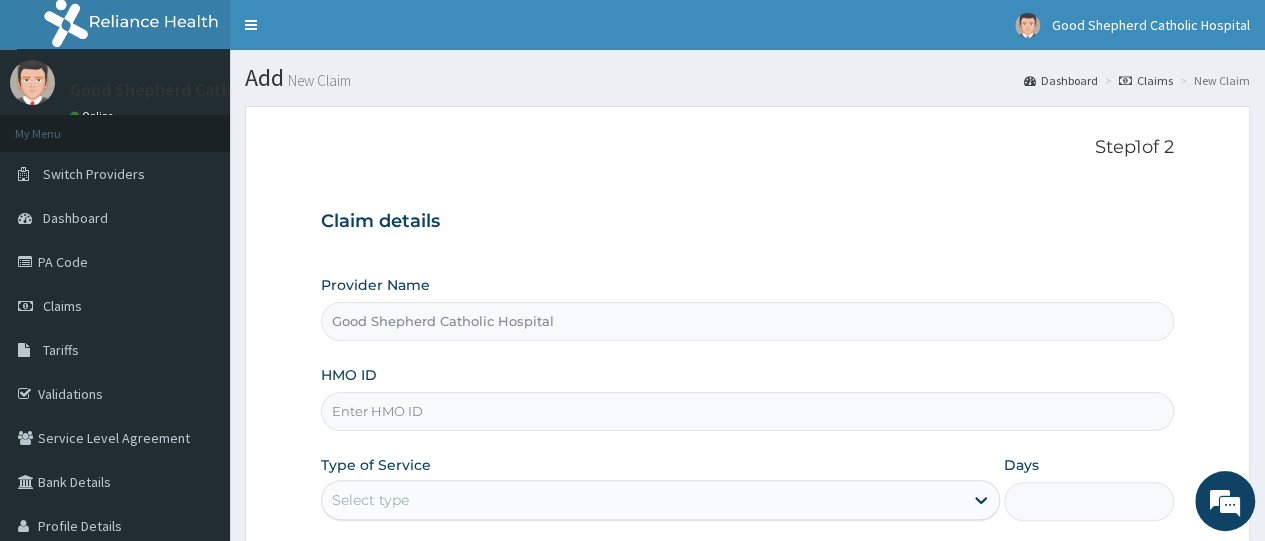 scroll, scrollTop: 0, scrollLeft: 0, axis: both 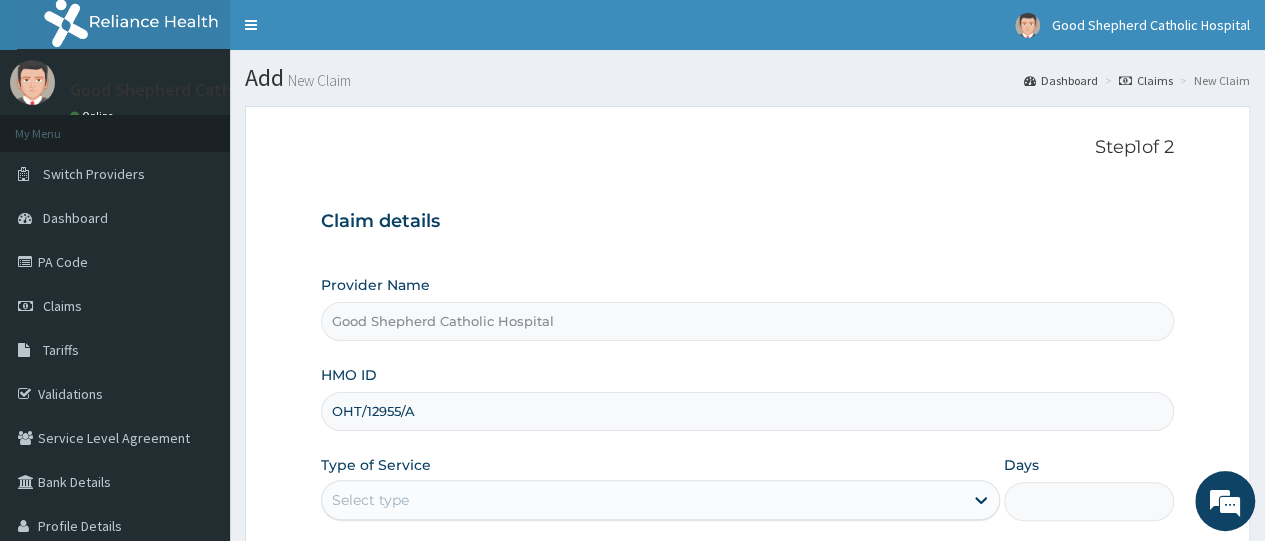 type on "OHT/12955/A" 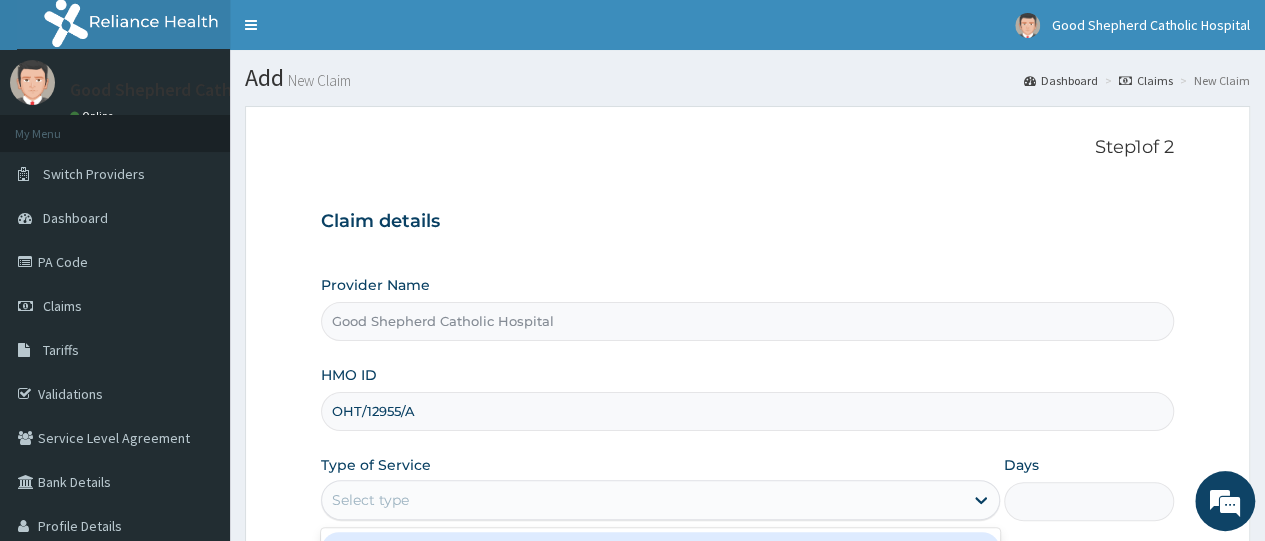 click on "Select type" at bounding box center [642, 500] 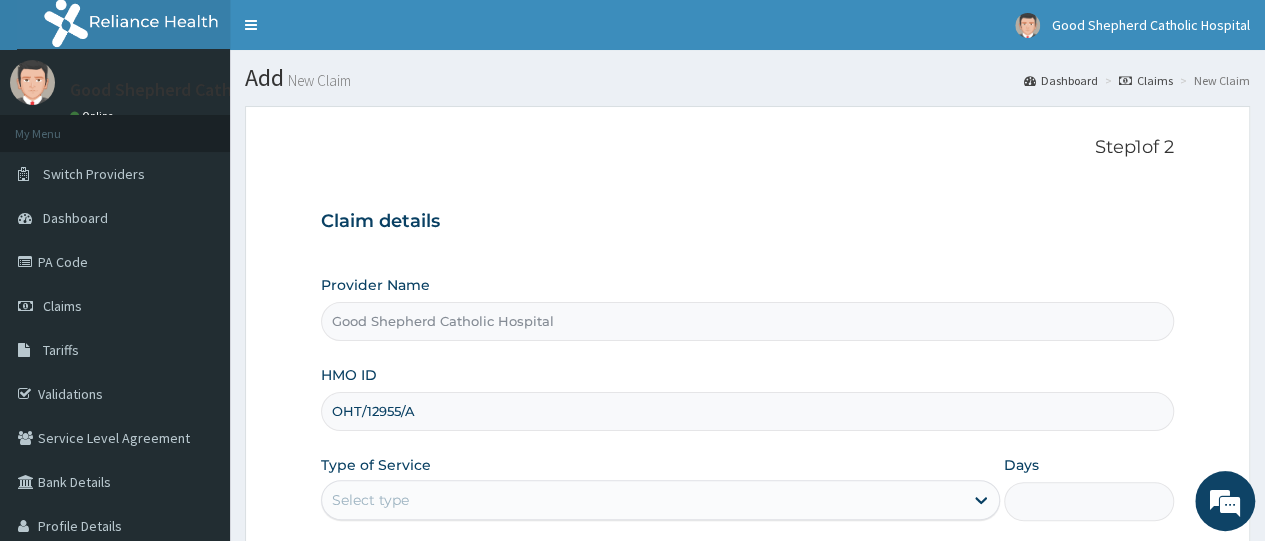 click on "Type of Service Select type" at bounding box center [660, 488] 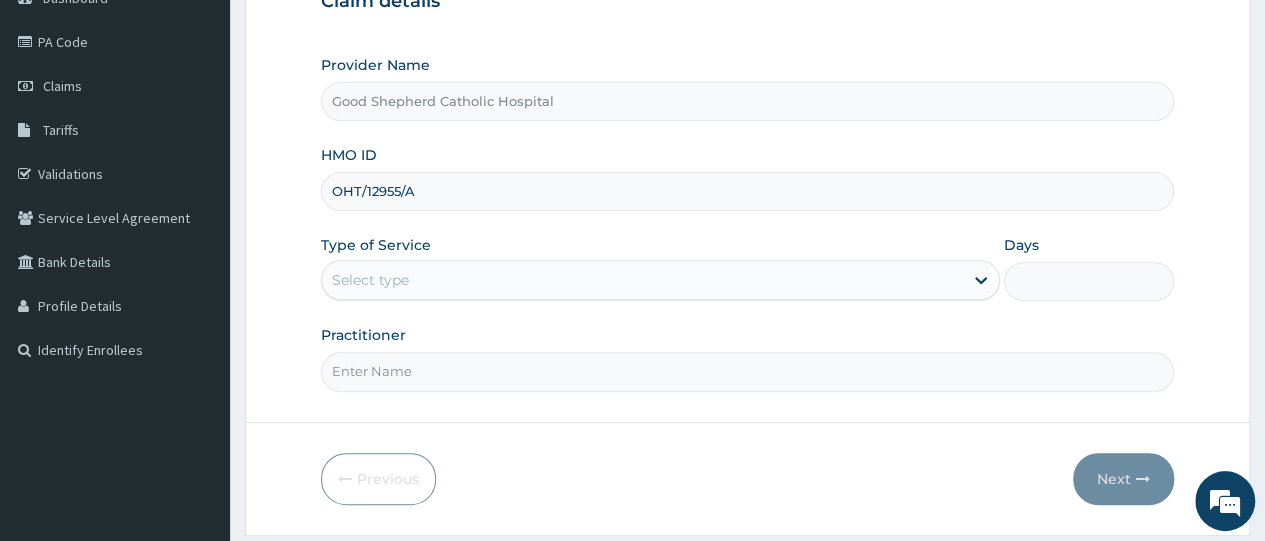 scroll, scrollTop: 276, scrollLeft: 0, axis: vertical 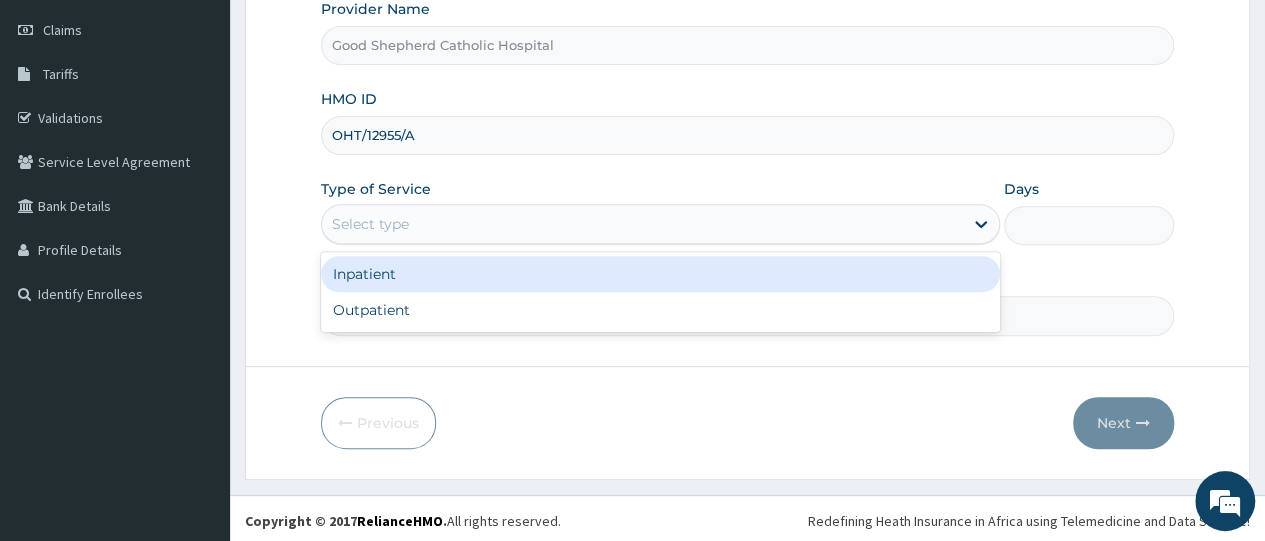 click on "Select type" at bounding box center (370, 224) 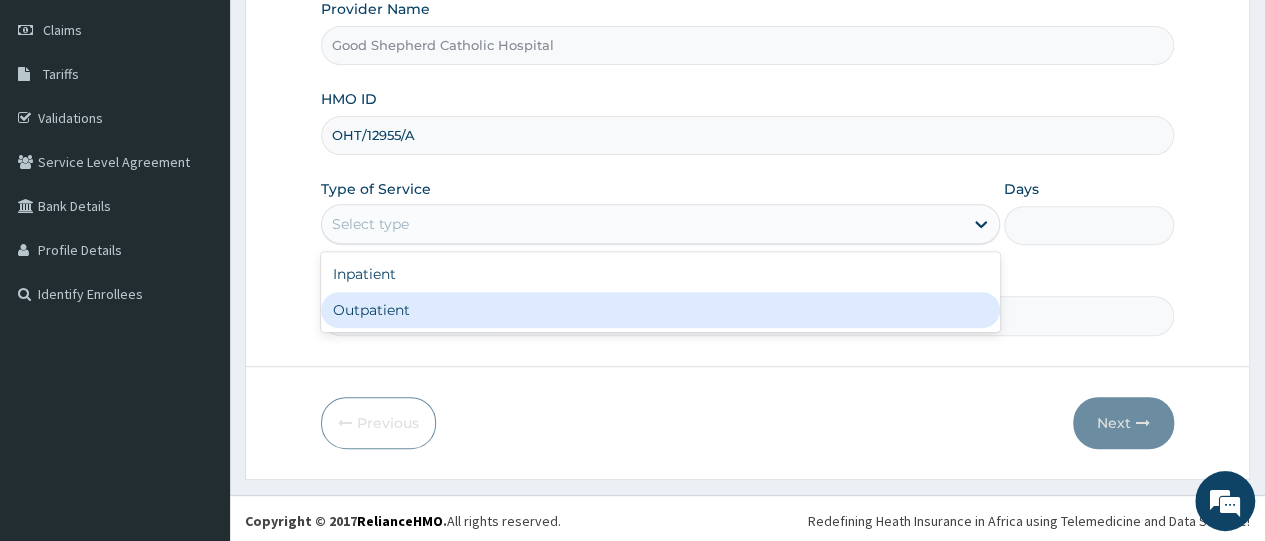 click on "Outpatient" at bounding box center (660, 310) 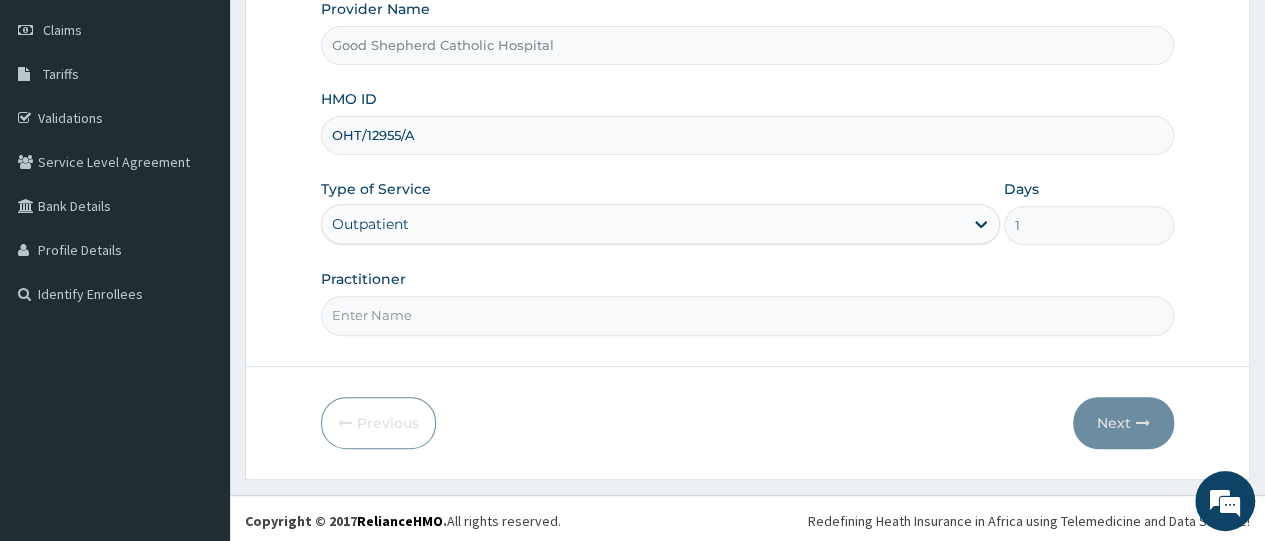 click on "Practitioner" at bounding box center (747, 315) 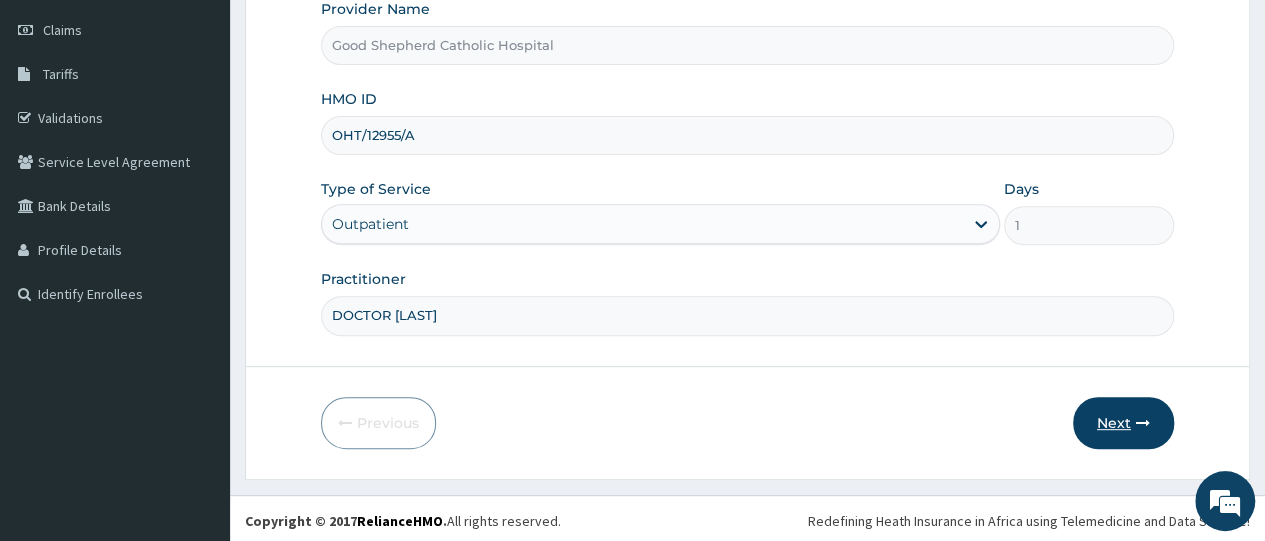 type on "DOCTOR [LAST]" 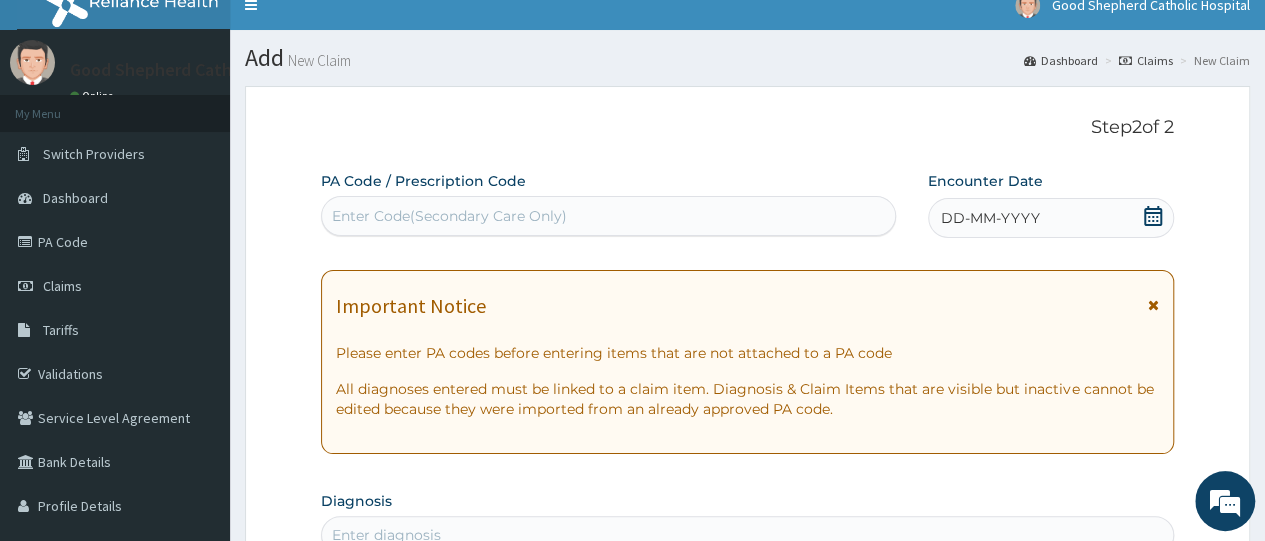 scroll, scrollTop: 0, scrollLeft: 0, axis: both 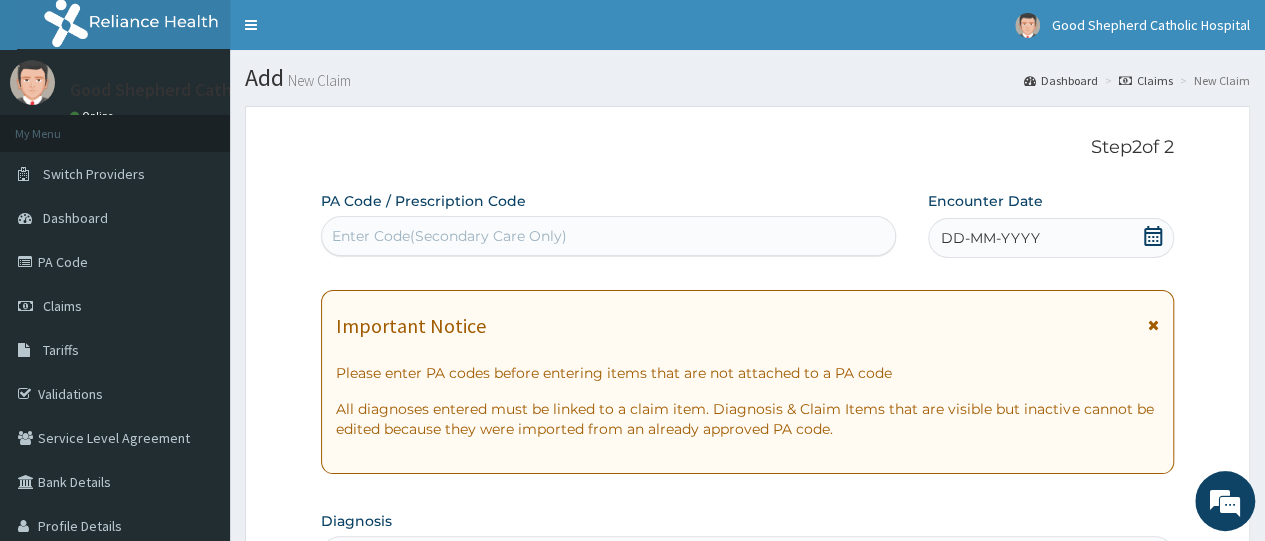 click on "DD-MM-YYYY" at bounding box center (990, 238) 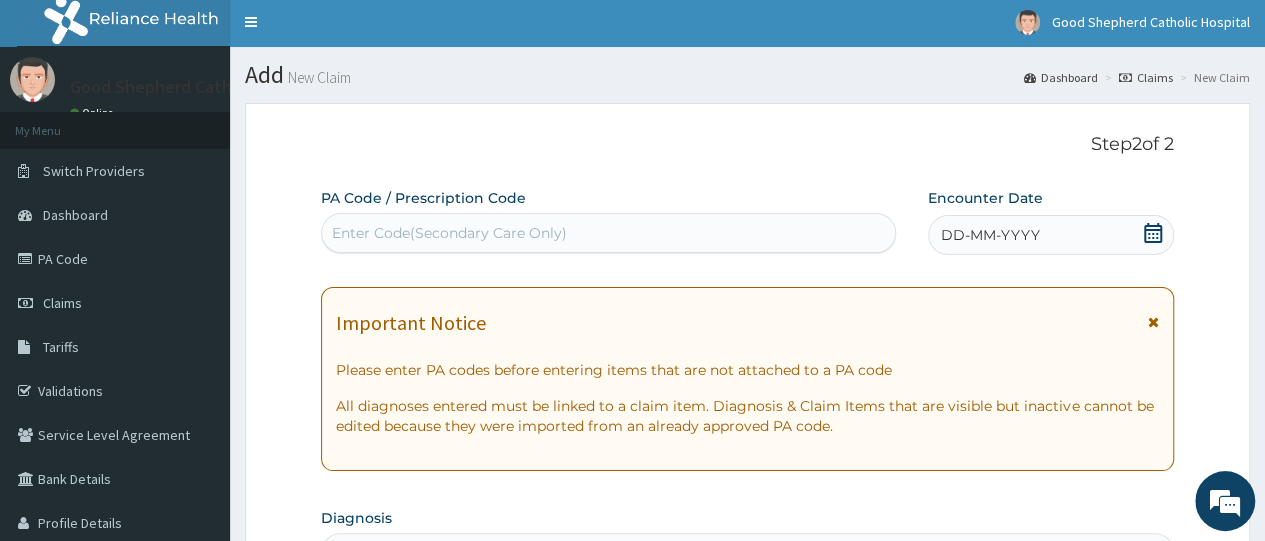 scroll, scrollTop: 0, scrollLeft: 0, axis: both 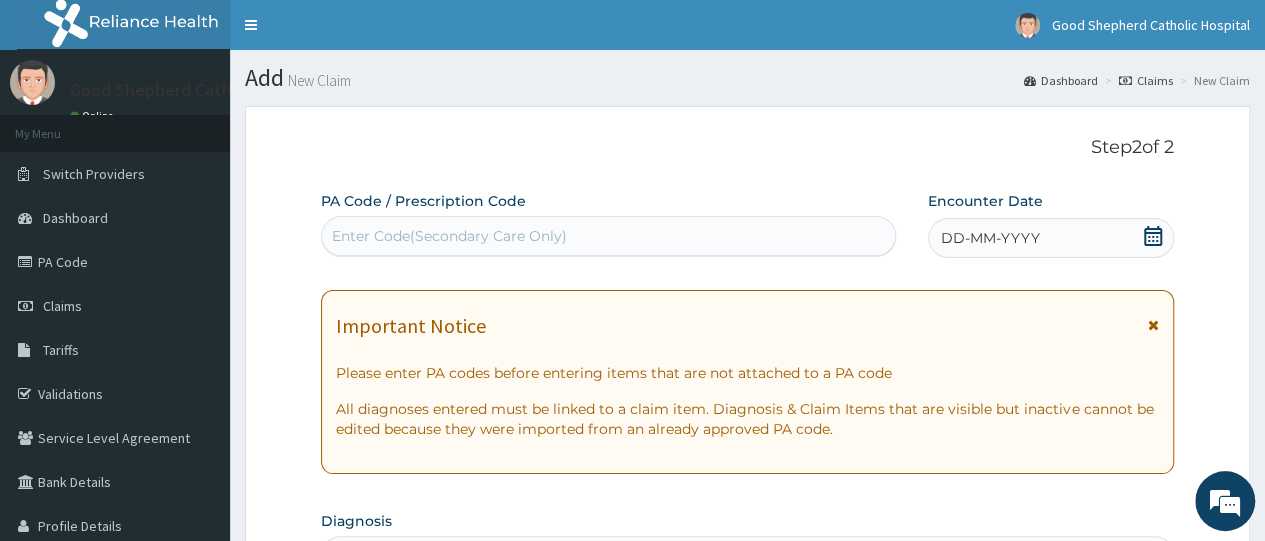 click on "DD-MM-YYYY" at bounding box center (990, 238) 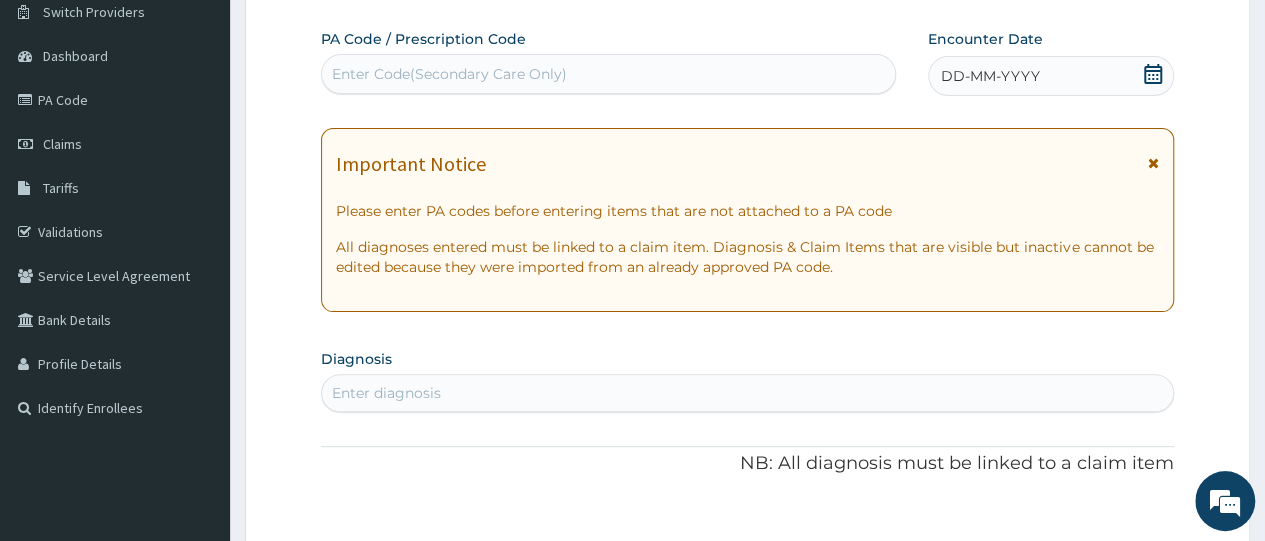 scroll, scrollTop: 160, scrollLeft: 0, axis: vertical 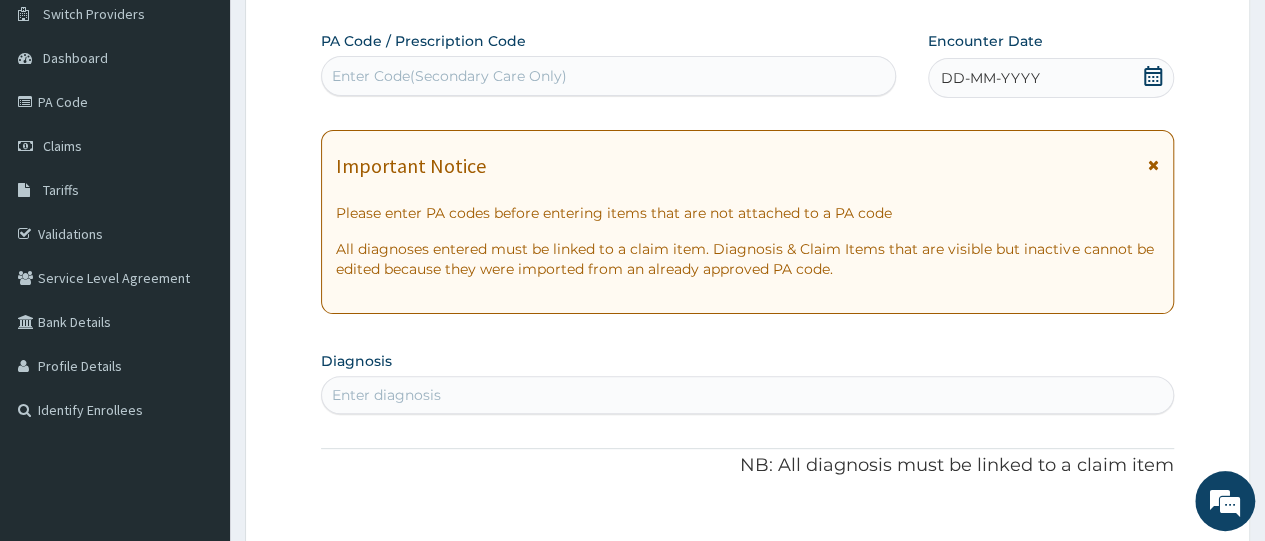 click on "DD-MM-YYYY" at bounding box center (990, 78) 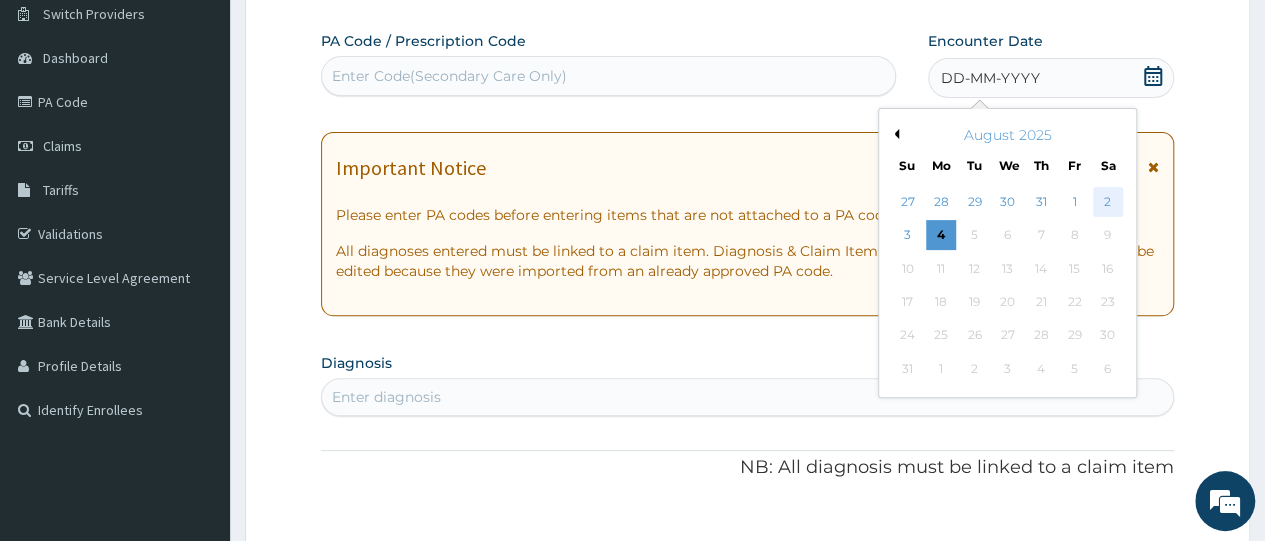 click on "2" at bounding box center (1107, 202) 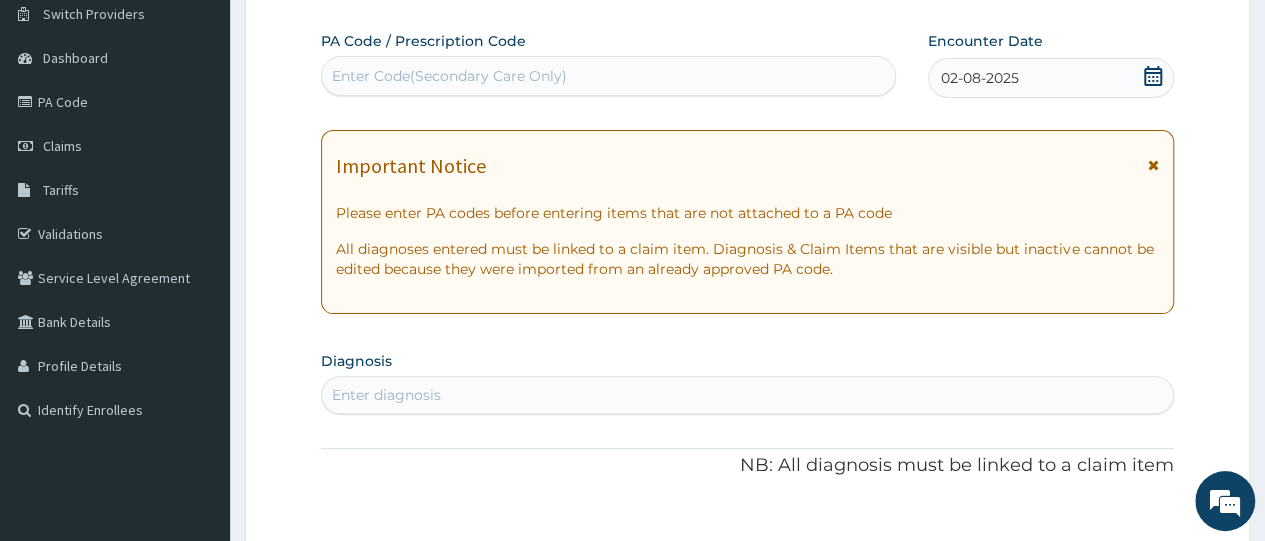 click on "Enter diagnosis" at bounding box center [747, 395] 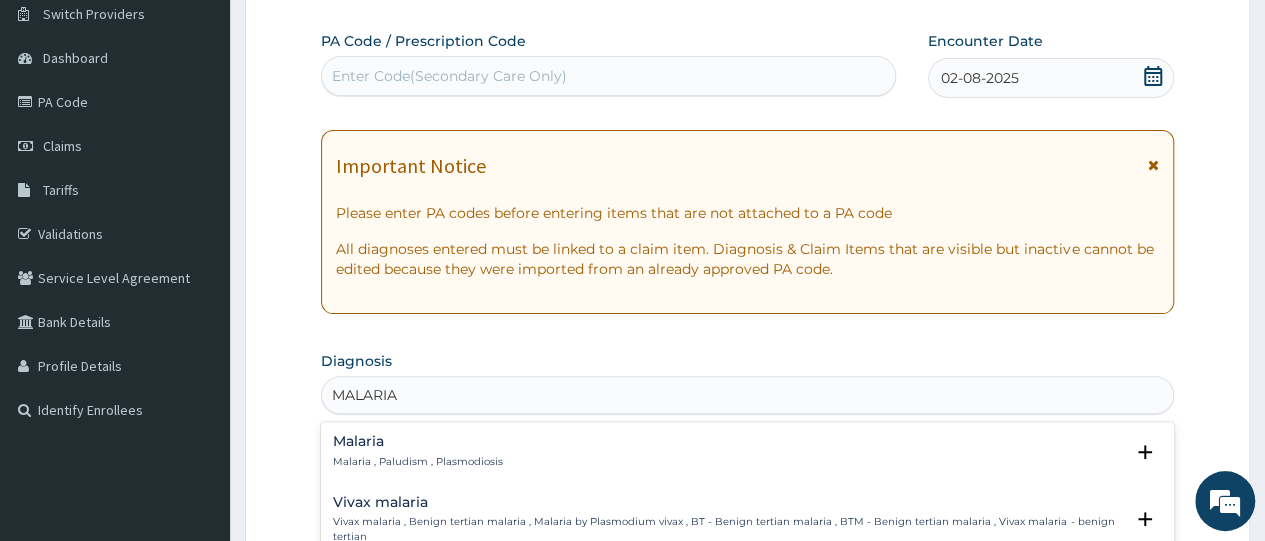 click on "Malaria Malaria , Paludism , Plasmodiosis" at bounding box center (418, 451) 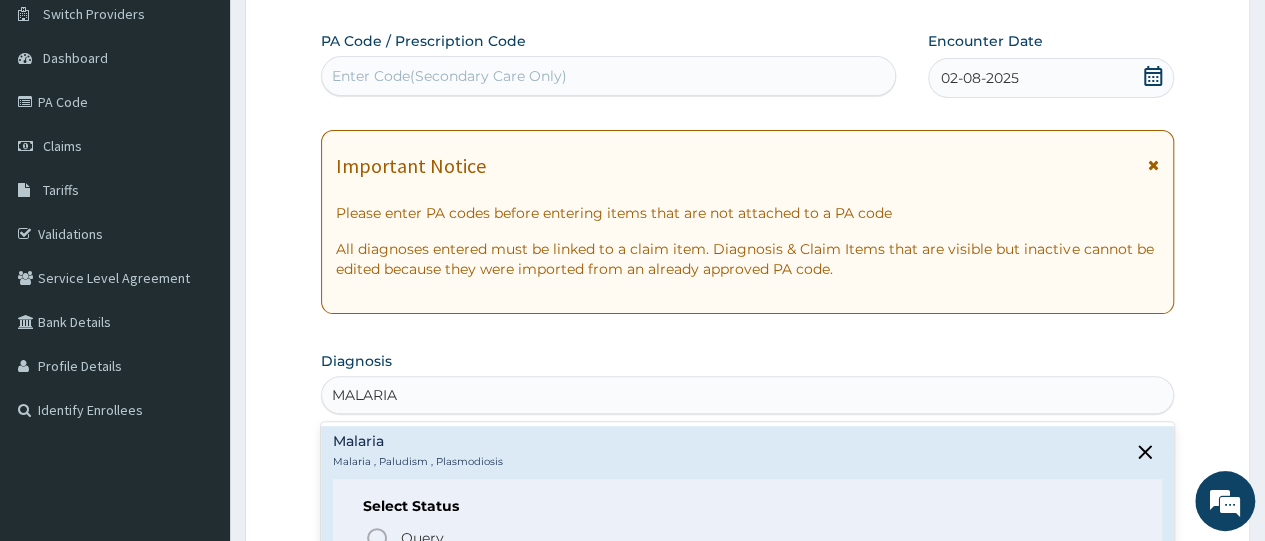 type on "MALARIA" 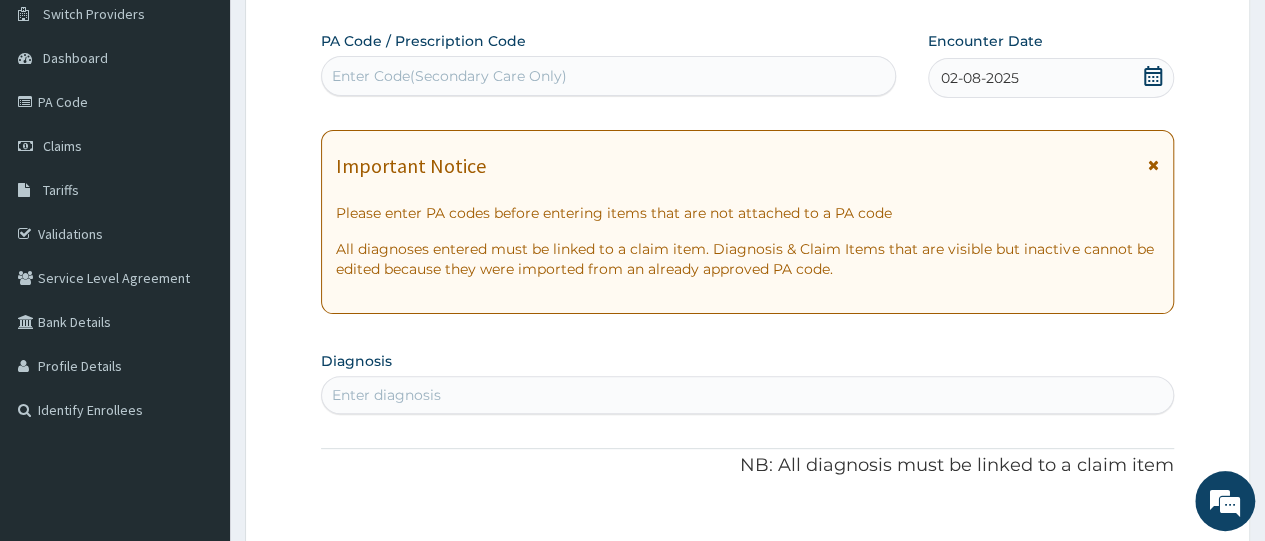 click on "PA Code / Prescription Code Enter Code(Secondary Care Only) Encounter Date 02-08-2025 Important Notice Please enter PA codes before entering items that are not attached to a PA code   All diagnoses entered must be linked to a claim item. Diagnosis & Claim Items that are visible but inactive cannot be edited because they were imported from an already approved PA code. Diagnosis Enter diagnosis NB: All diagnosis must be linked to a claim item Claim Items No claim item Types Select Type Item Select Item Pair Diagnosis Select Diagnosis Unit Price 0 Add Comment" at bounding box center (747, 548) 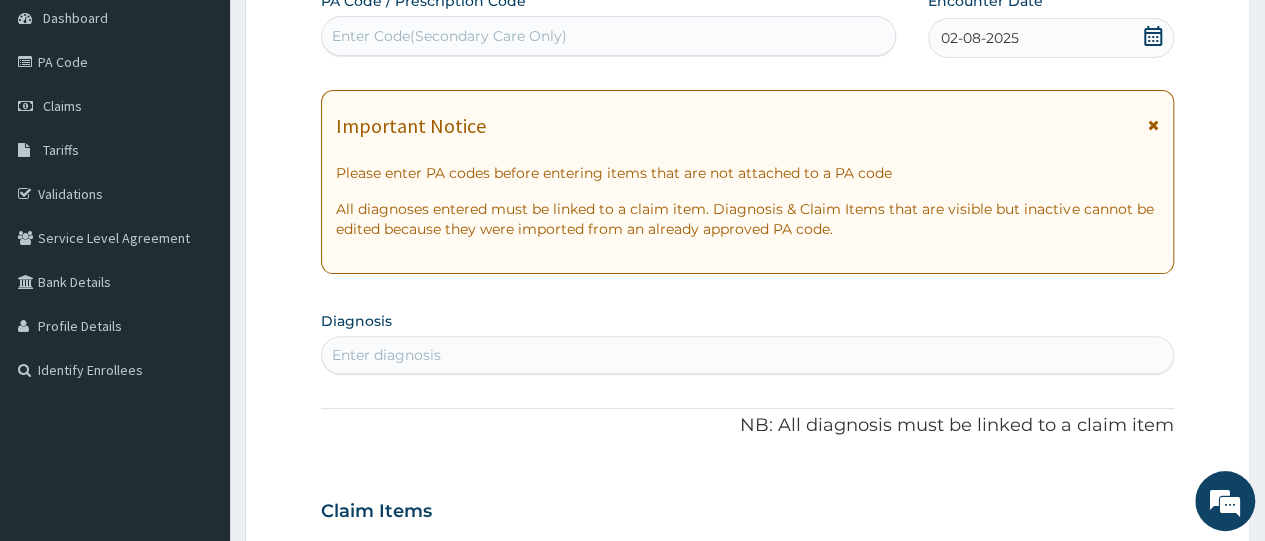 scroll, scrollTop: 320, scrollLeft: 0, axis: vertical 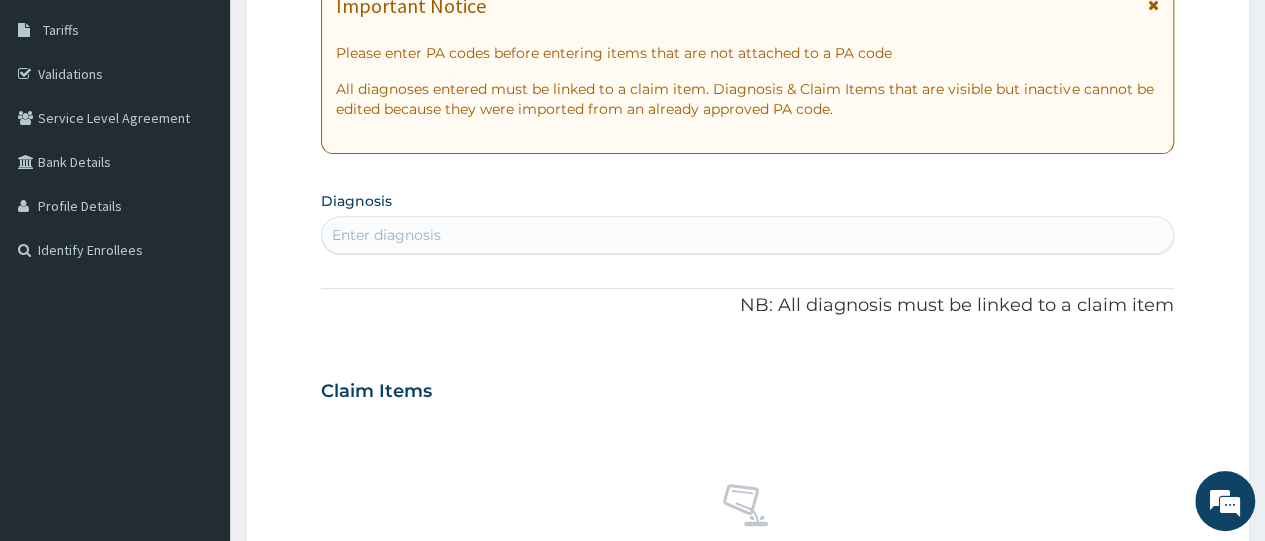 click on "Enter diagnosis" at bounding box center [747, 235] 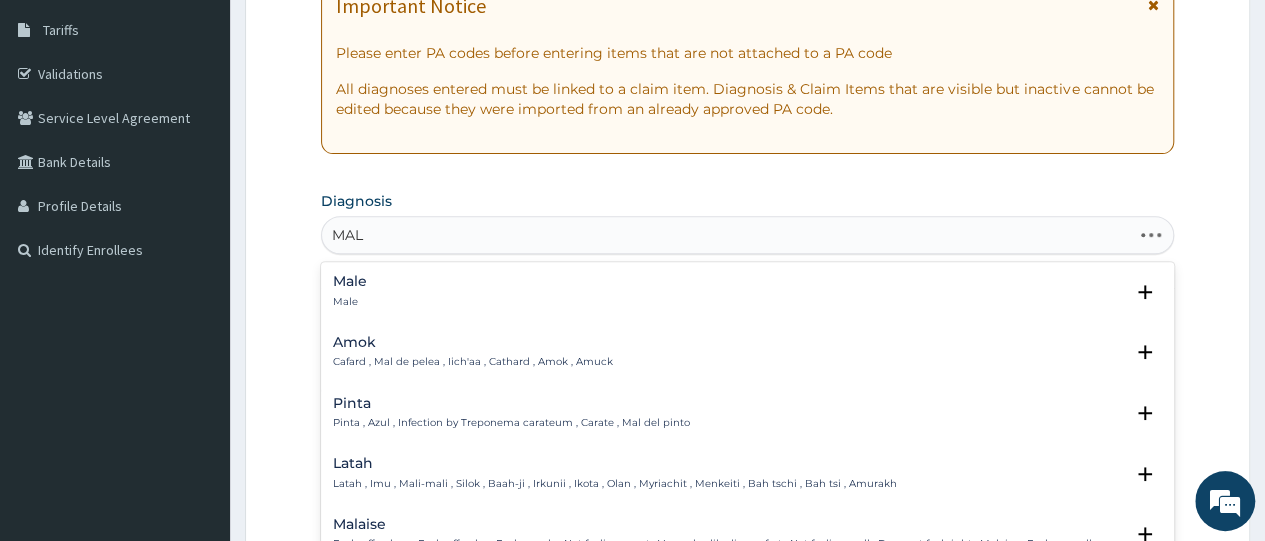 type on "MALA" 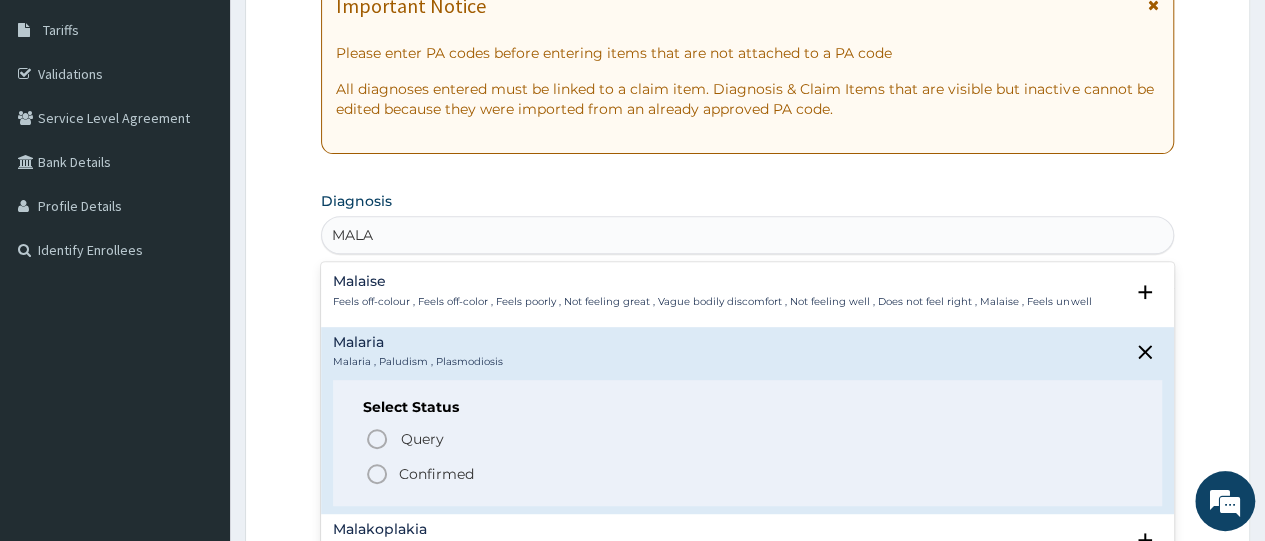click on "Malaria , Paludism , Plasmodiosis" at bounding box center [418, 362] 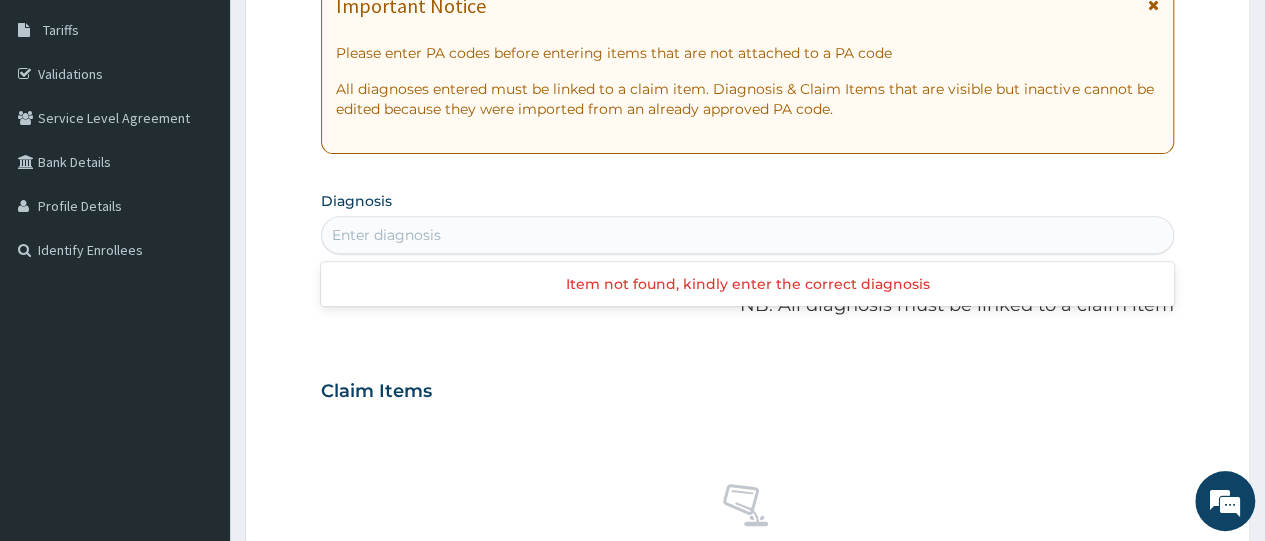 click on "Enter diagnosis" at bounding box center [747, 235] 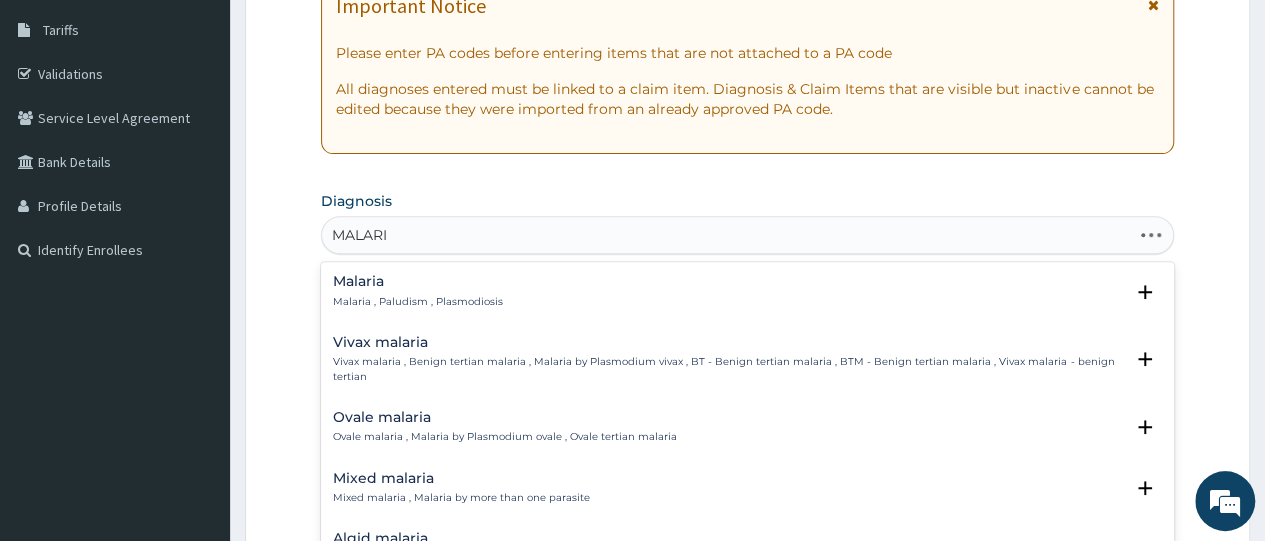 type on "MALARIA" 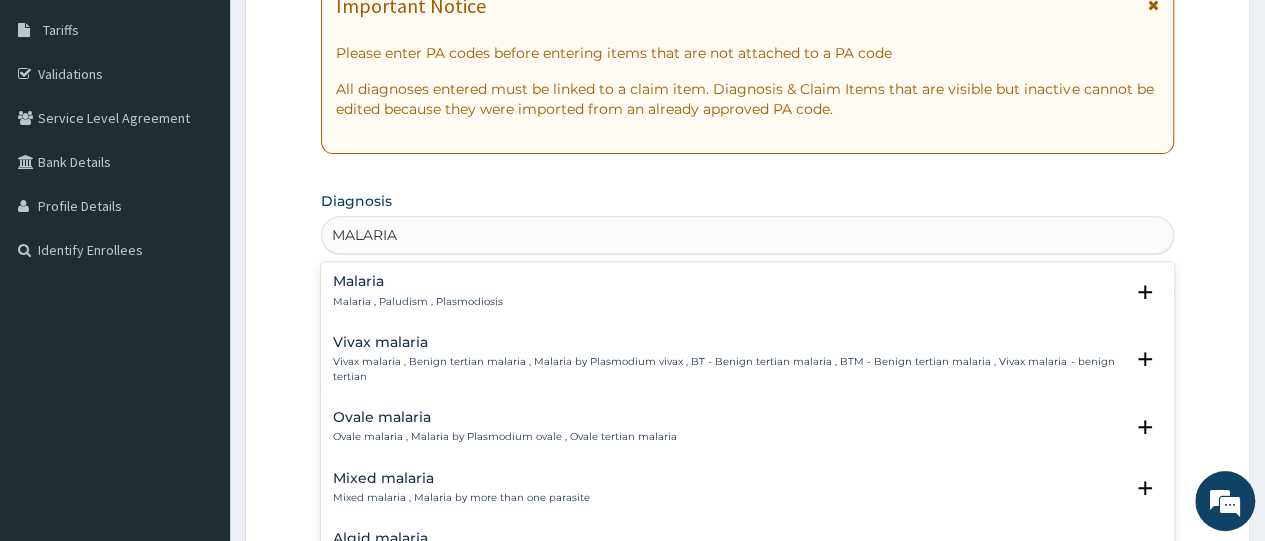 click on "Malaria , Paludism , Plasmodiosis" at bounding box center (418, 302) 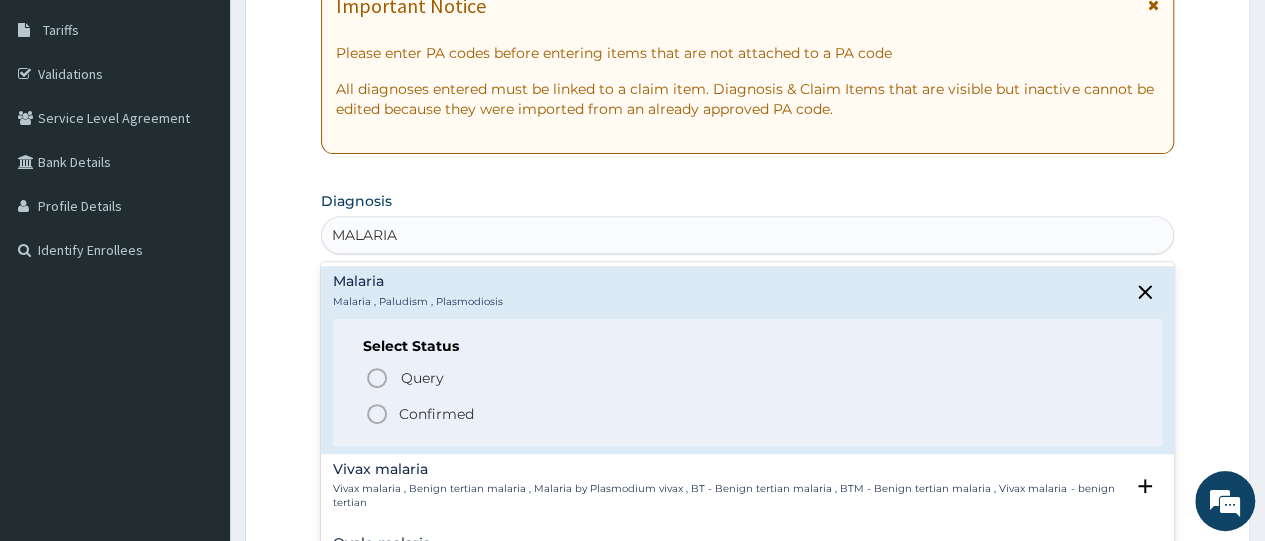 click 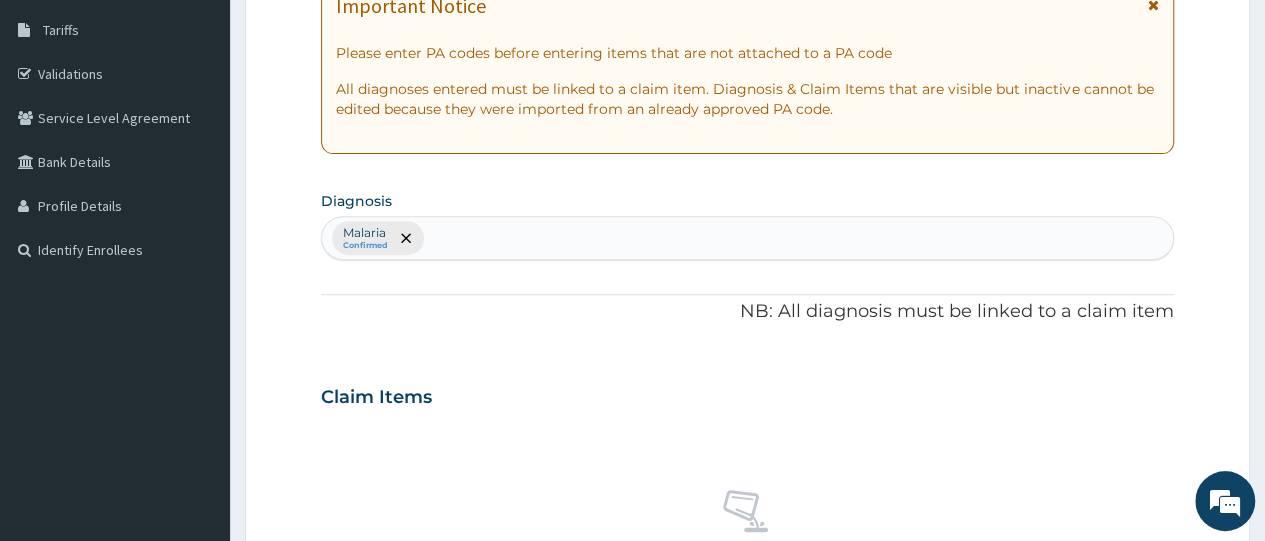 click on "No claim item" at bounding box center [747, 539] 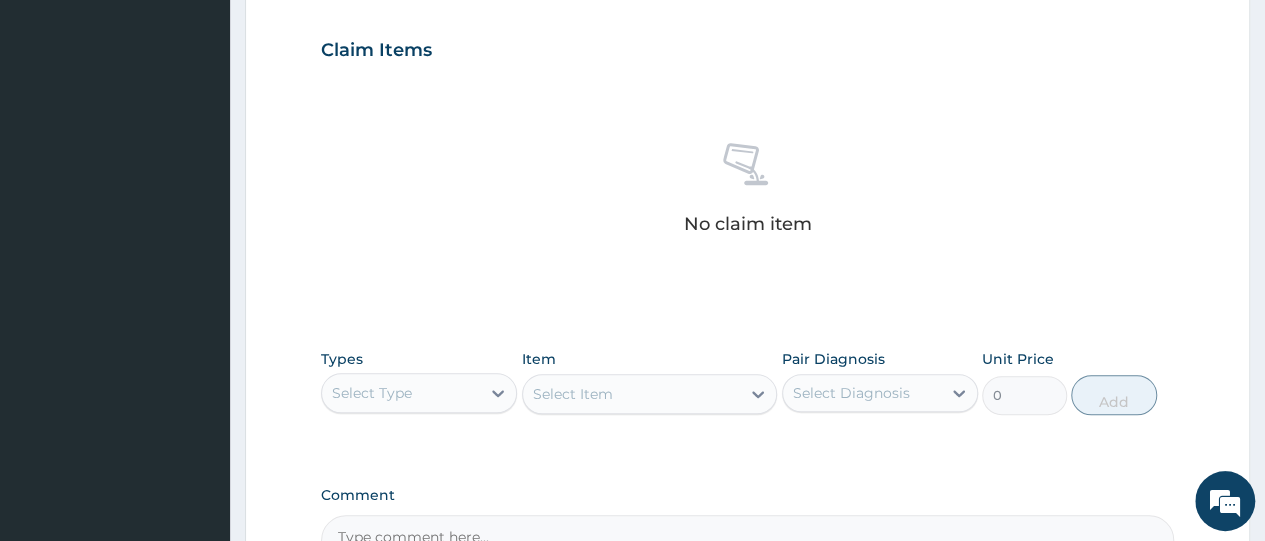 scroll, scrollTop: 680, scrollLeft: 0, axis: vertical 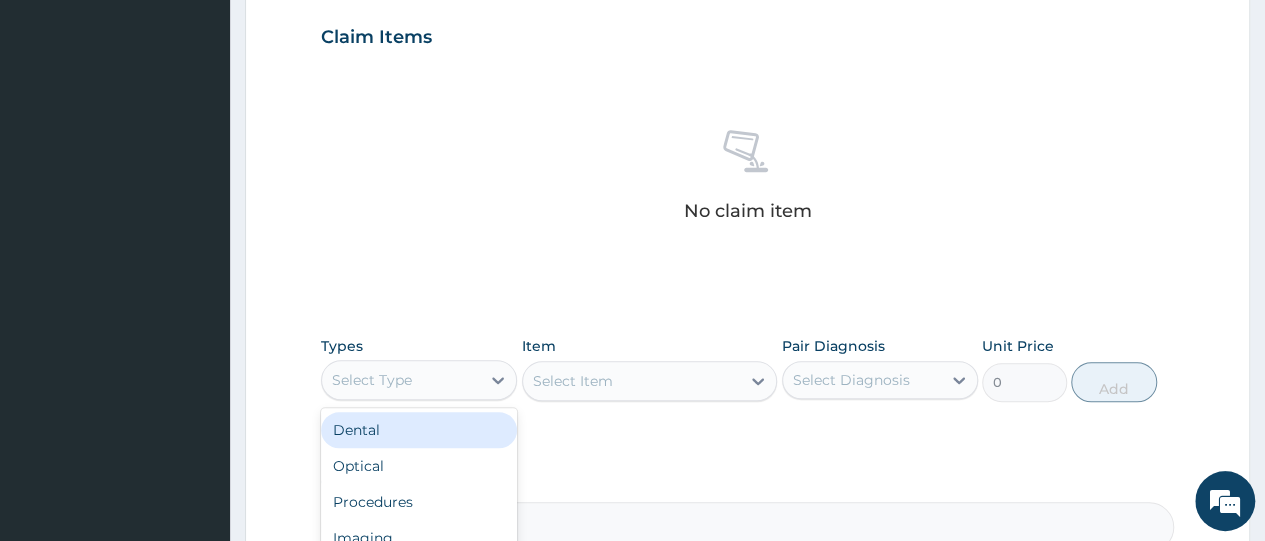 click on "Select Type" at bounding box center [401, 380] 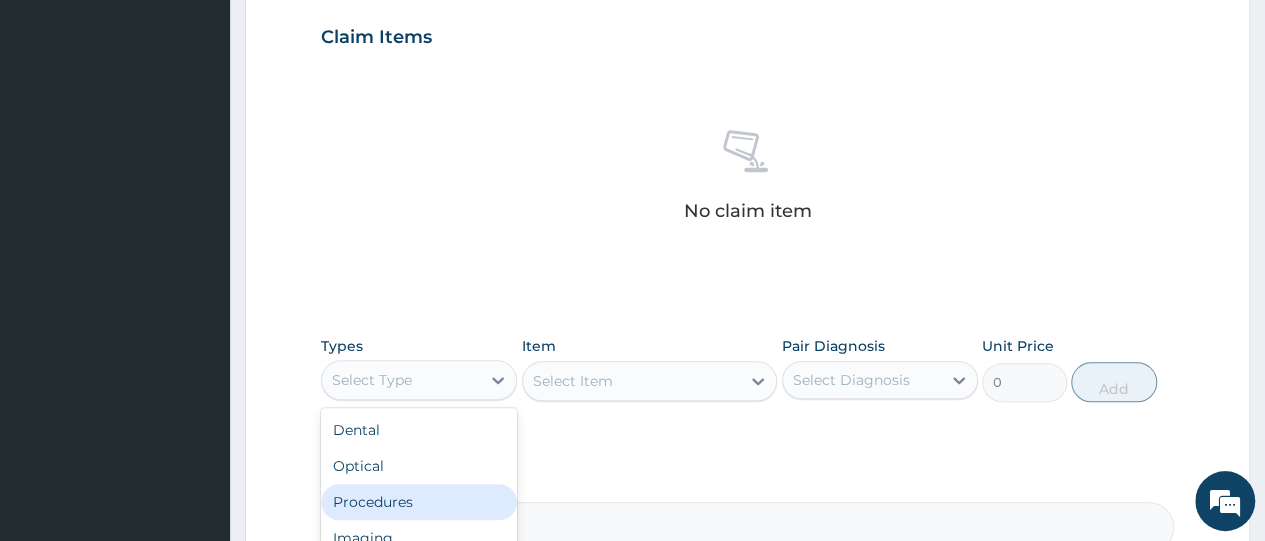 click on "Procedures" at bounding box center [419, 502] 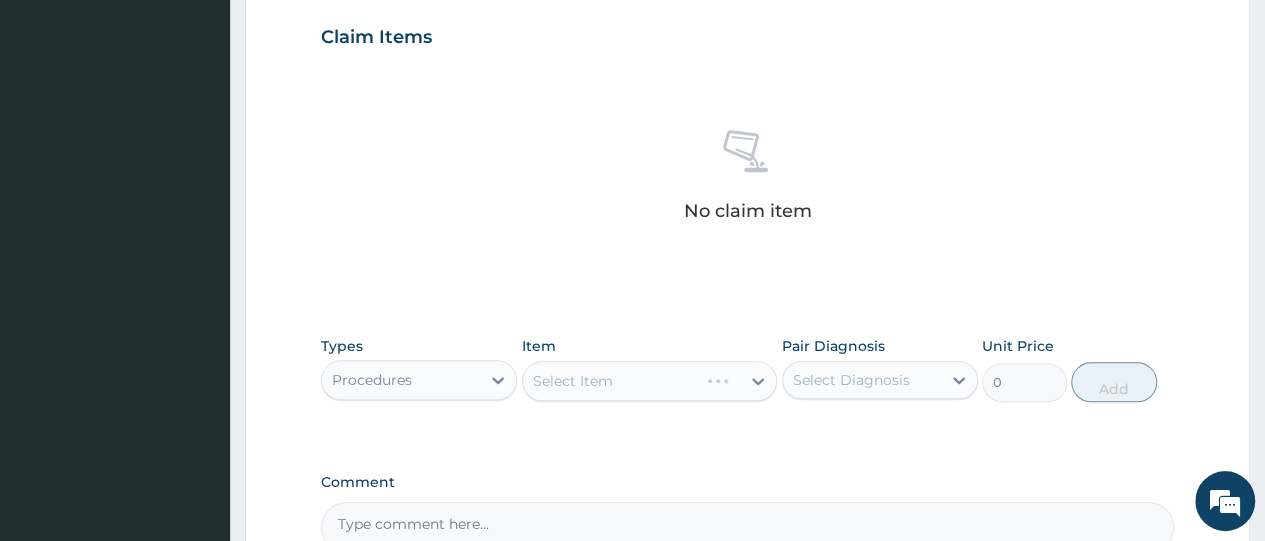 click on "No claim item" at bounding box center (747, 179) 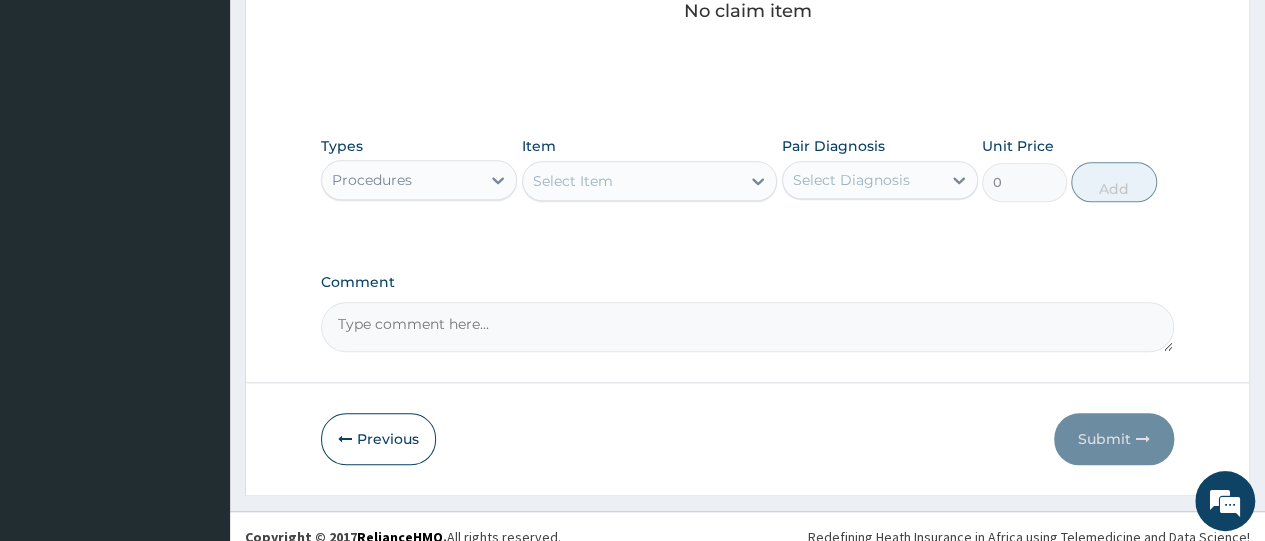 scroll, scrollTop: 897, scrollLeft: 0, axis: vertical 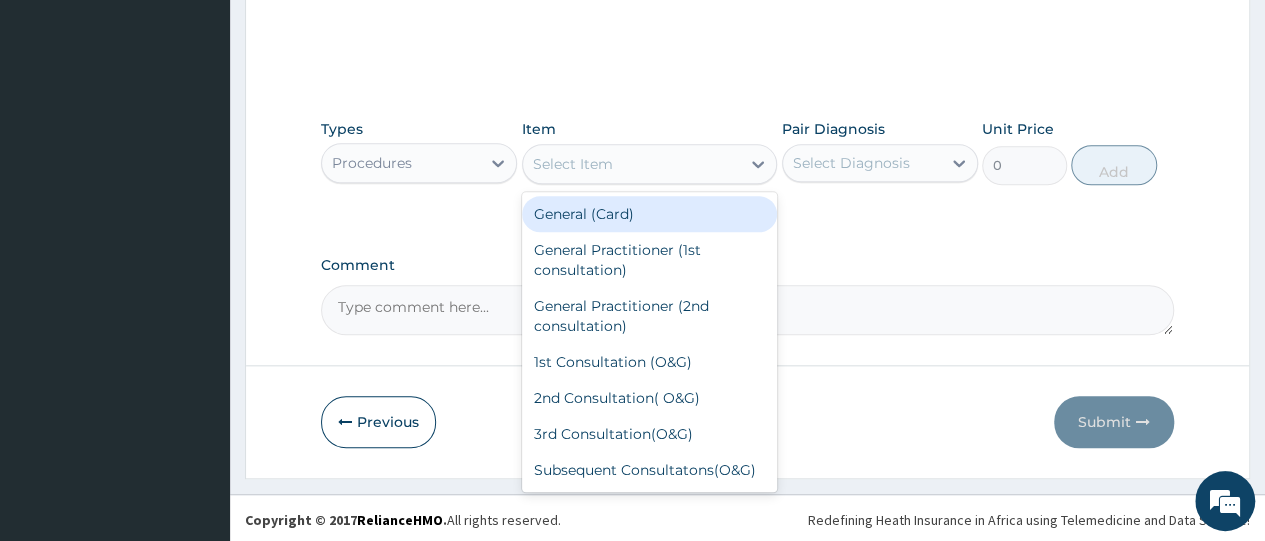 click on "Select Item" at bounding box center (632, 164) 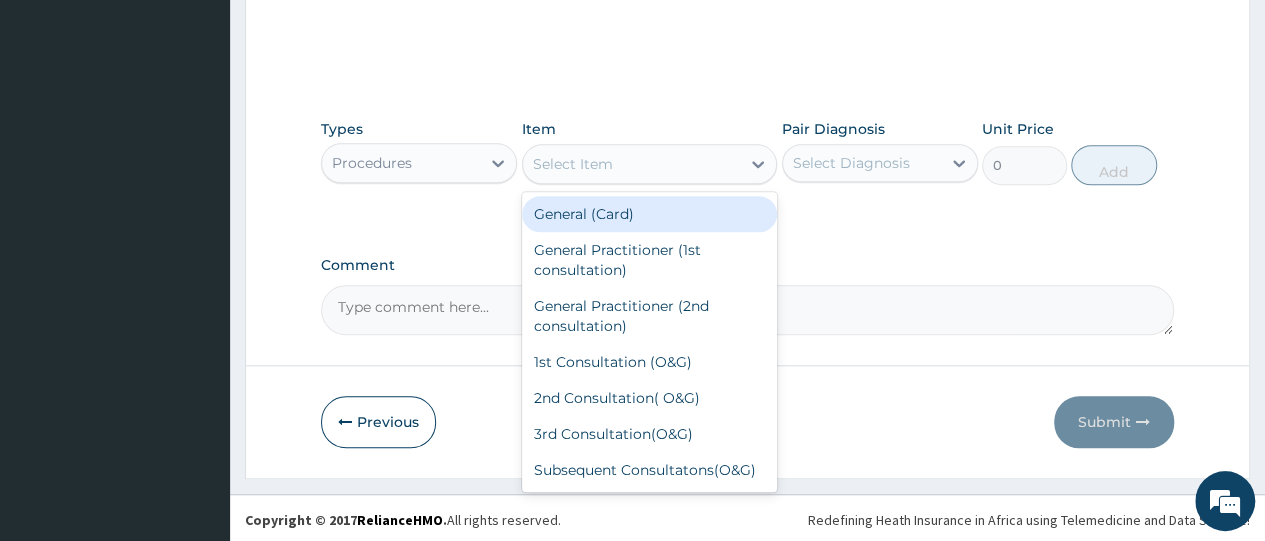click on "General (Card)" at bounding box center (650, 214) 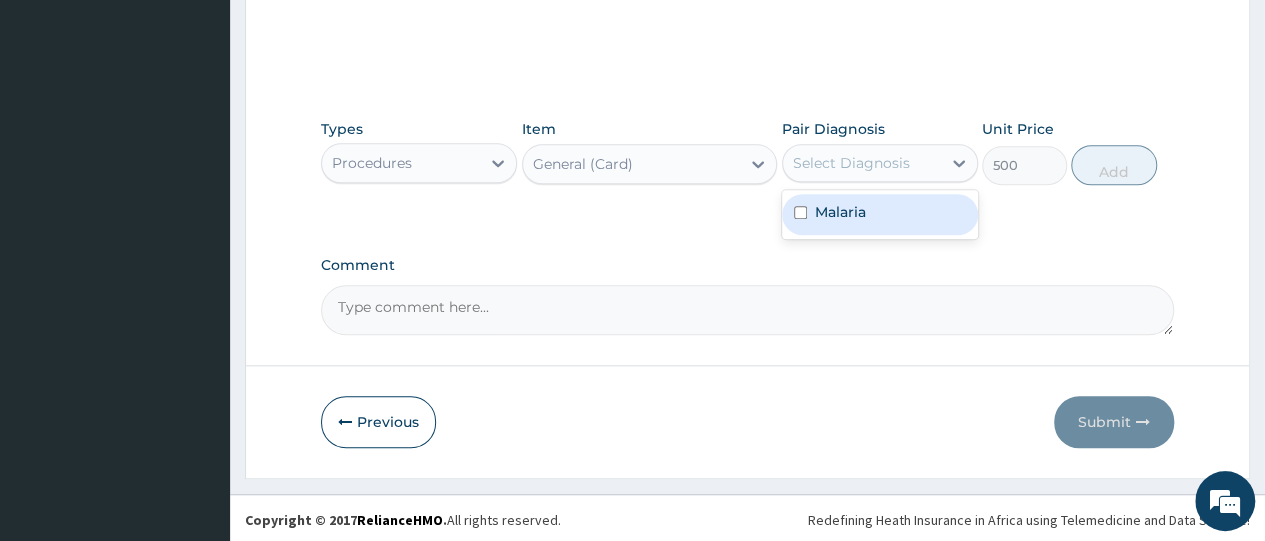 click on "Select Diagnosis" at bounding box center [851, 163] 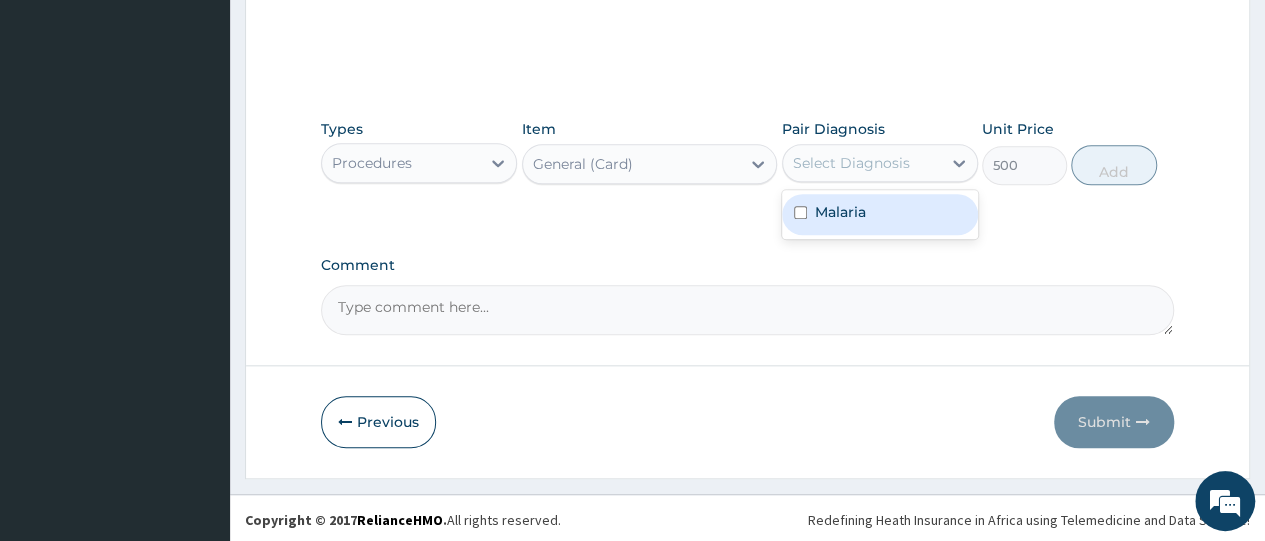 click at bounding box center [800, 212] 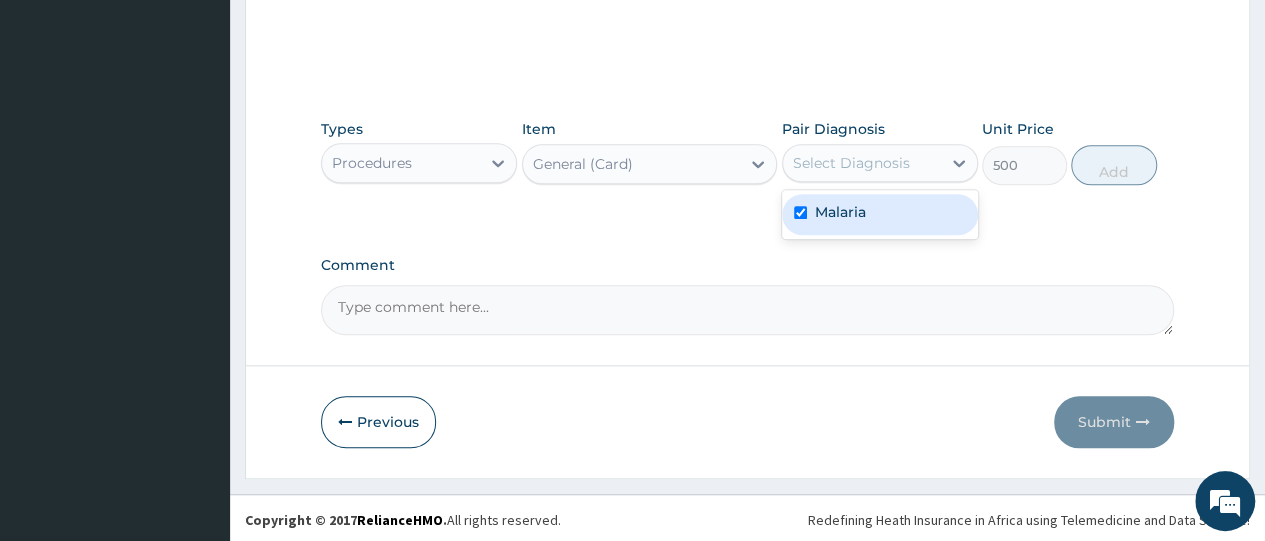 checkbox on "true" 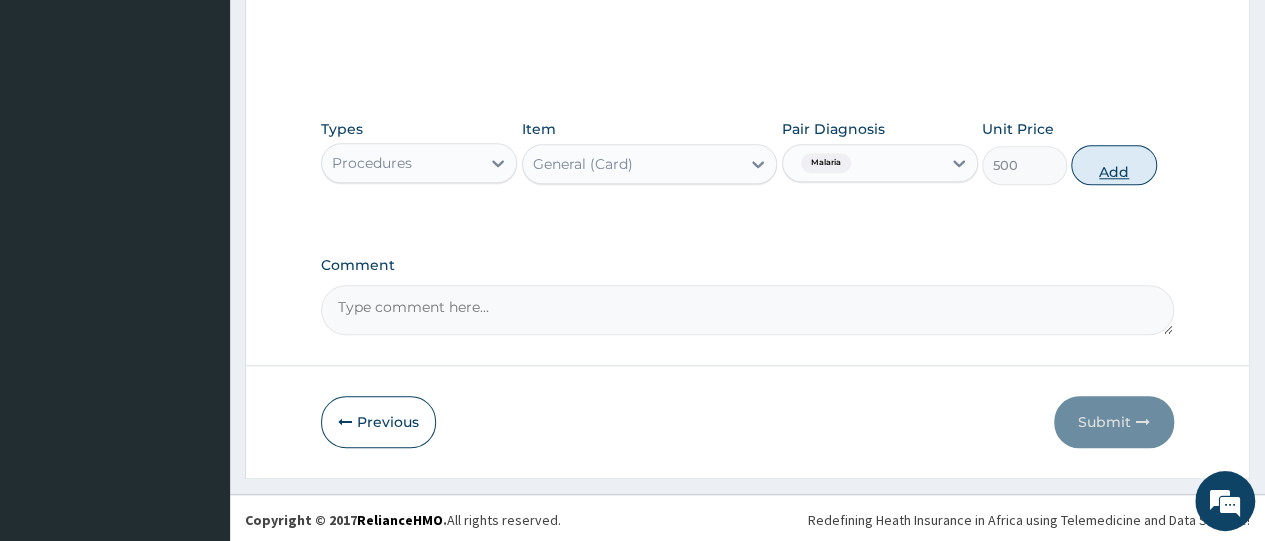 click on "Add" at bounding box center (1113, 165) 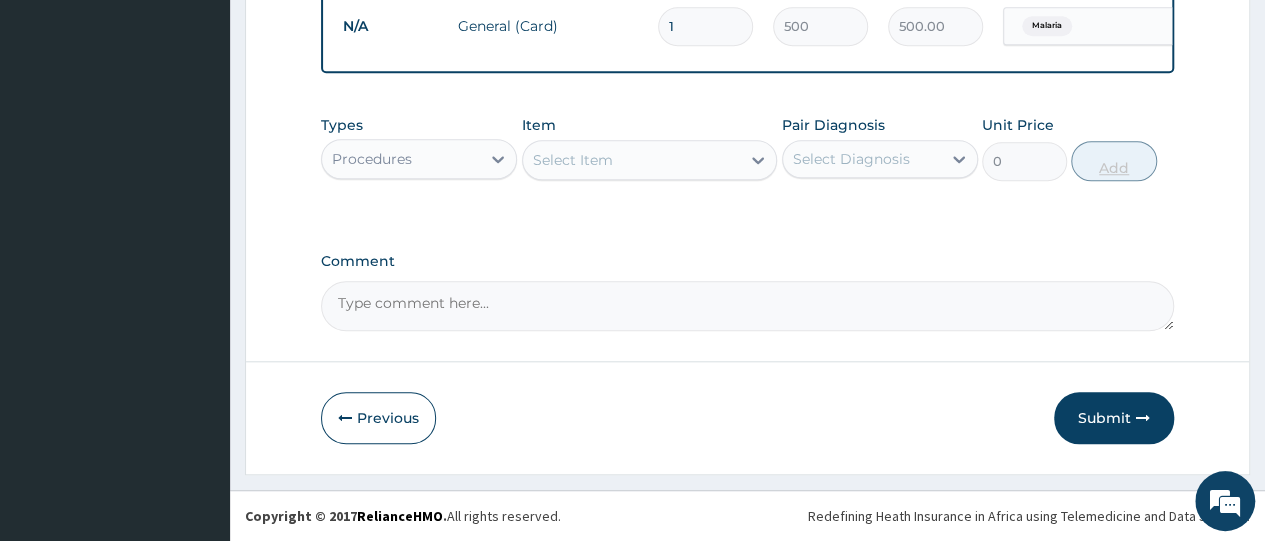 scroll, scrollTop: 811, scrollLeft: 0, axis: vertical 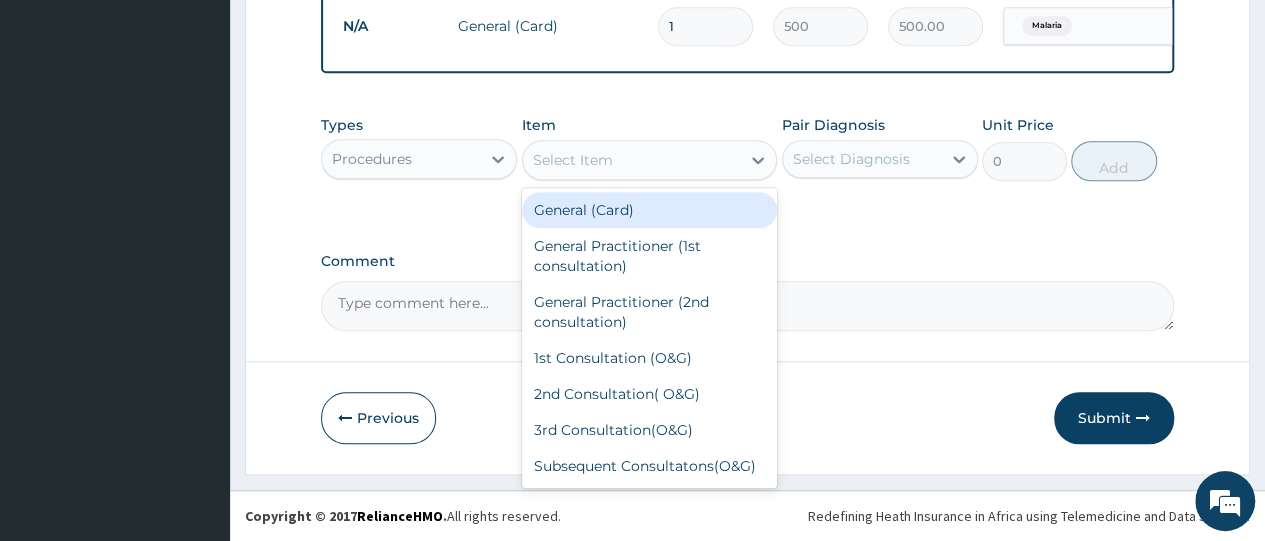 click on "Select Item" at bounding box center [573, 160] 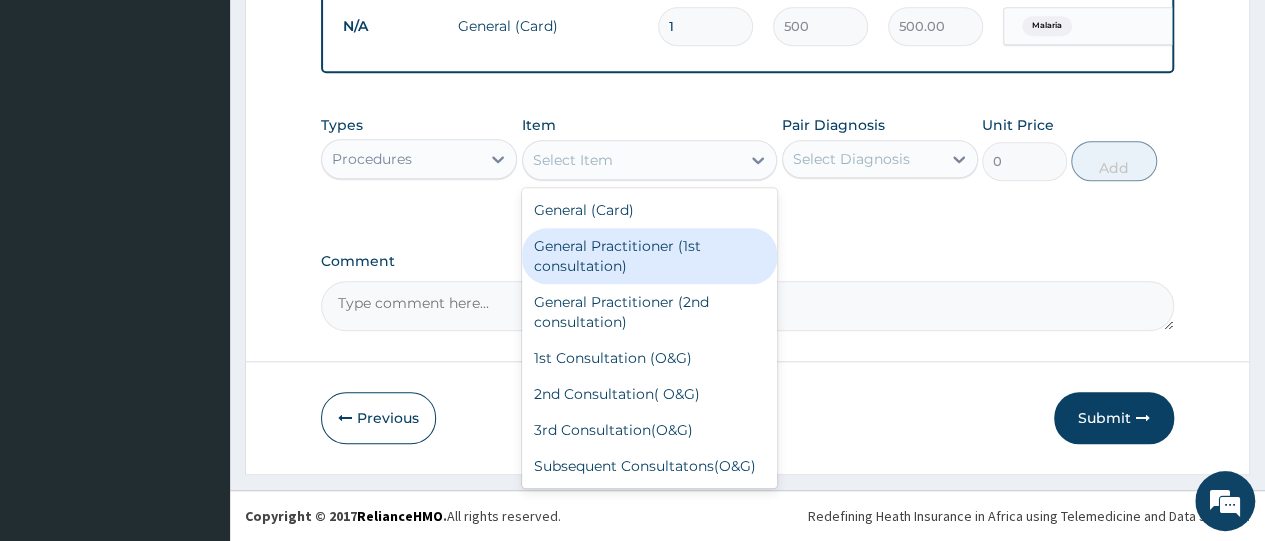 click on "General Practitioner (1st consultation)" at bounding box center (650, 256) 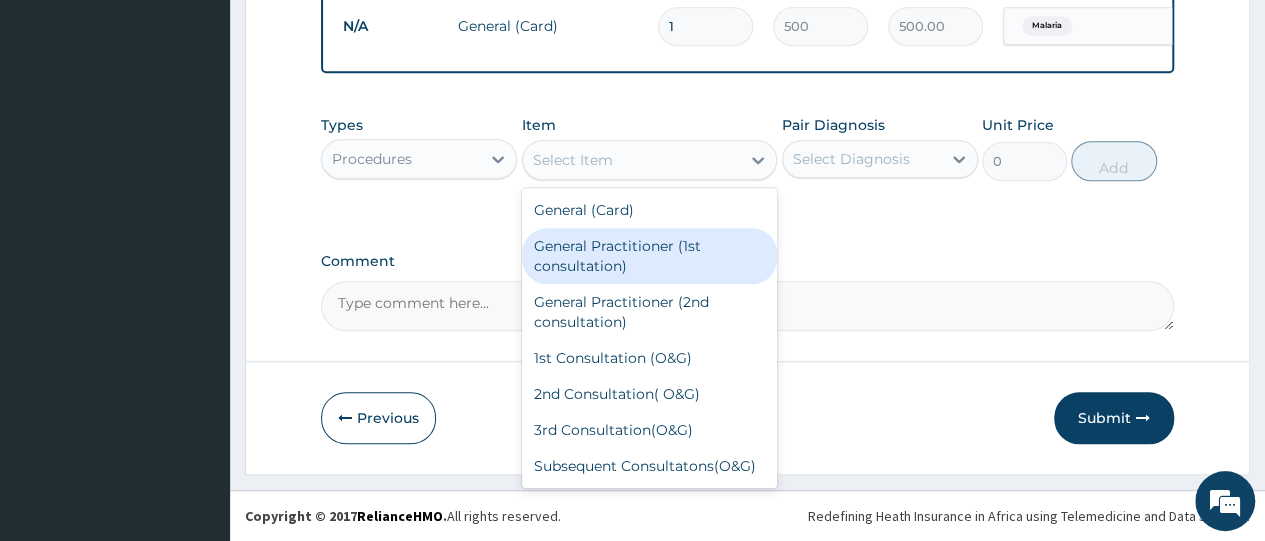 type on "1500" 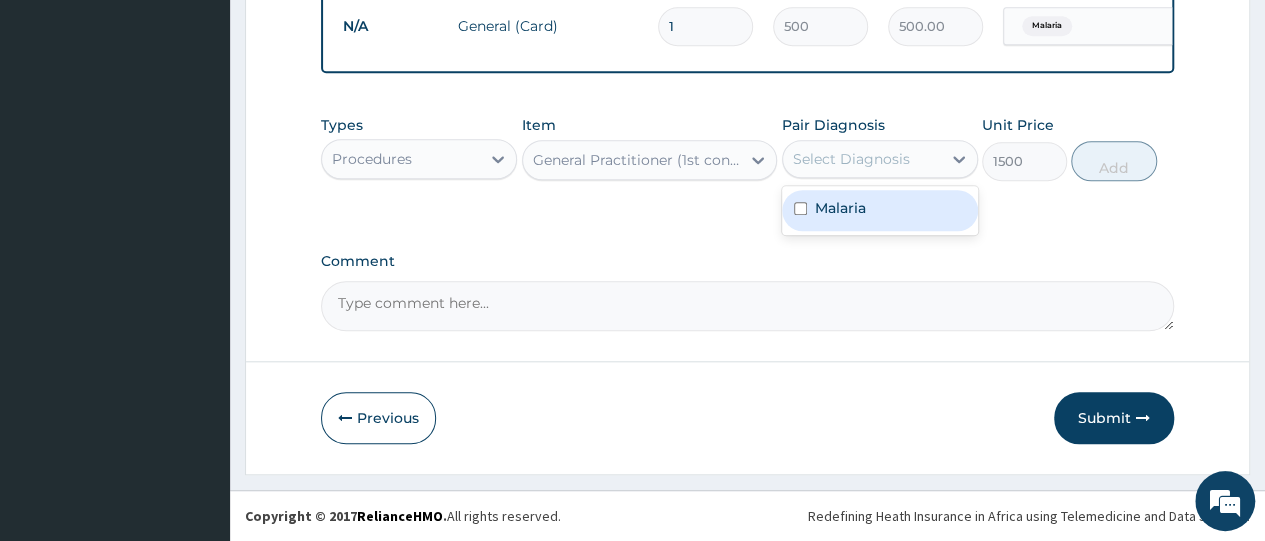click on "Select Diagnosis" at bounding box center [851, 159] 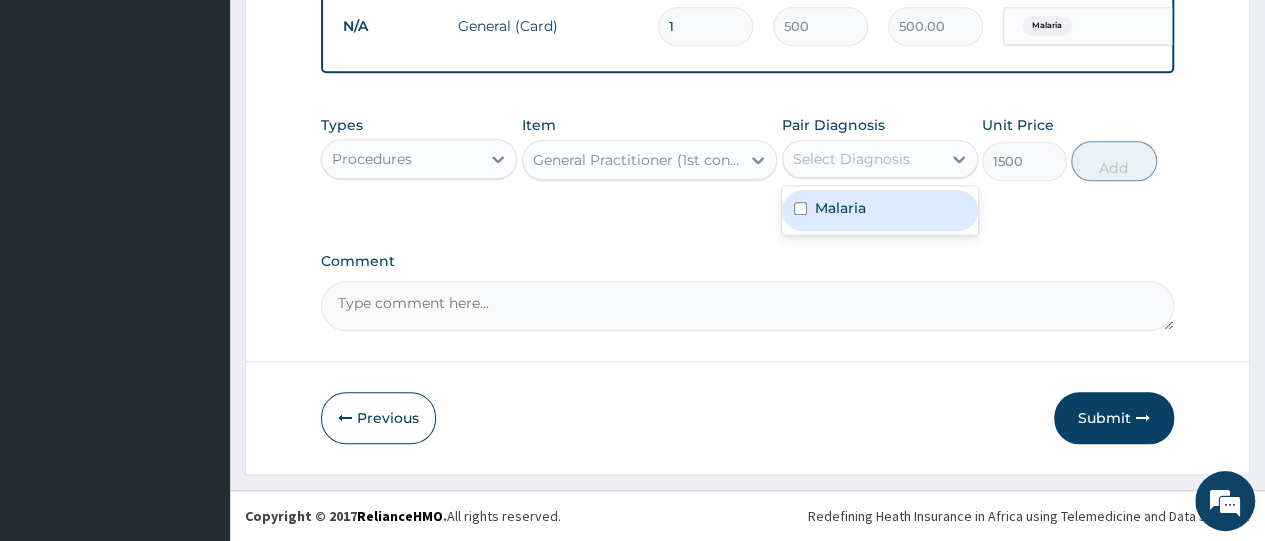 click at bounding box center [800, 208] 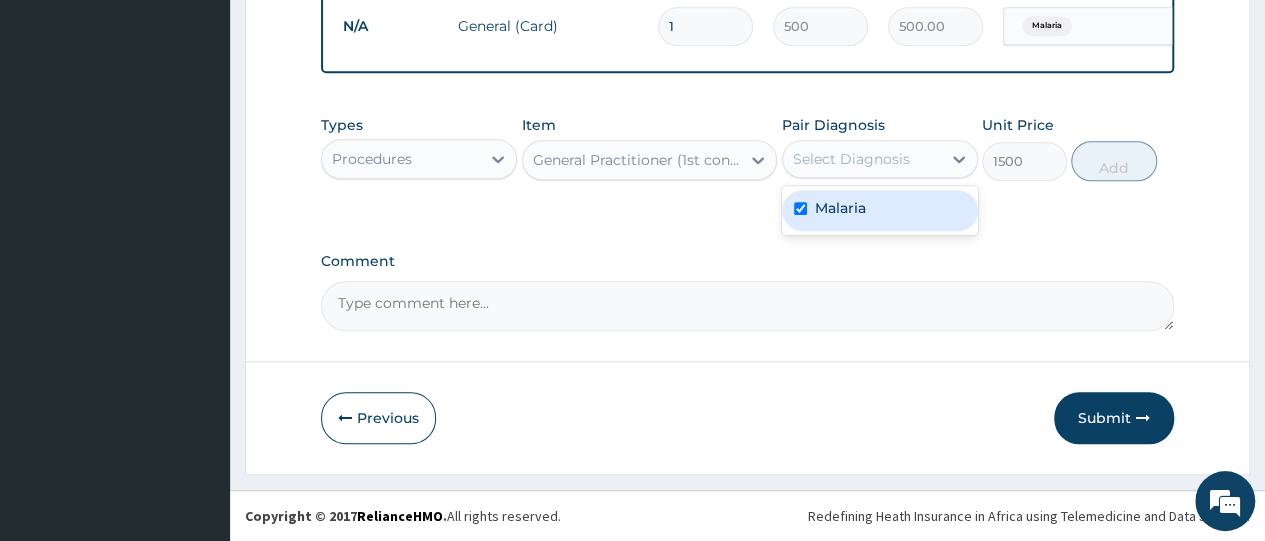 checkbox on "true" 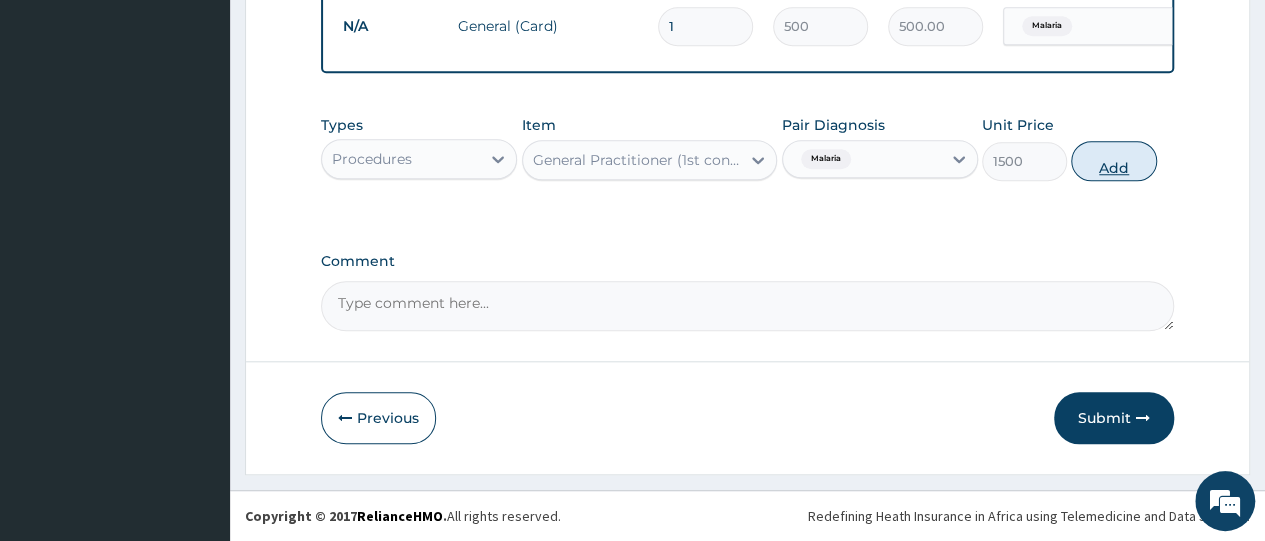 click on "Add" at bounding box center (1113, 161) 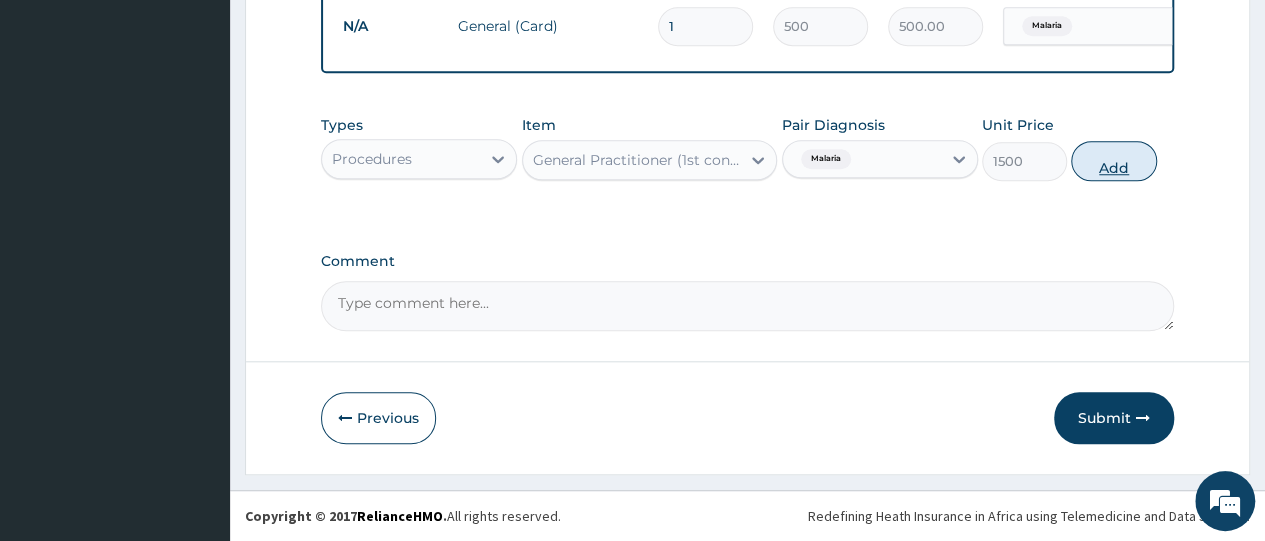 type on "0" 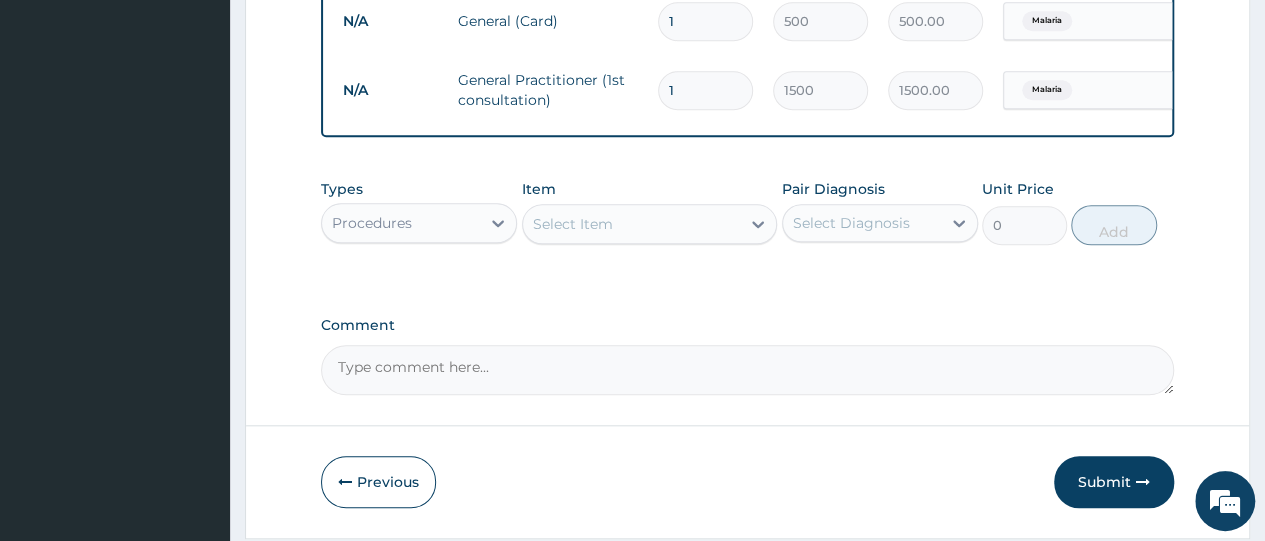 click on "Procedures" at bounding box center [401, 223] 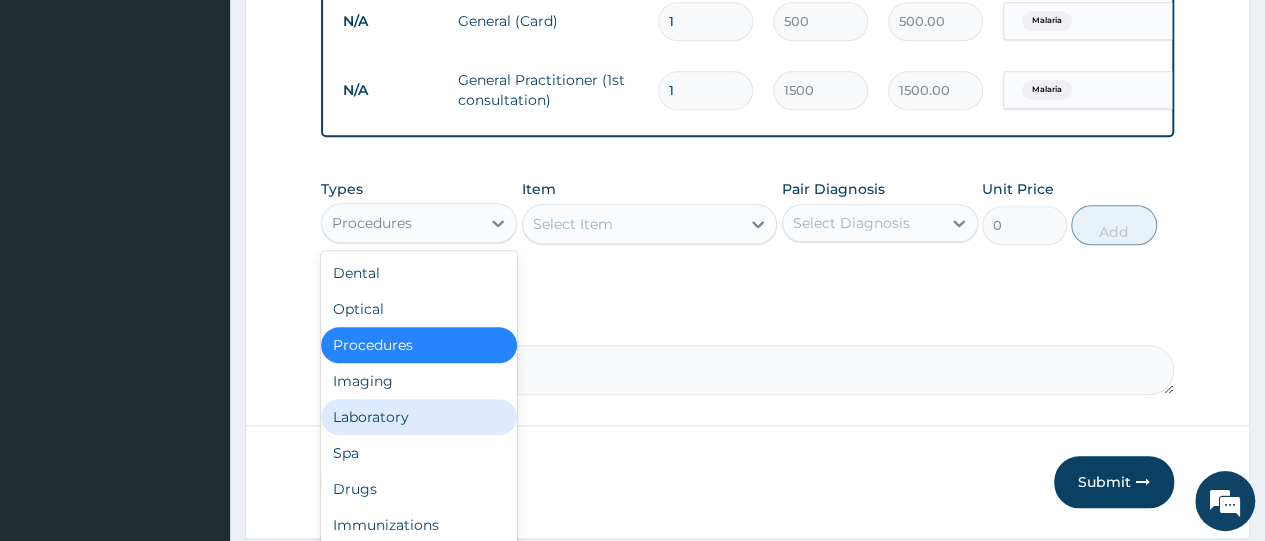 click on "Laboratory" at bounding box center (419, 417) 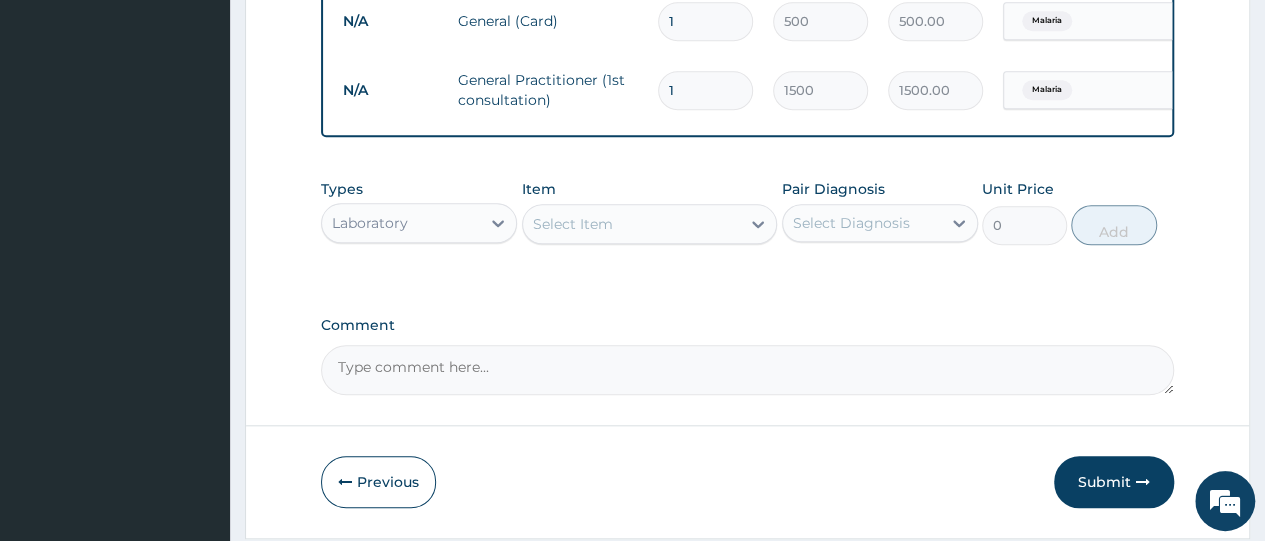 click on "PA Code / Prescription Code Enter Code(Secondary Care Only) Encounter Date [DATE] Important Notice Please enter PA codes before entering items that are not attached to a PA code   All diagnoses entered must be linked to a claim item. Diagnosis & Claim Items that are visible but inactive cannot be edited because they were imported from an already approved PA code. Diagnosis Malaria Confirmed NB: All diagnosis must be linked to a claim item Claim Items Type Name Quantity Unit Price Total Price Pair Diagnosis Actions N/A General (Card) 1 500 500.00 Malaria Delete N/A General Practitioner (1st consultation) 1 1500 1500.00 Malaria Delete Types Laboratory Item Select Item Pair Diagnosis Select Diagnosis Unit Price 0 Add Comment" at bounding box center (747, -113) 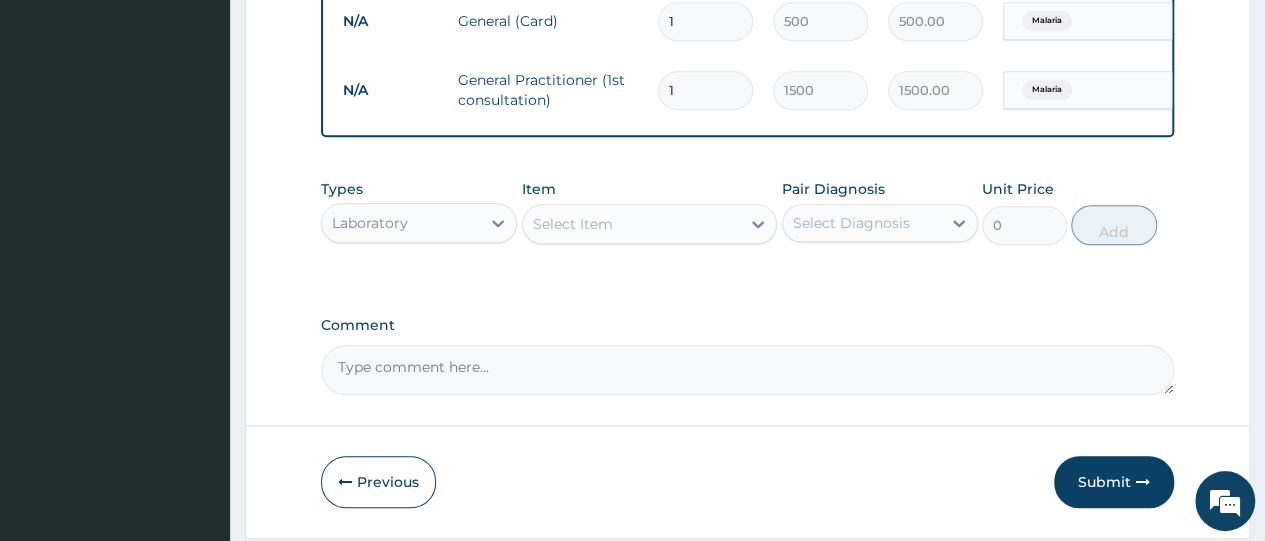 scroll, scrollTop: 851, scrollLeft: 0, axis: vertical 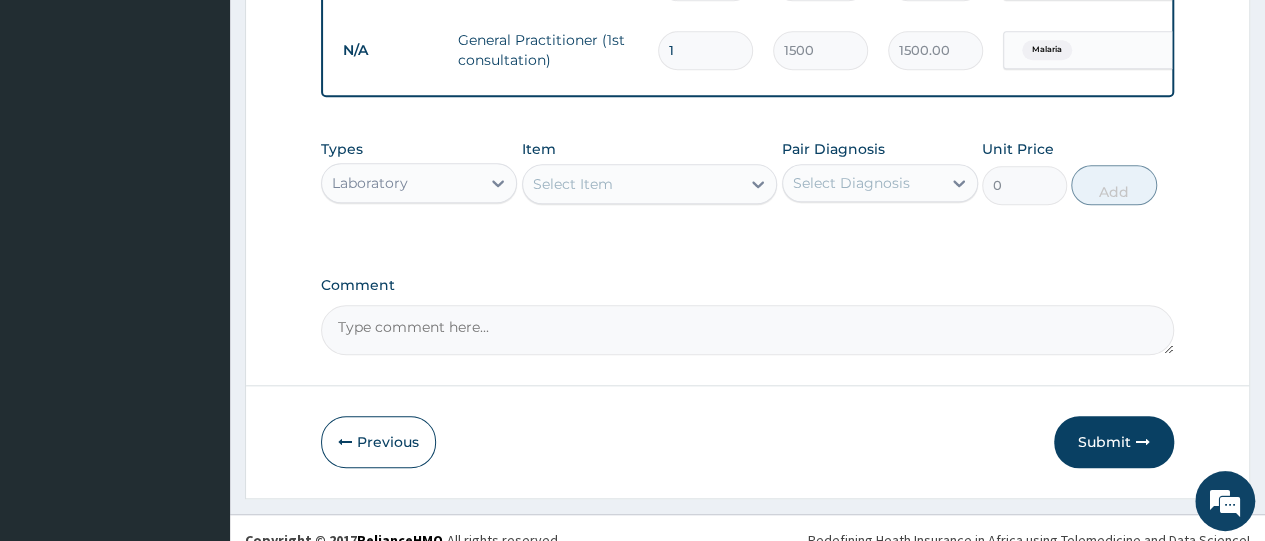click on "Select Item" at bounding box center (632, 184) 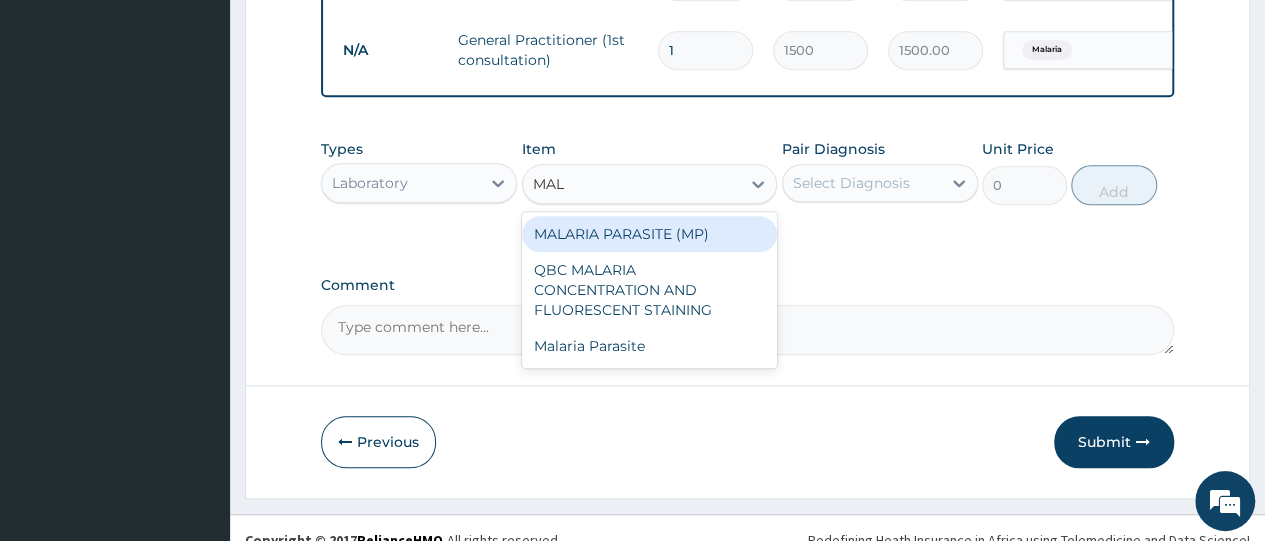 type on "MALA" 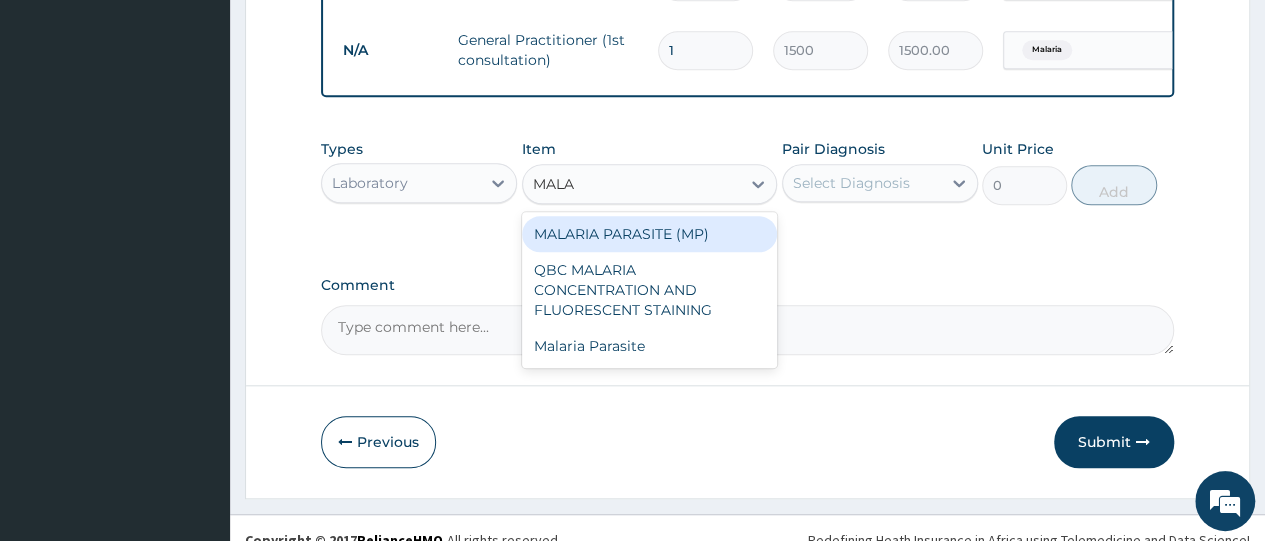 click on "MALARIA PARASITE (MP)" at bounding box center [650, 234] 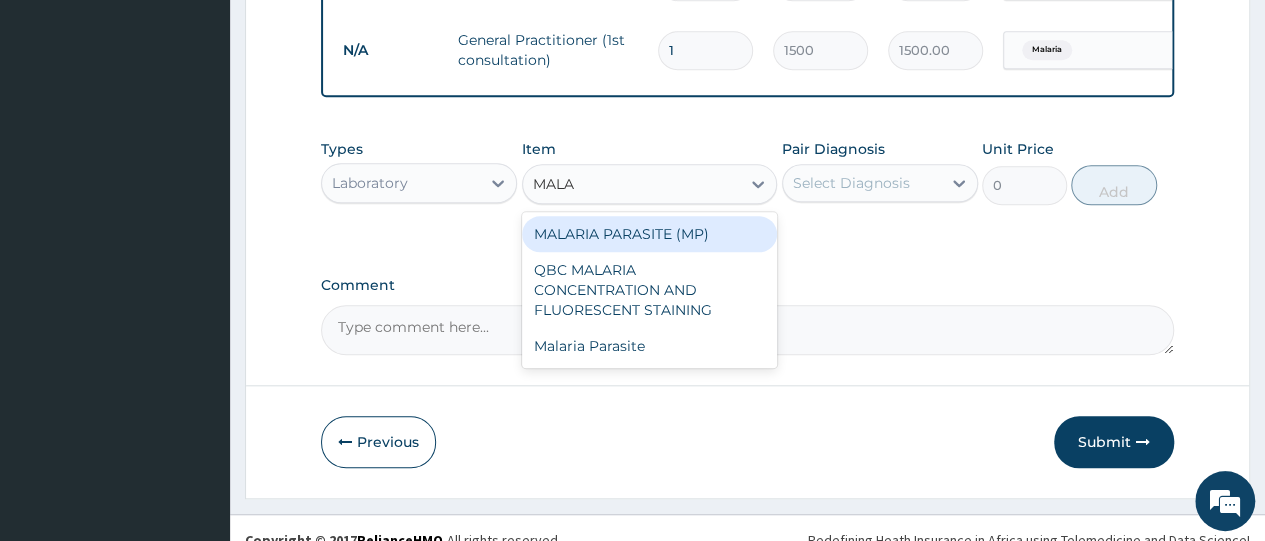 type 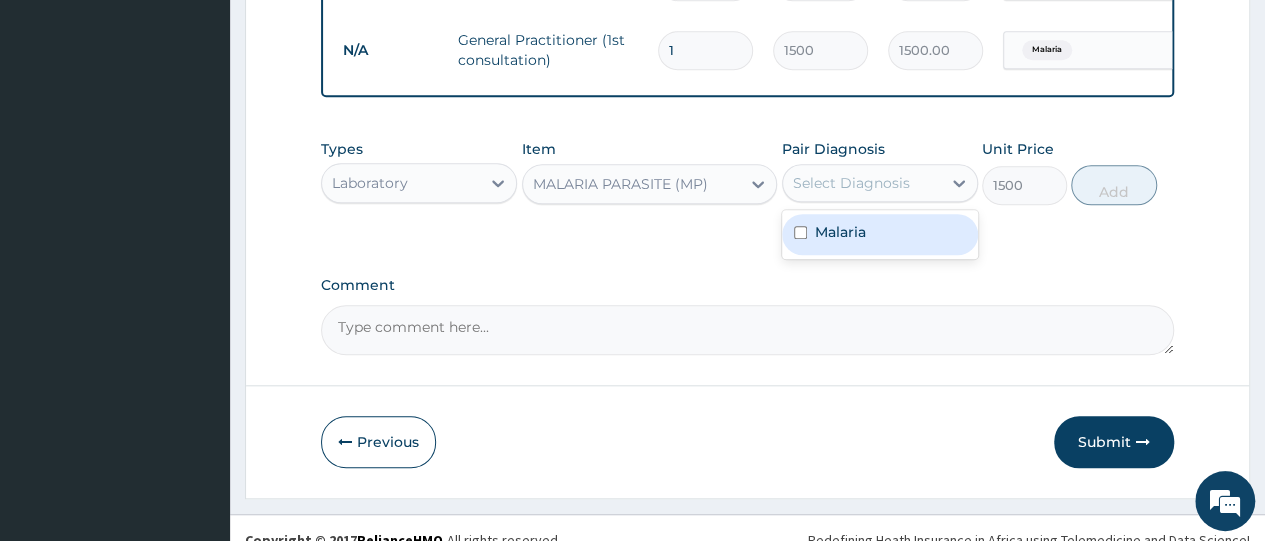 click on "Select Diagnosis" at bounding box center (851, 183) 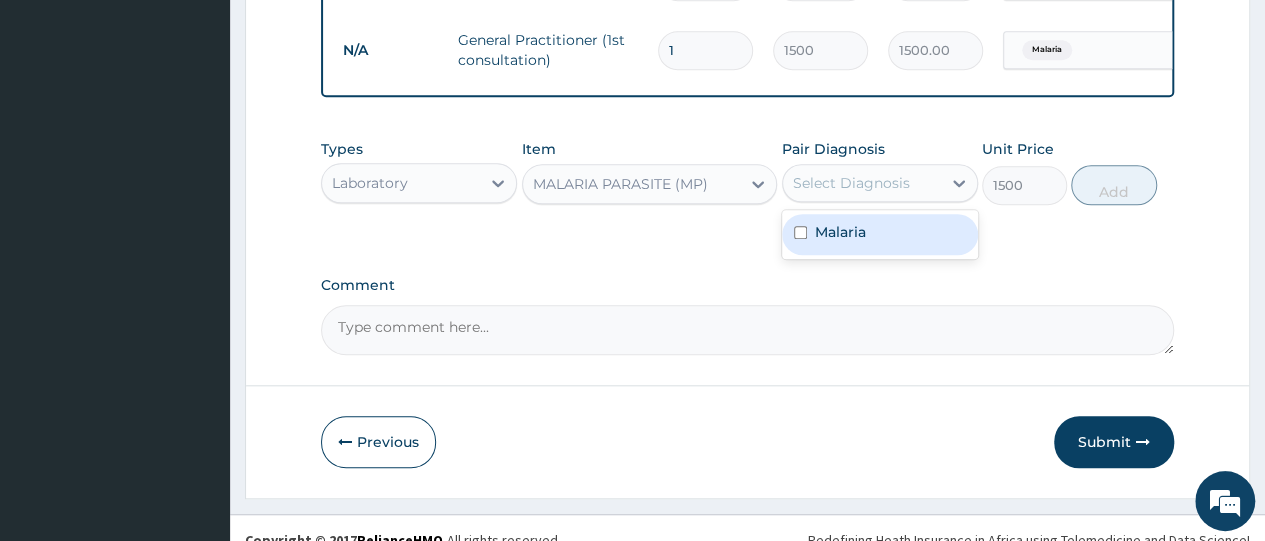 click at bounding box center [800, 232] 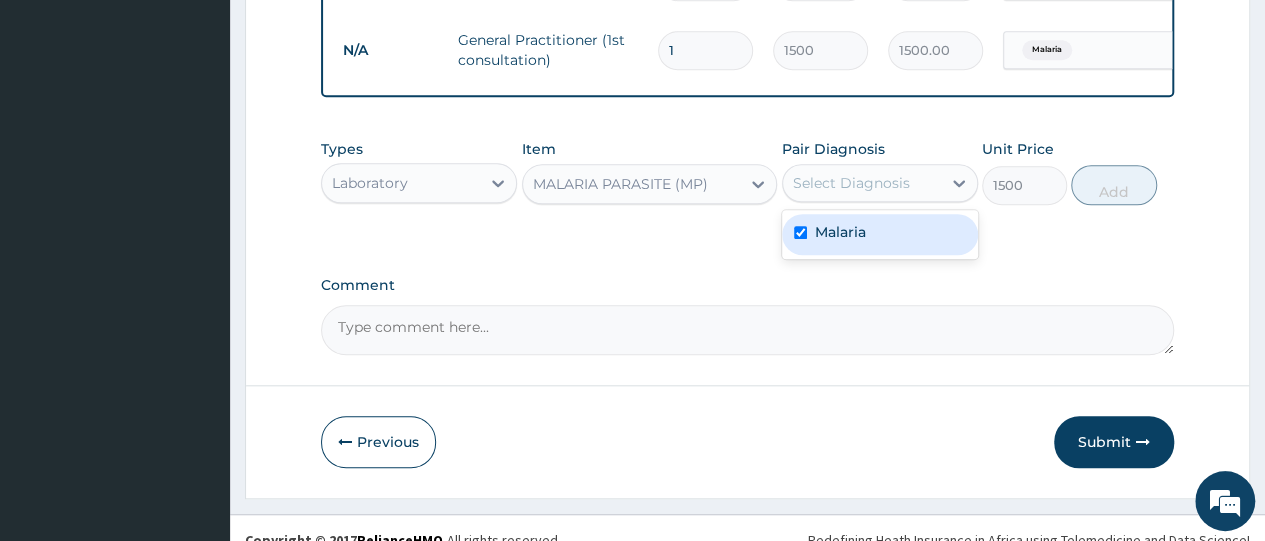checkbox on "true" 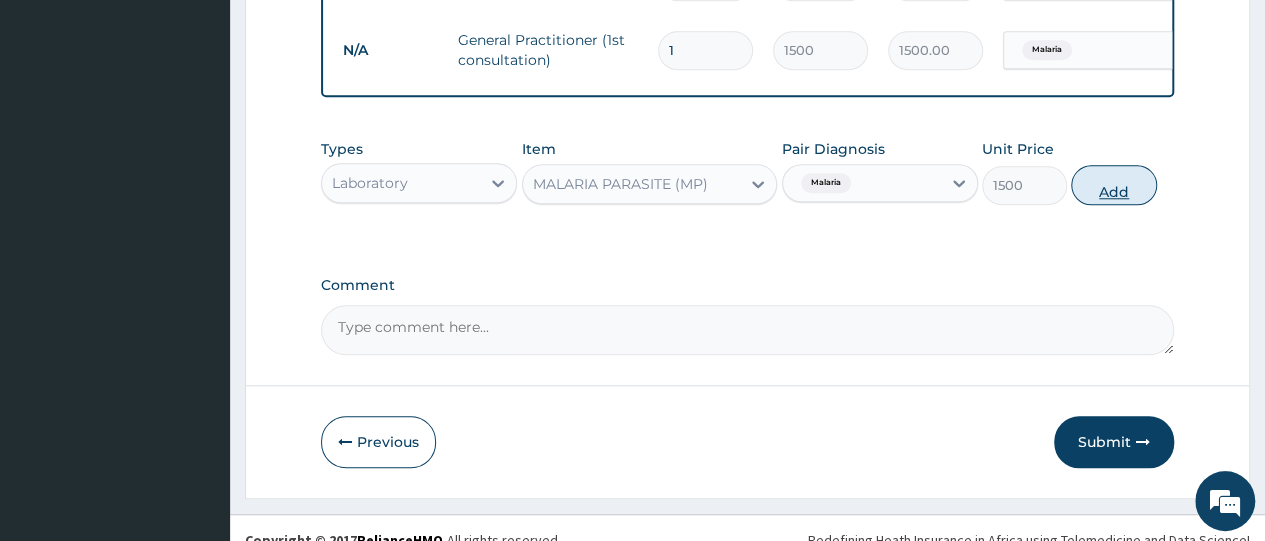 click on "Add" at bounding box center [1113, 185] 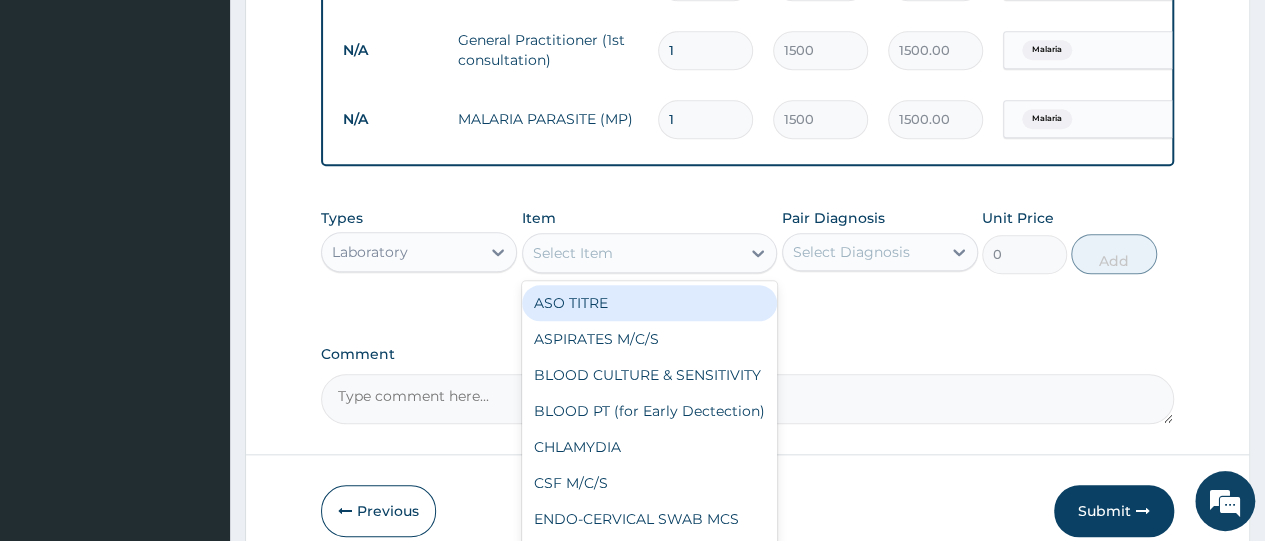 click on "Select Item" at bounding box center (573, 253) 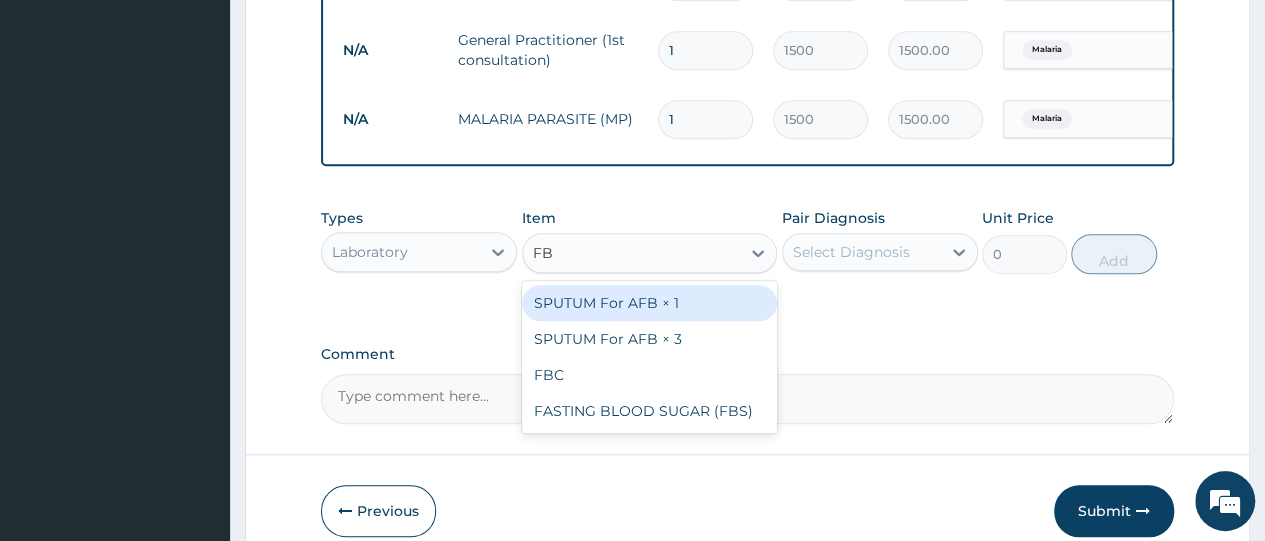 type on "FBC" 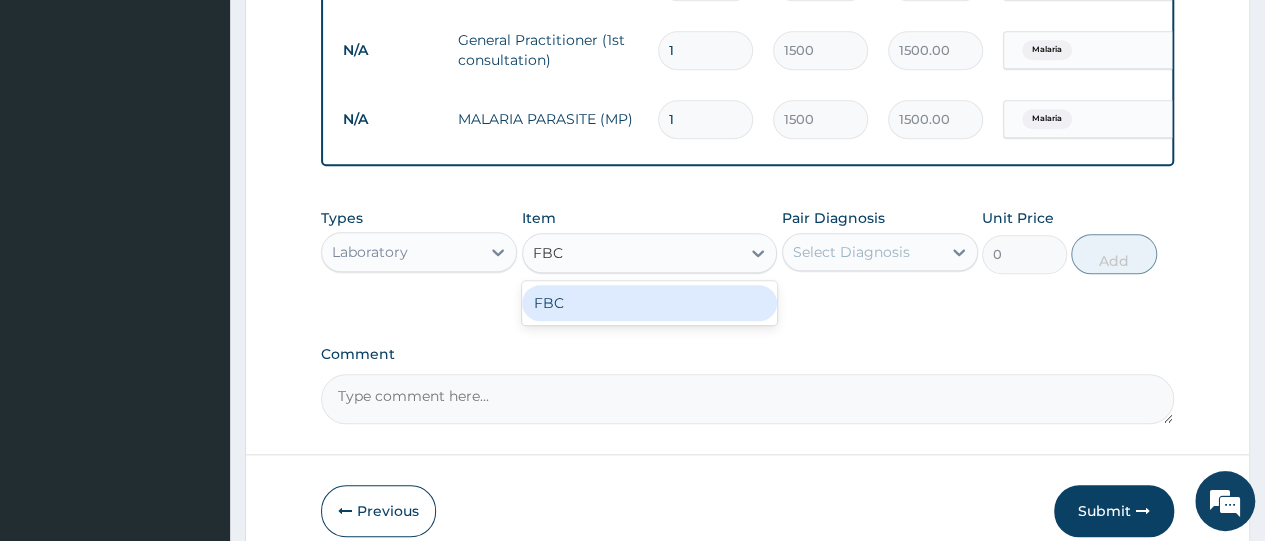 click on "FBC" at bounding box center [650, 303] 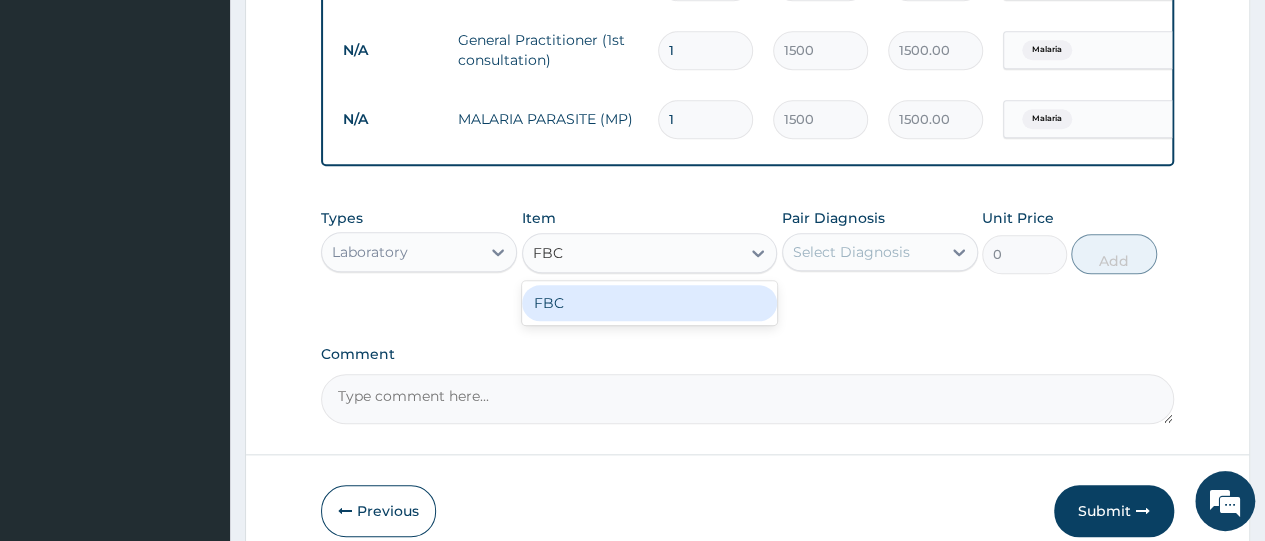 type 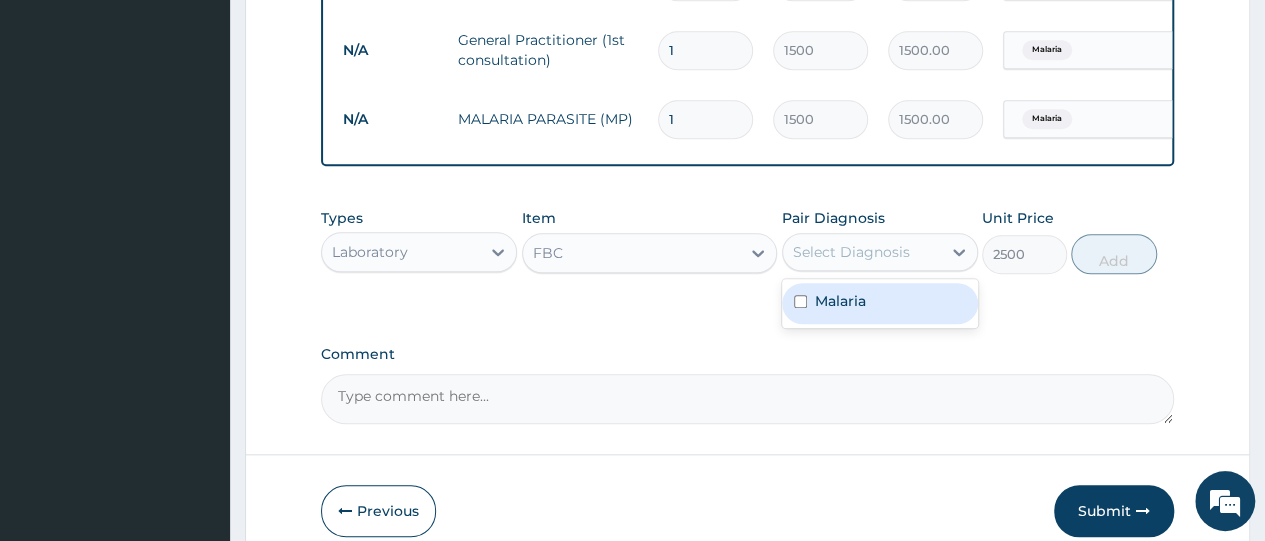 click on "Select Diagnosis" at bounding box center [862, 252] 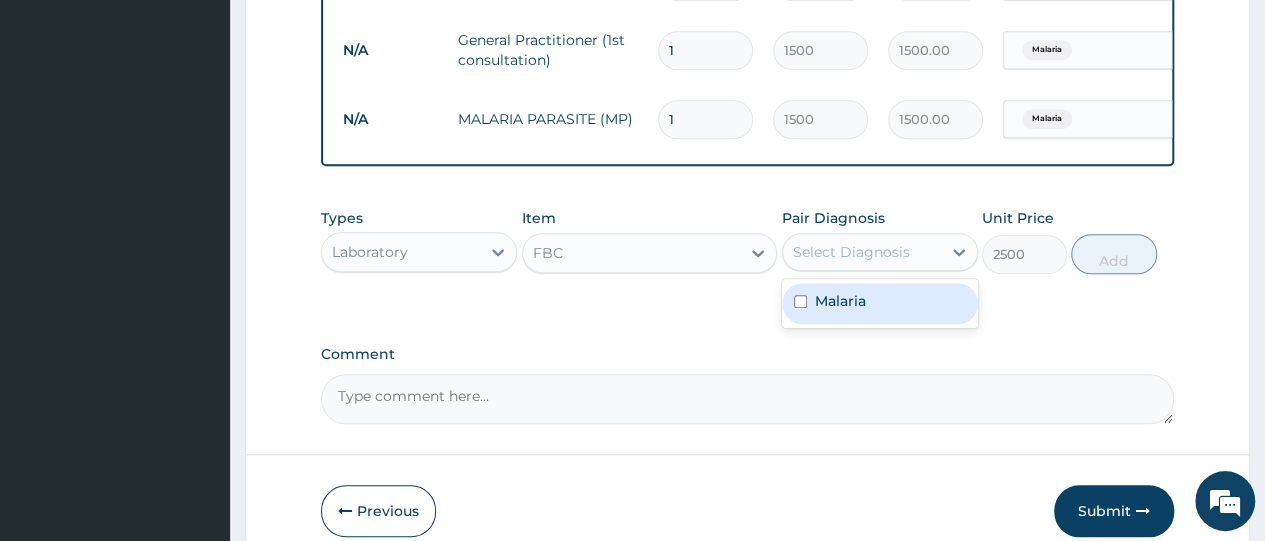 click at bounding box center (800, 301) 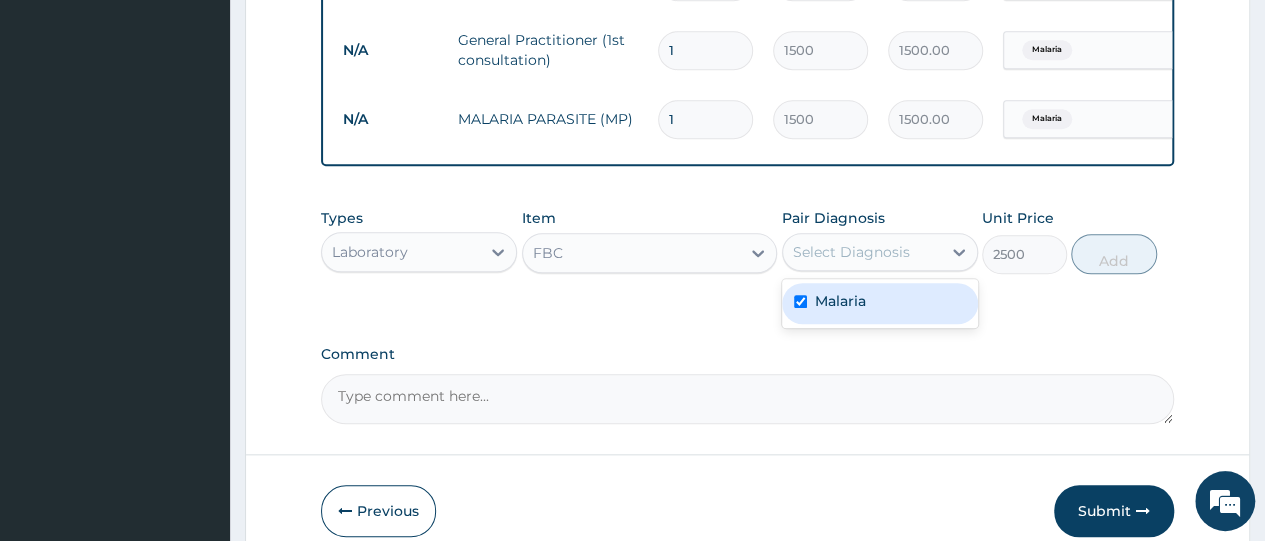 checkbox on "true" 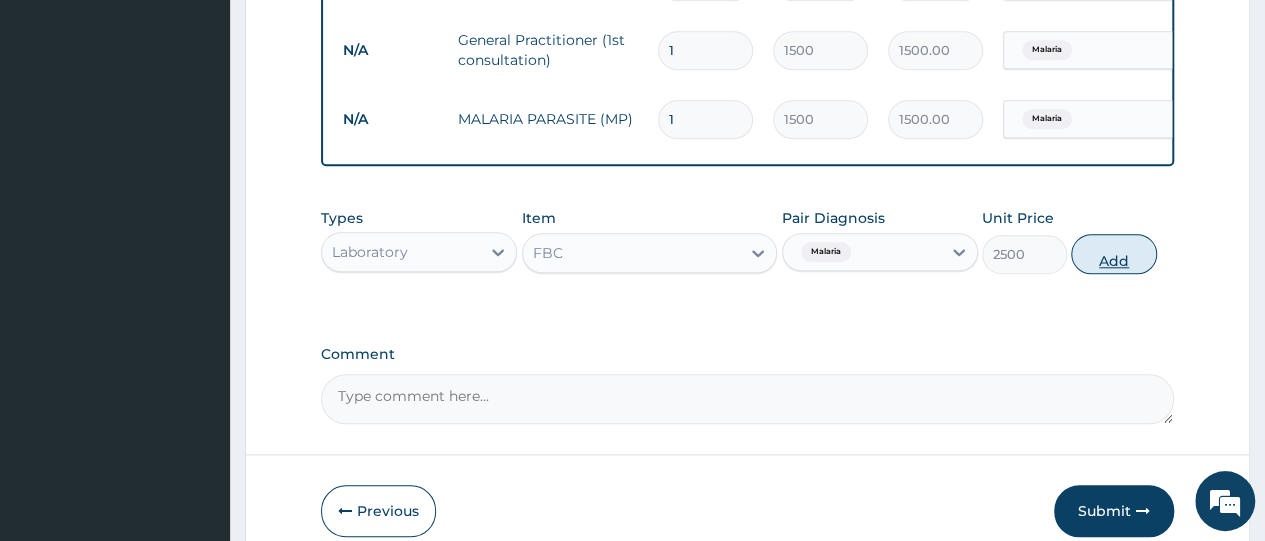 click on "Add" at bounding box center (1113, 254) 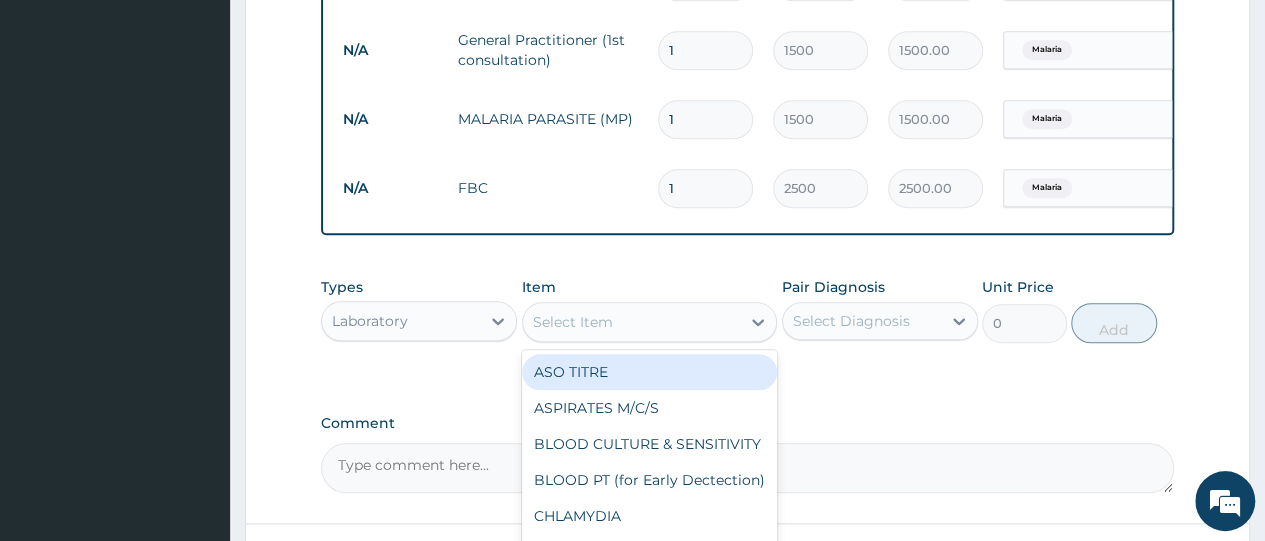 click on "Select Item" at bounding box center [573, 322] 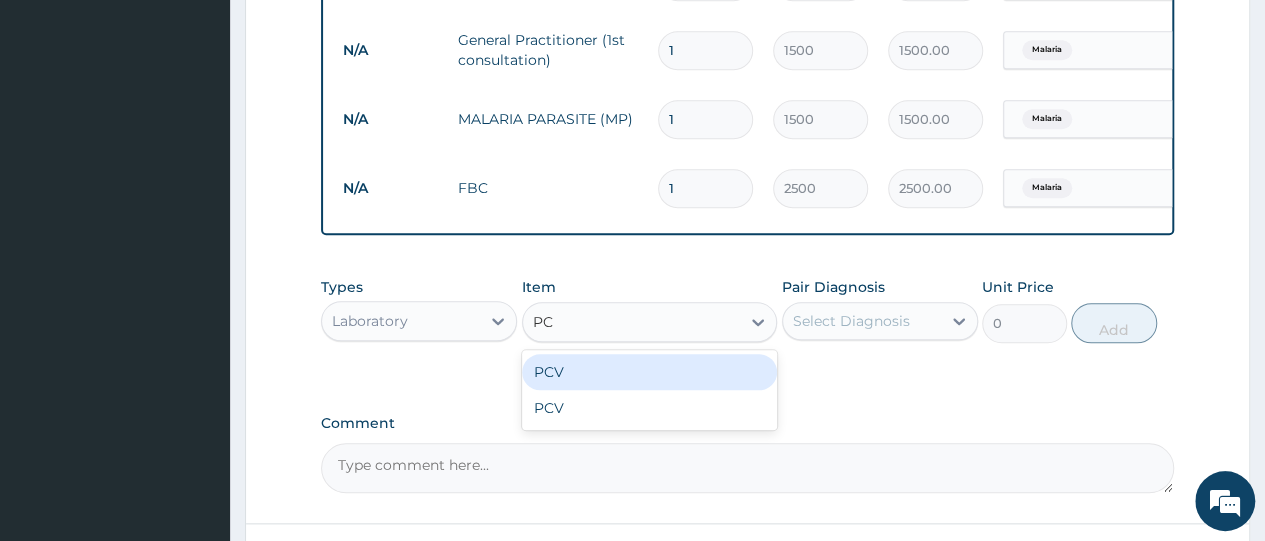 type on "PCV" 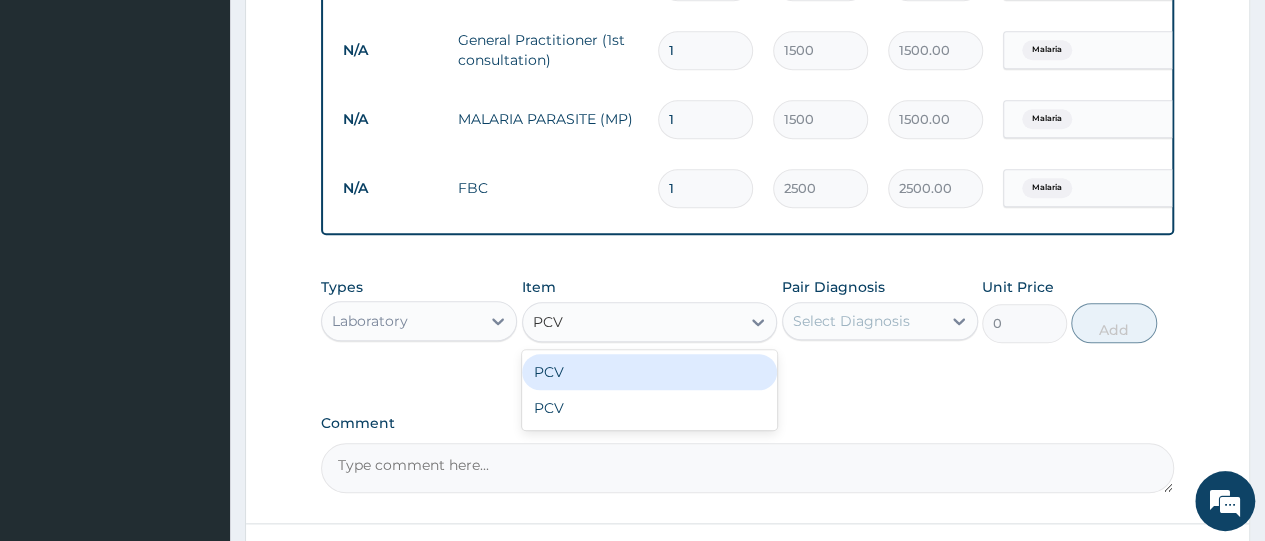 click on "PCV" at bounding box center [650, 372] 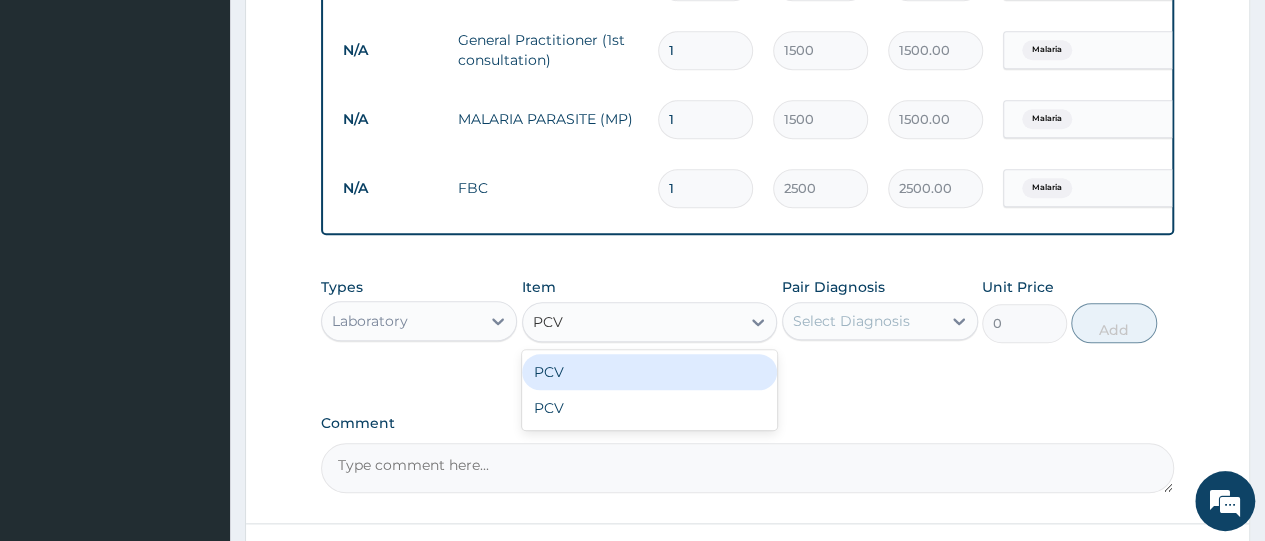 type 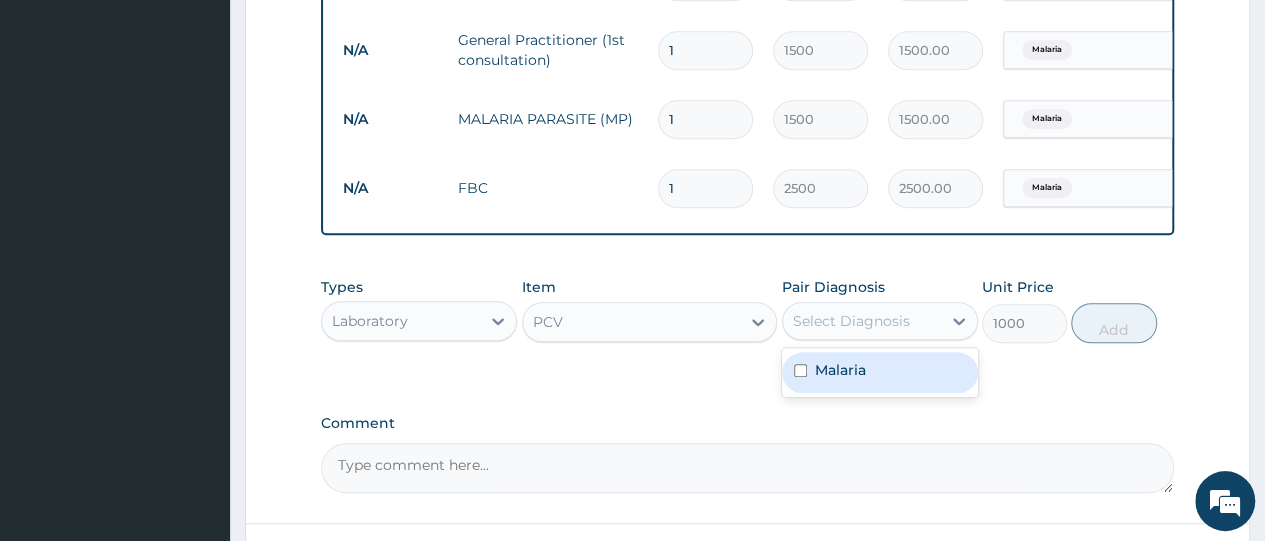 click on "Select Diagnosis" at bounding box center [851, 321] 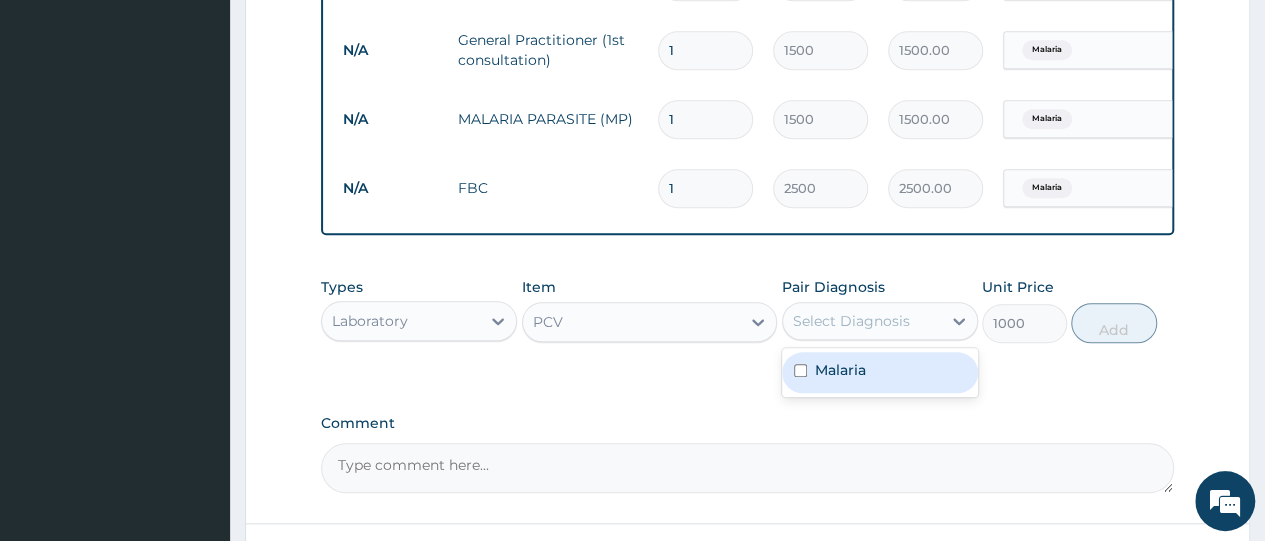 click at bounding box center (800, 370) 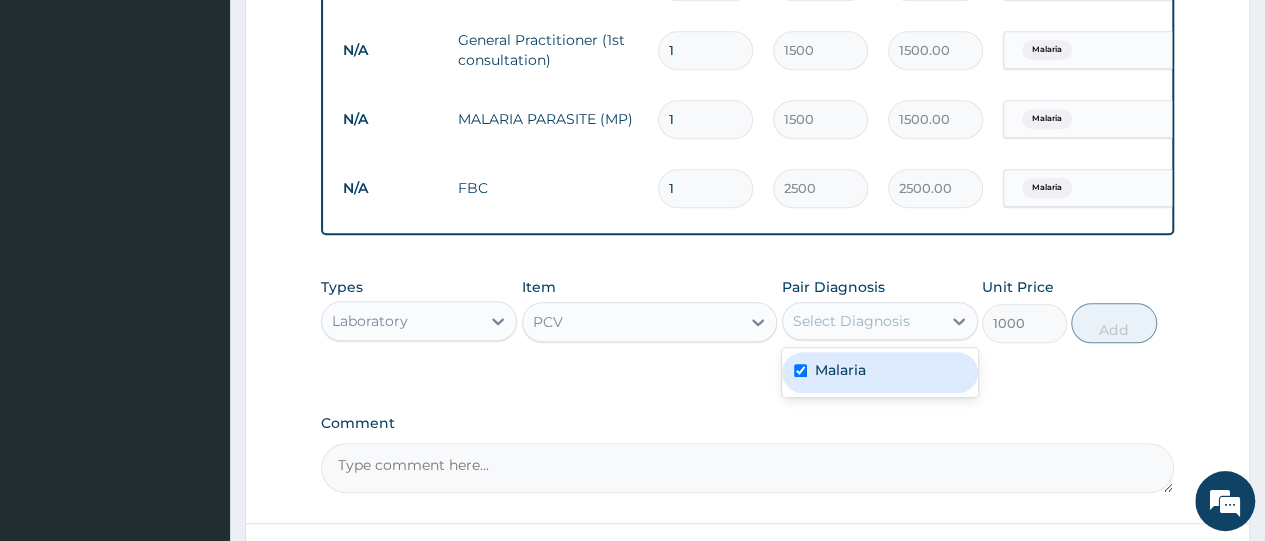 checkbox on "true" 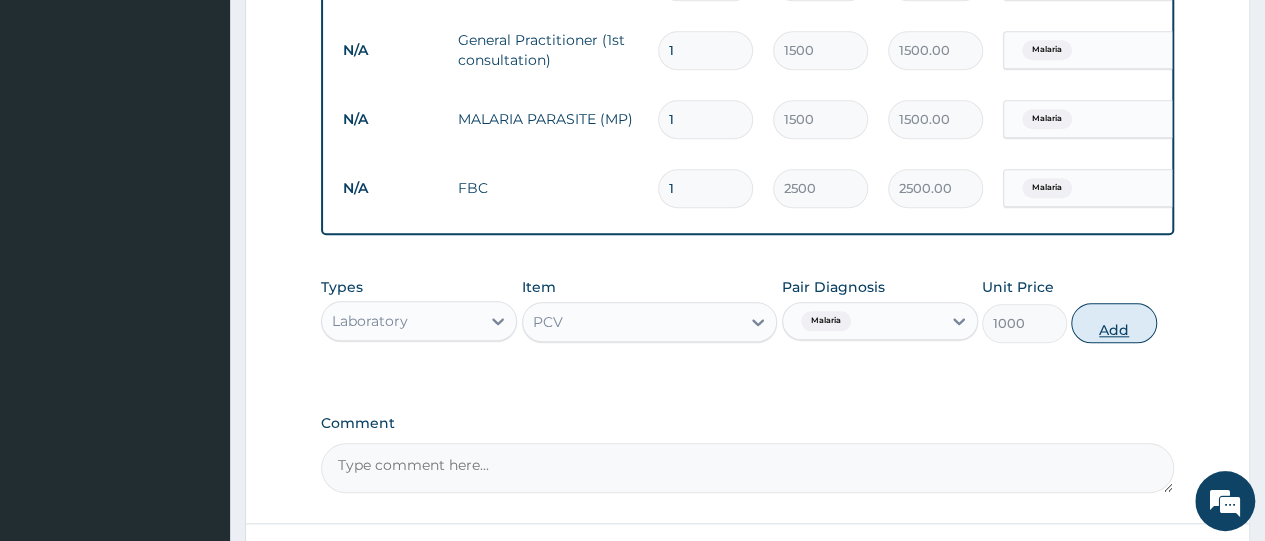 click on "Add" at bounding box center [1113, 323] 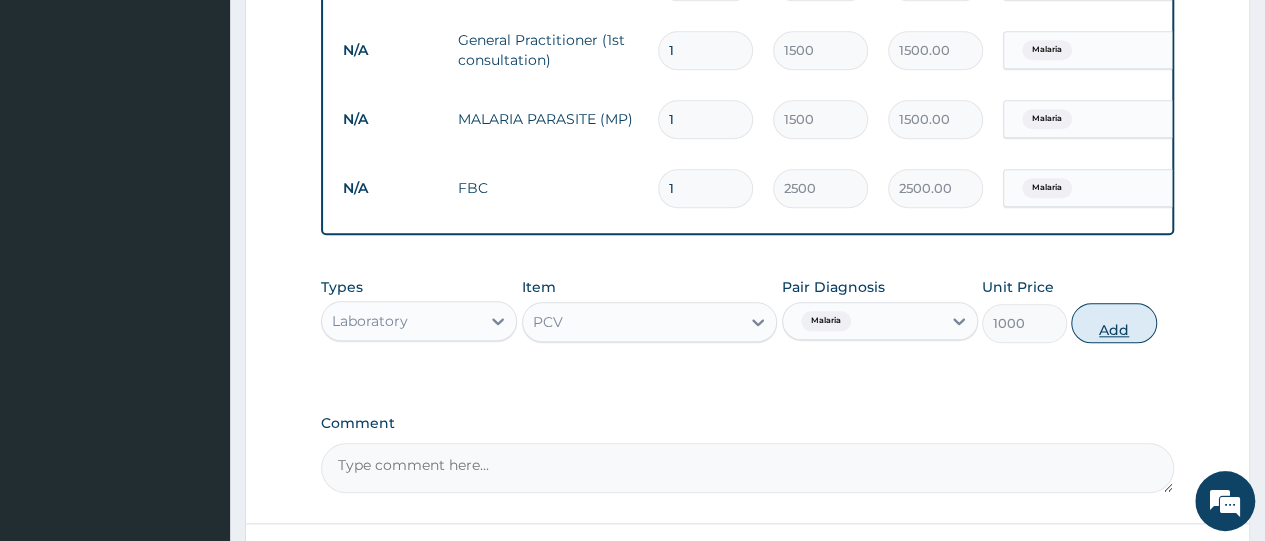type on "0" 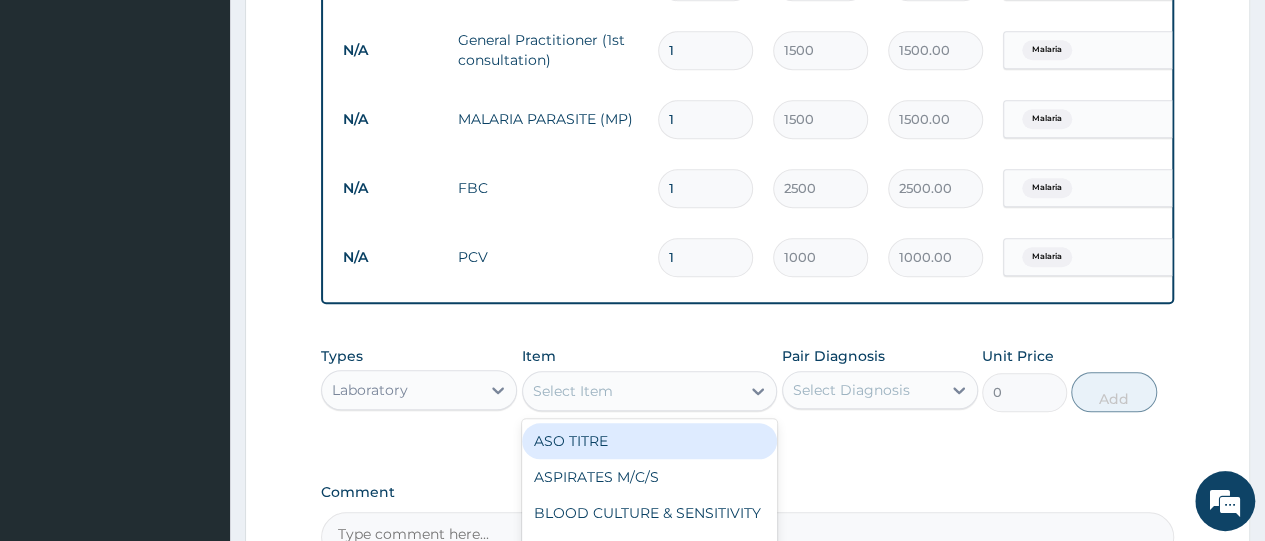 click on "Select Item" at bounding box center [632, 391] 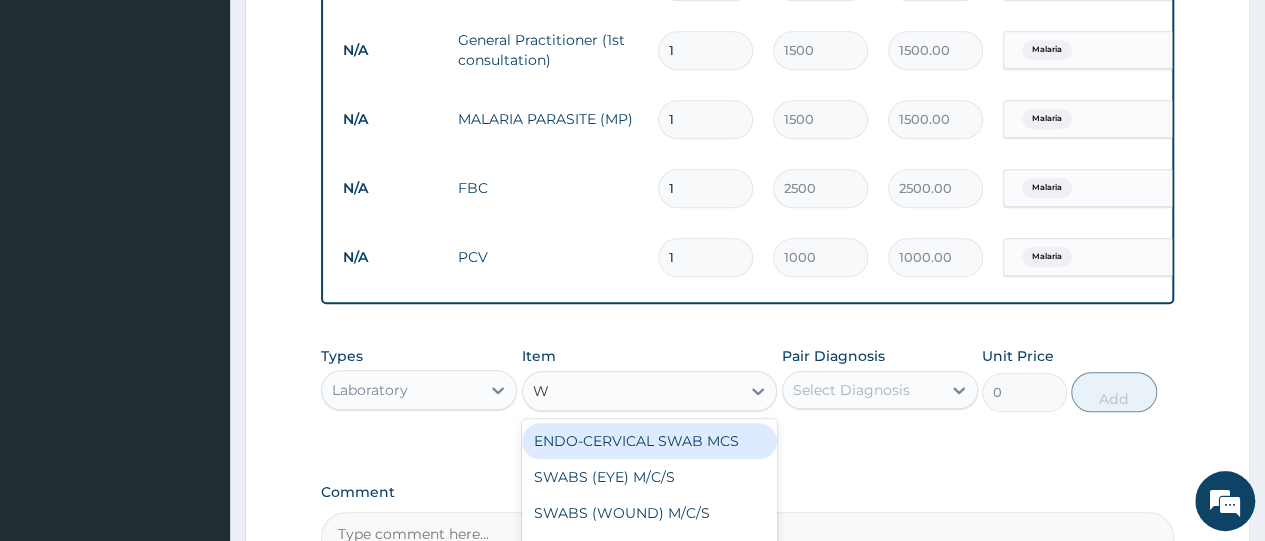 type on "WB" 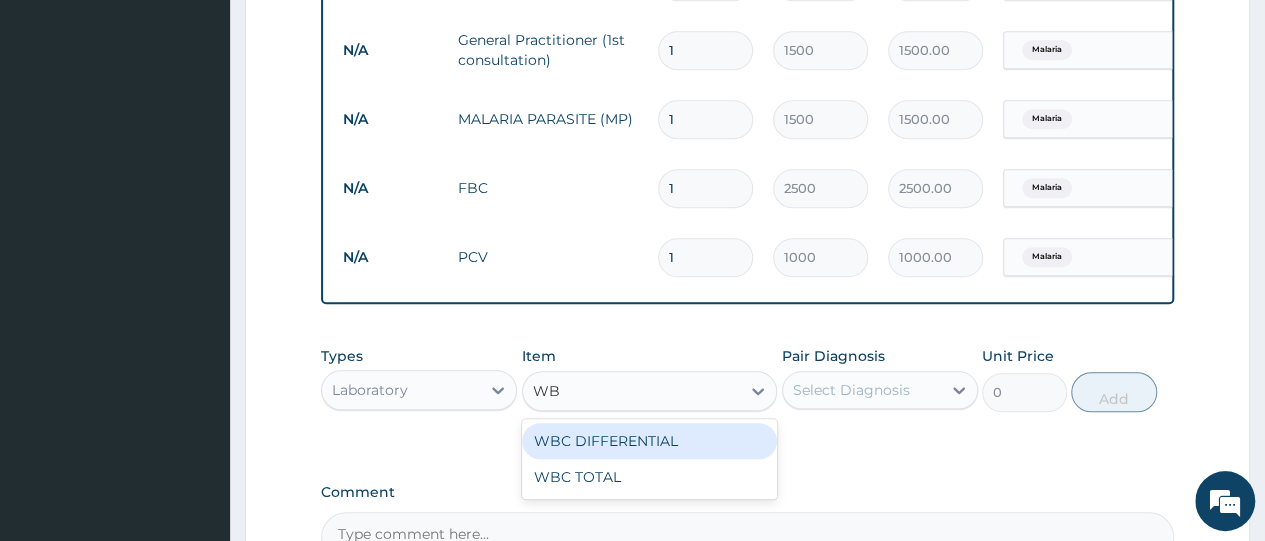 click on "WBC DIFFERENTIAL" at bounding box center [650, 441] 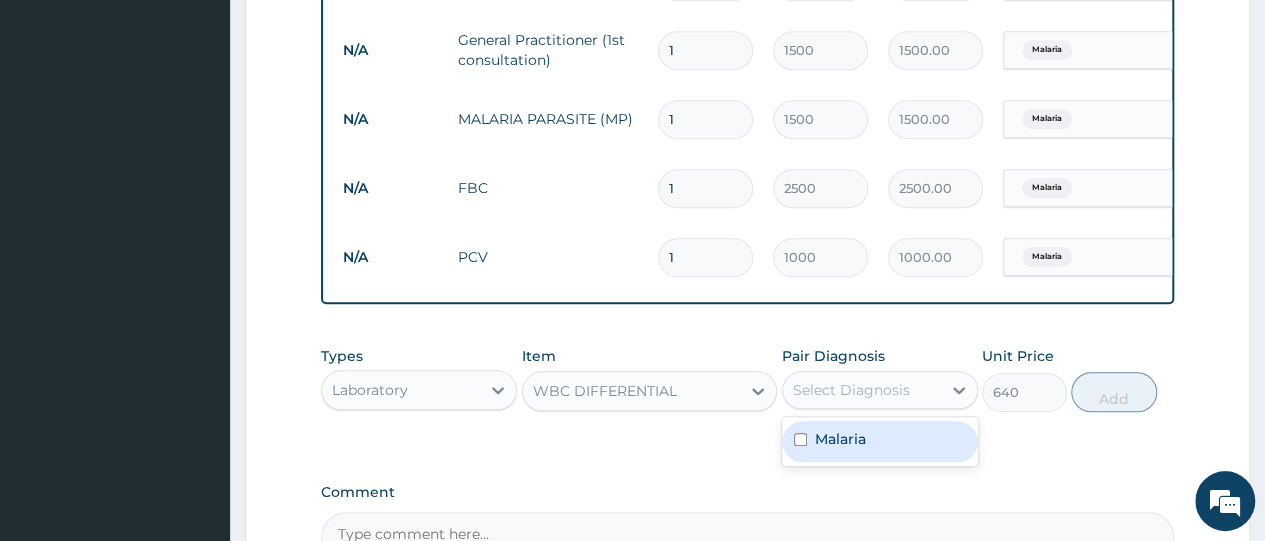 click on "Select Diagnosis" at bounding box center [851, 390] 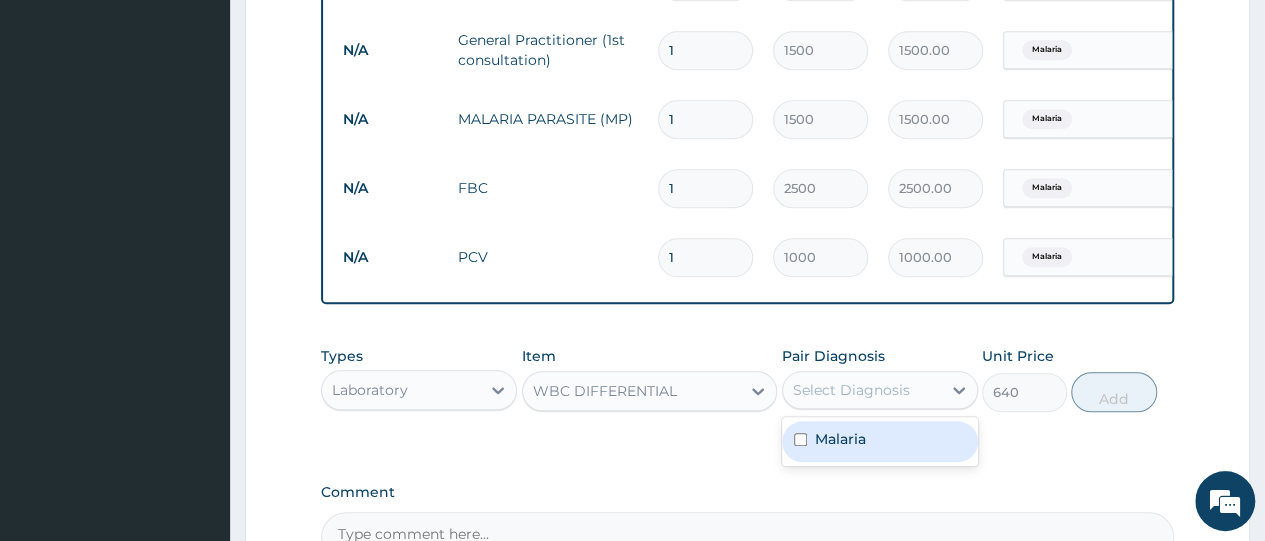 click at bounding box center [800, 439] 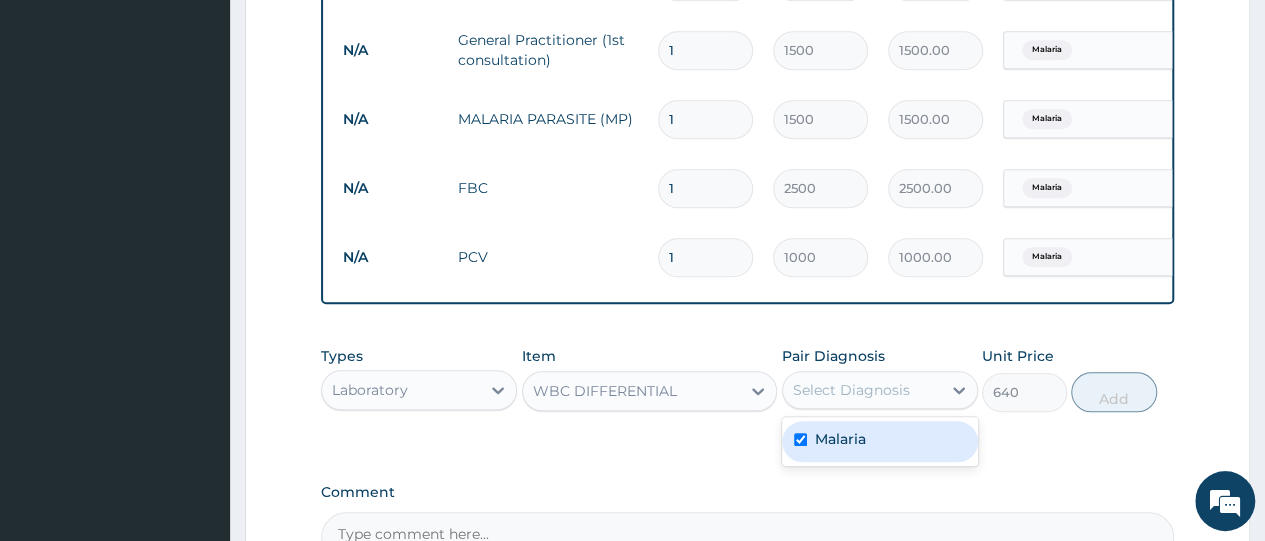 checkbox on "true" 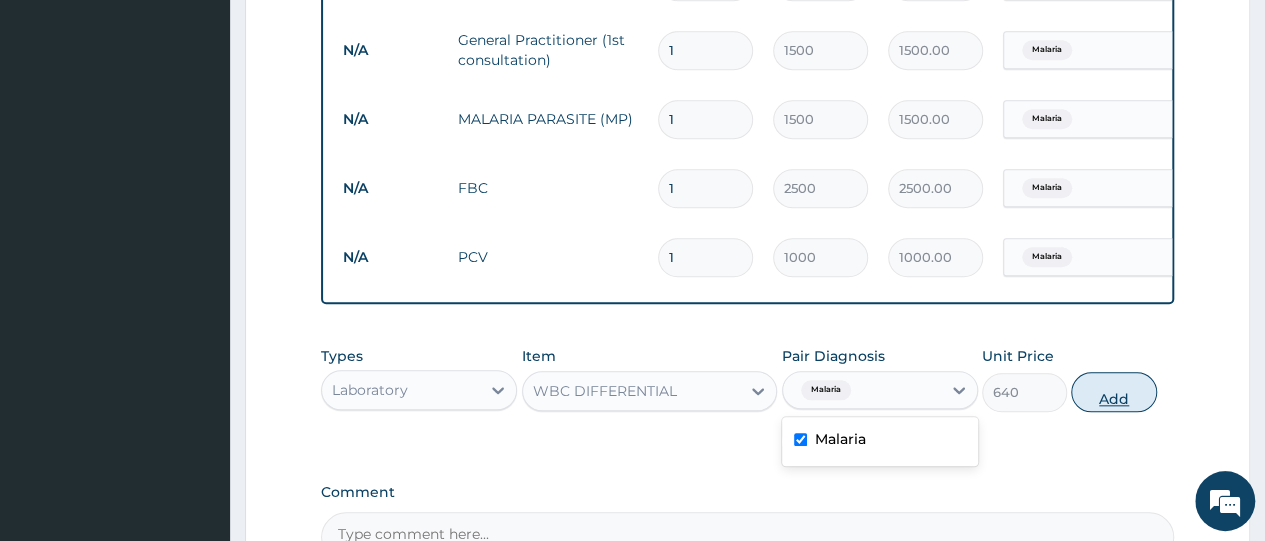 click on "Add" at bounding box center [1113, 392] 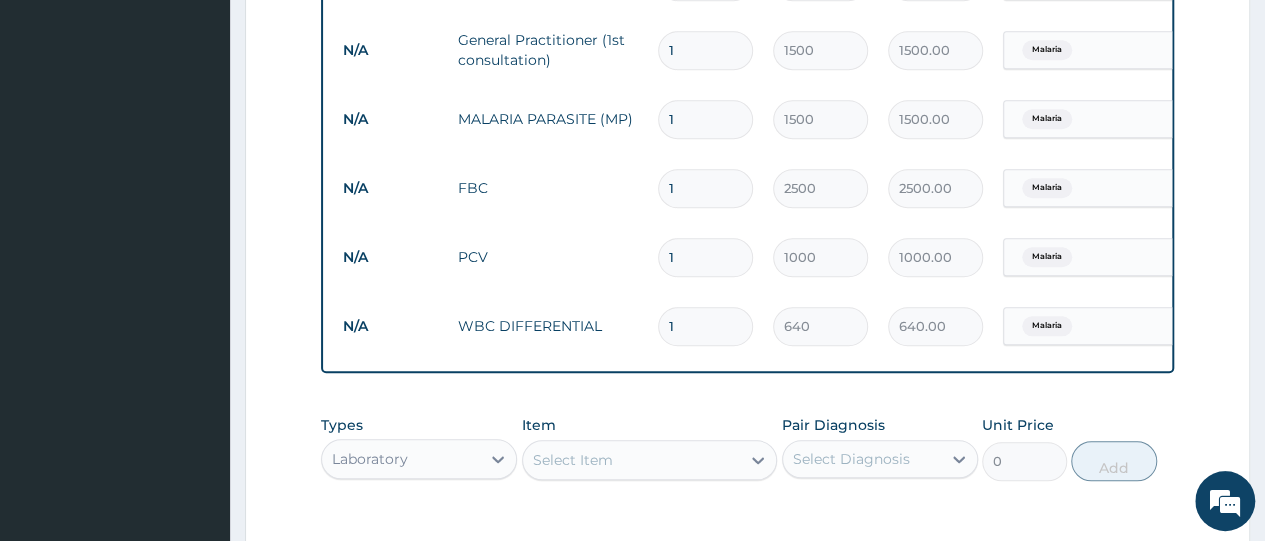 click on "Item Select Item" at bounding box center (650, 448) 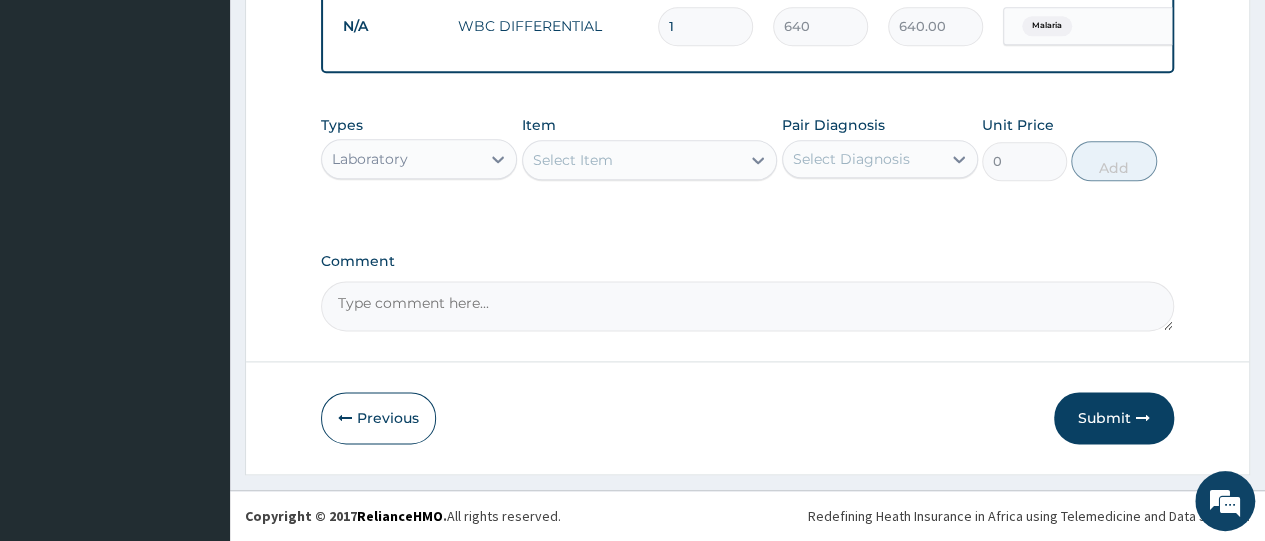 scroll, scrollTop: 1164, scrollLeft: 0, axis: vertical 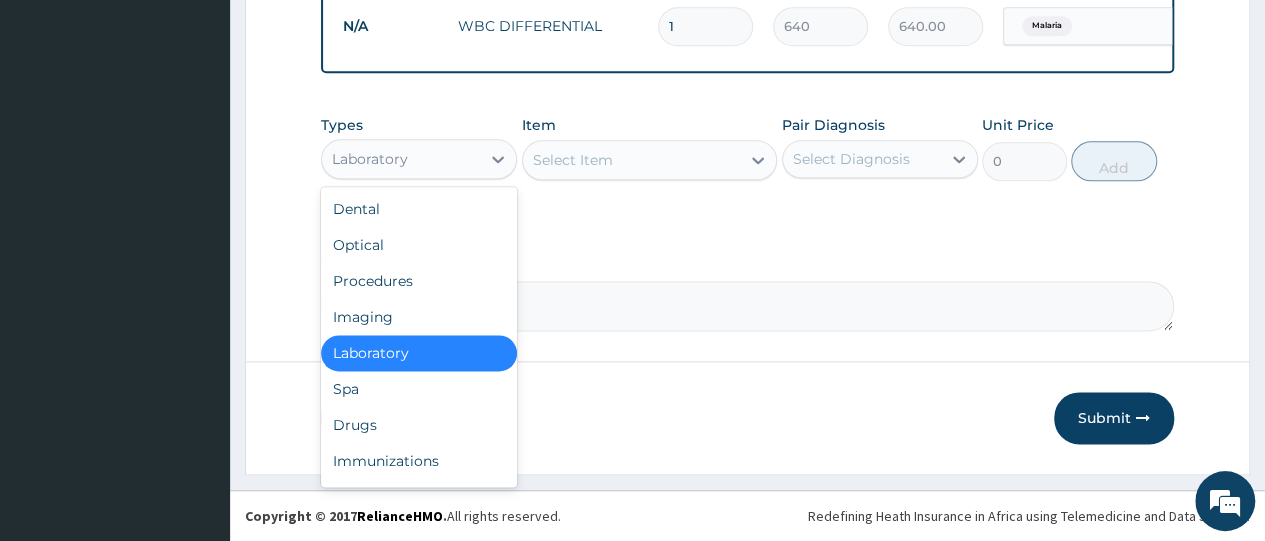 click on "Laboratory" at bounding box center (401, 159) 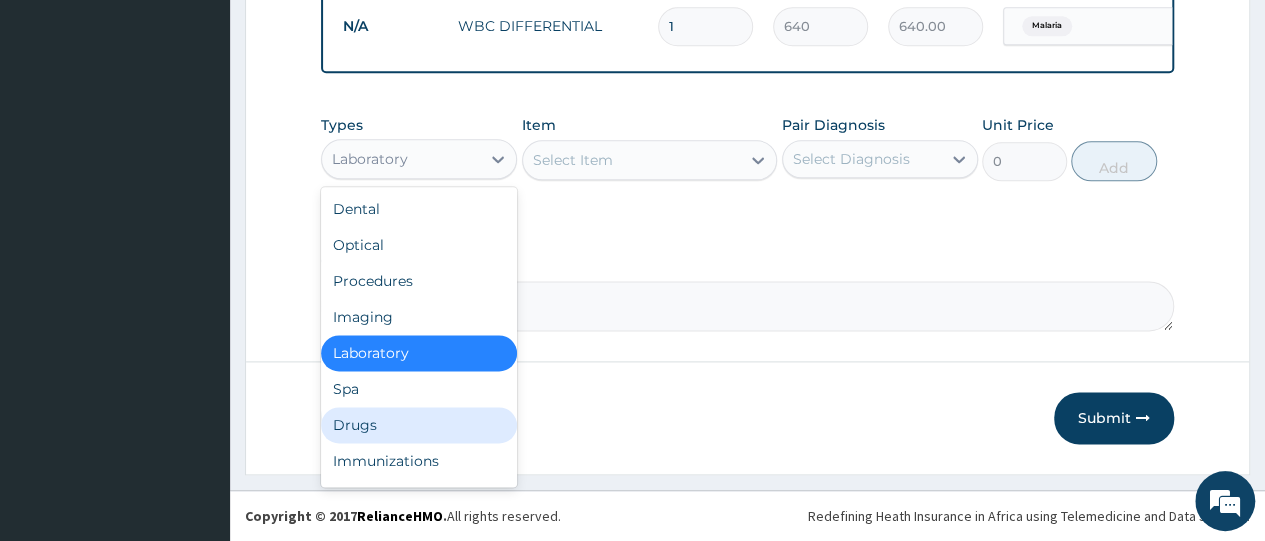 click on "Drugs" at bounding box center (419, 425) 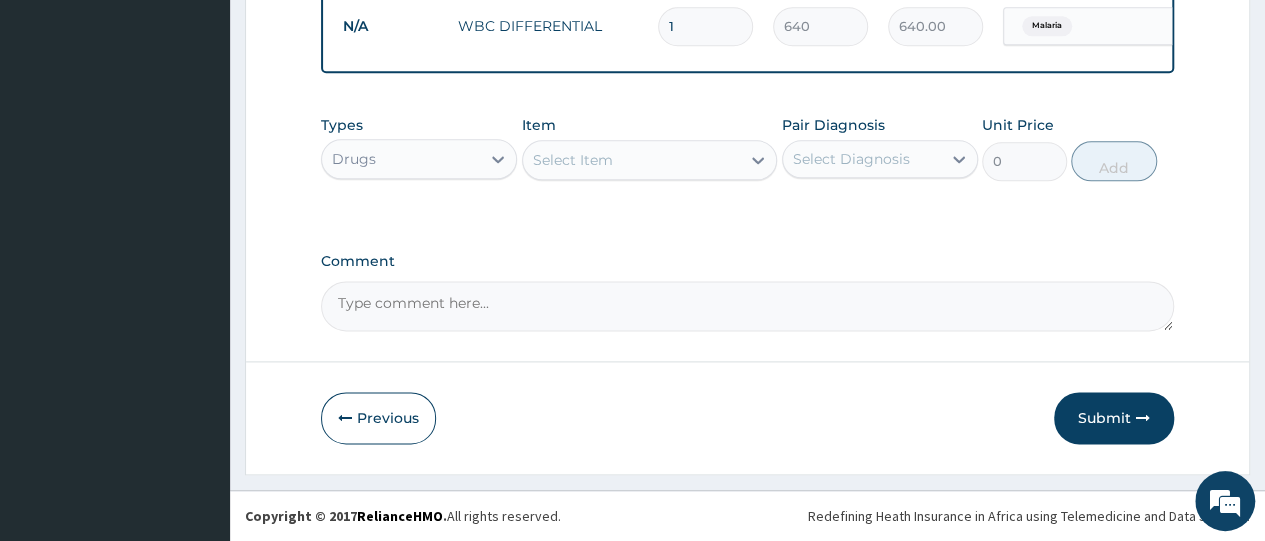 click on "Select Item" at bounding box center [573, 160] 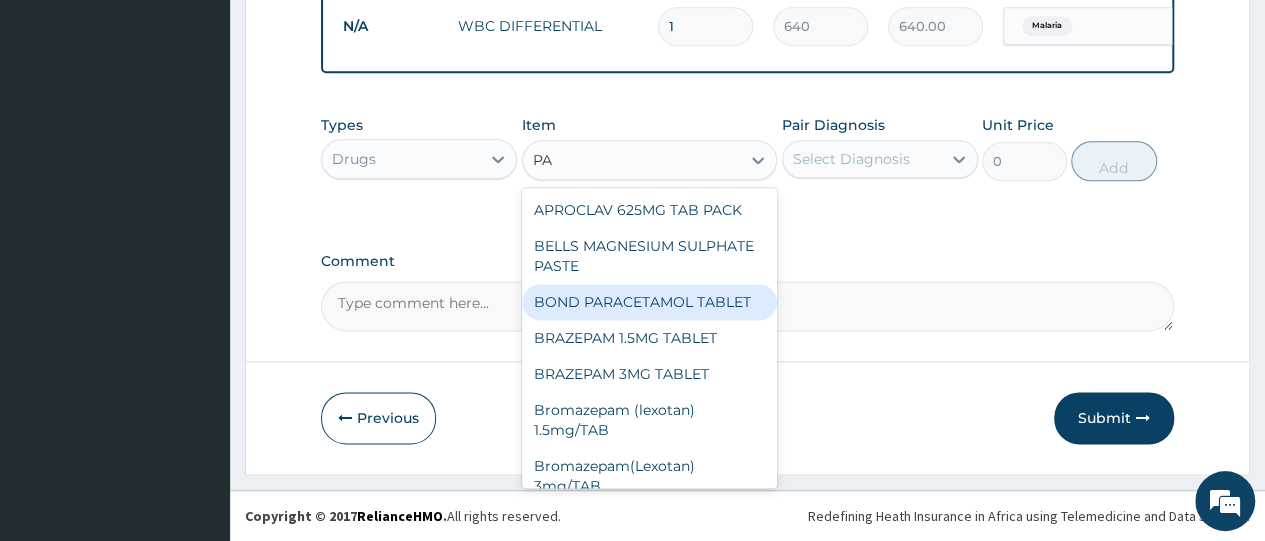 type on "P" 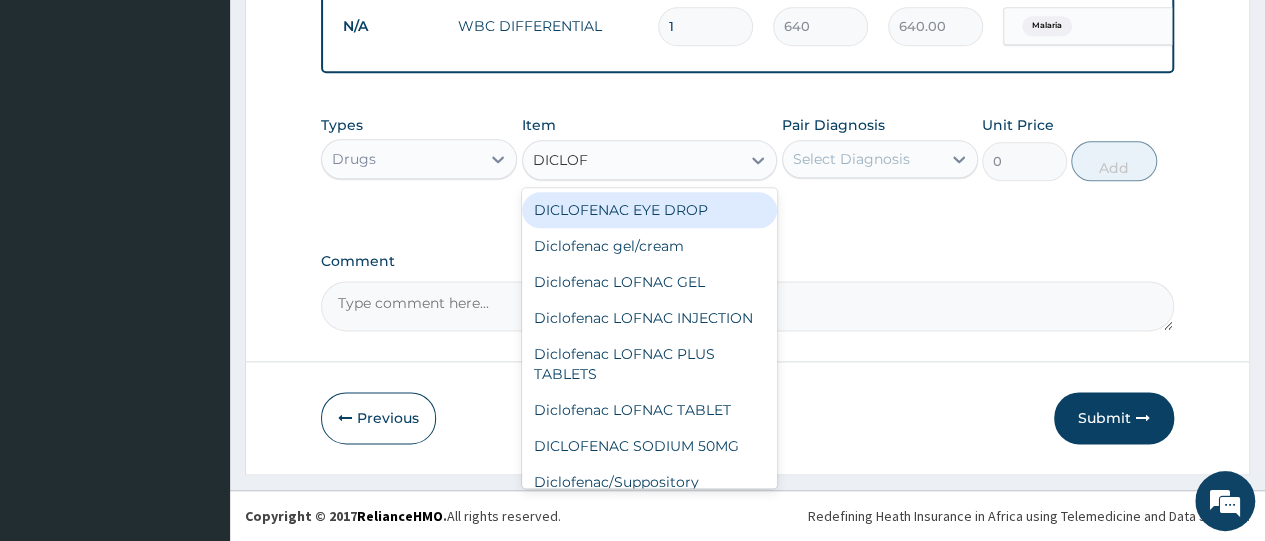 type on "DICLOFE" 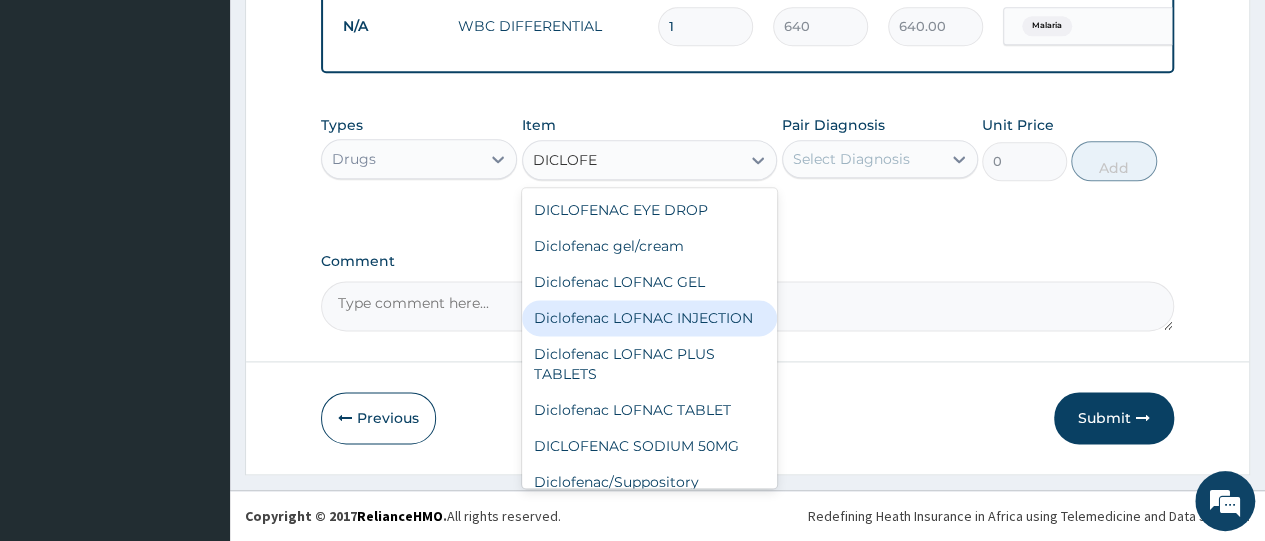 click on "Diclofenac LOFNAC INJECTION" at bounding box center [650, 318] 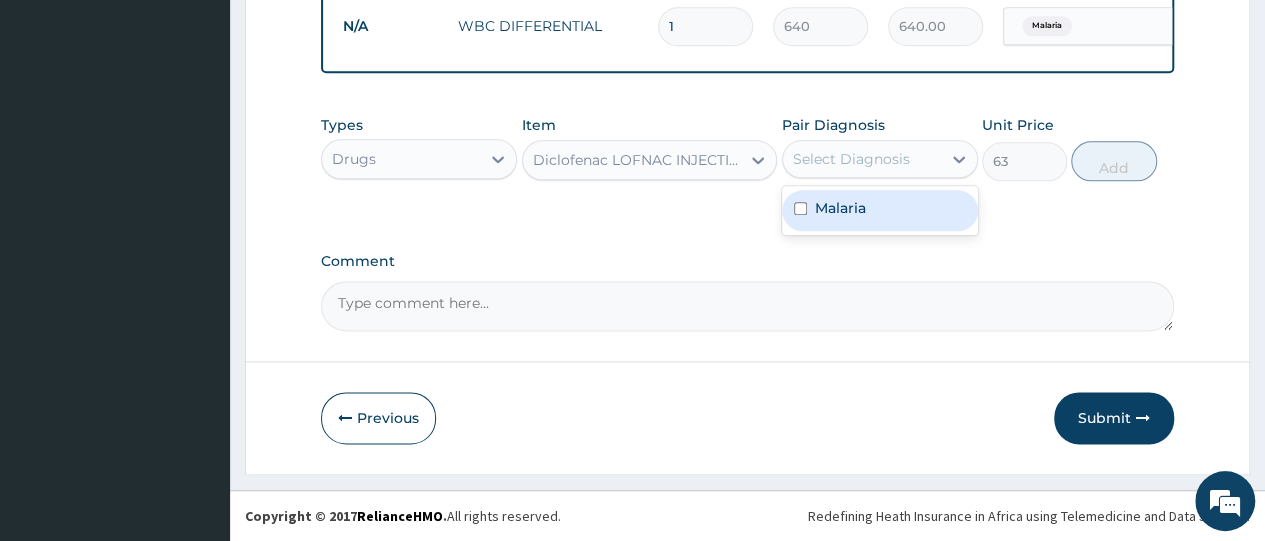 click on "Select Diagnosis" at bounding box center [862, 159] 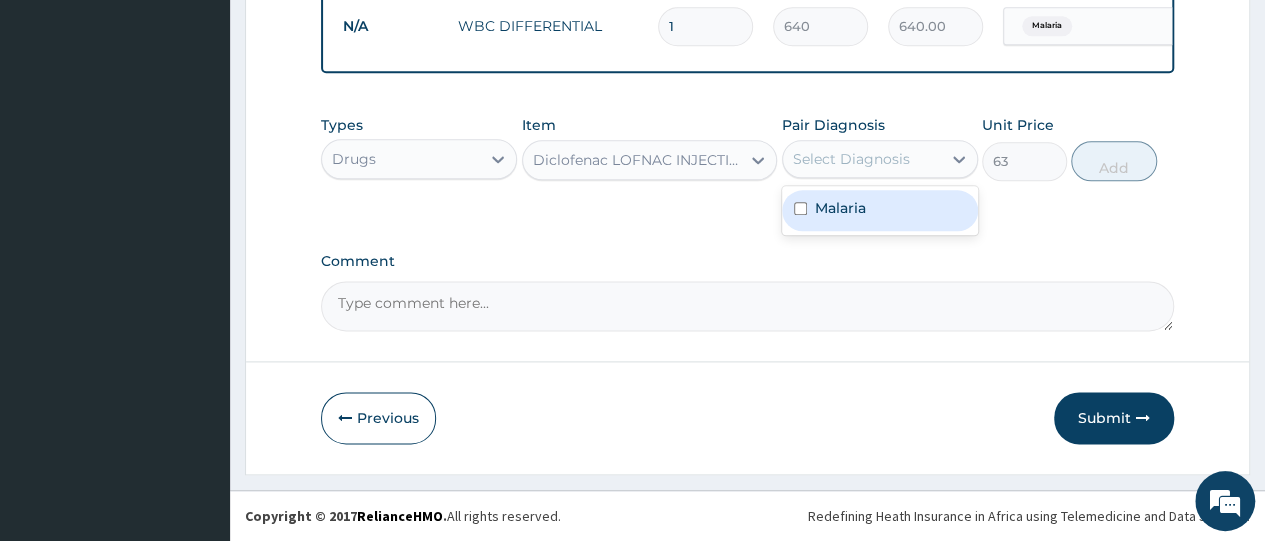 click at bounding box center [800, 208] 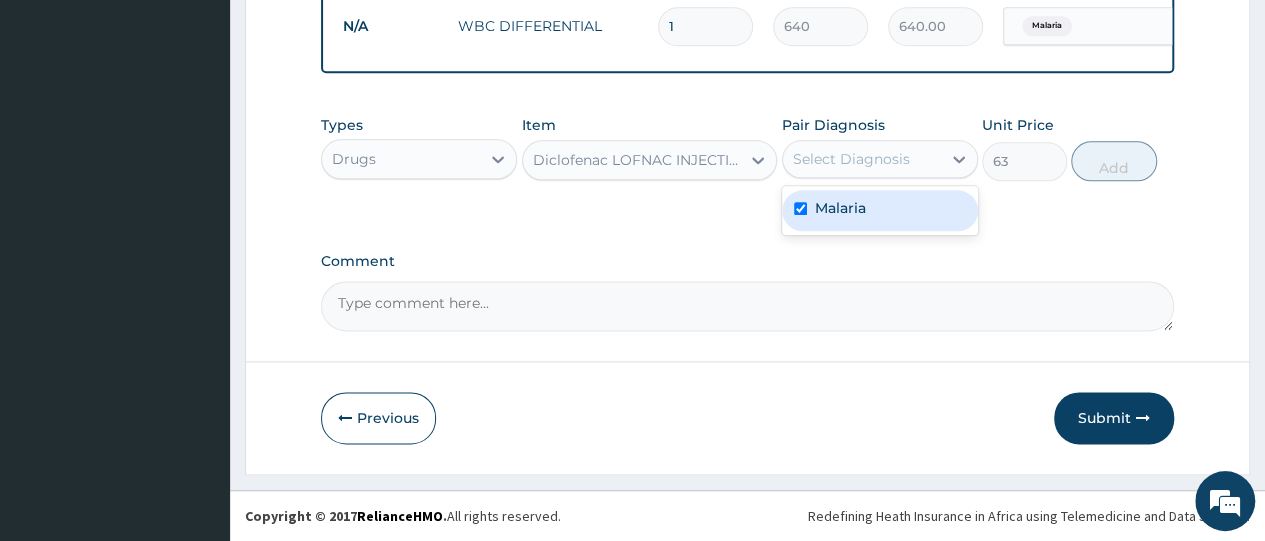 checkbox on "true" 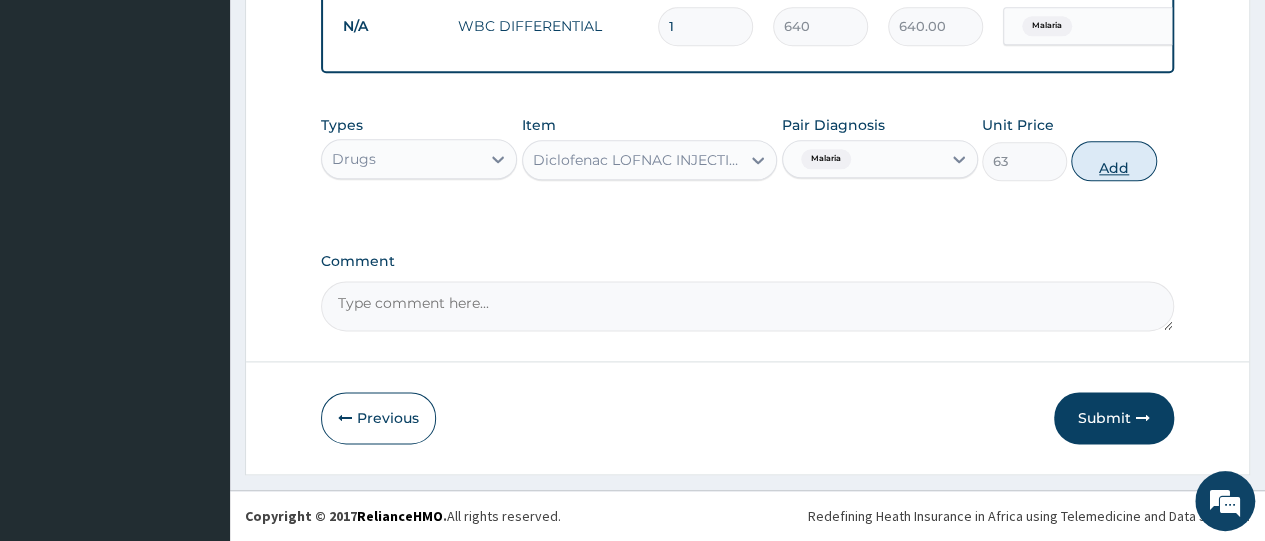 click on "Add" at bounding box center (1113, 161) 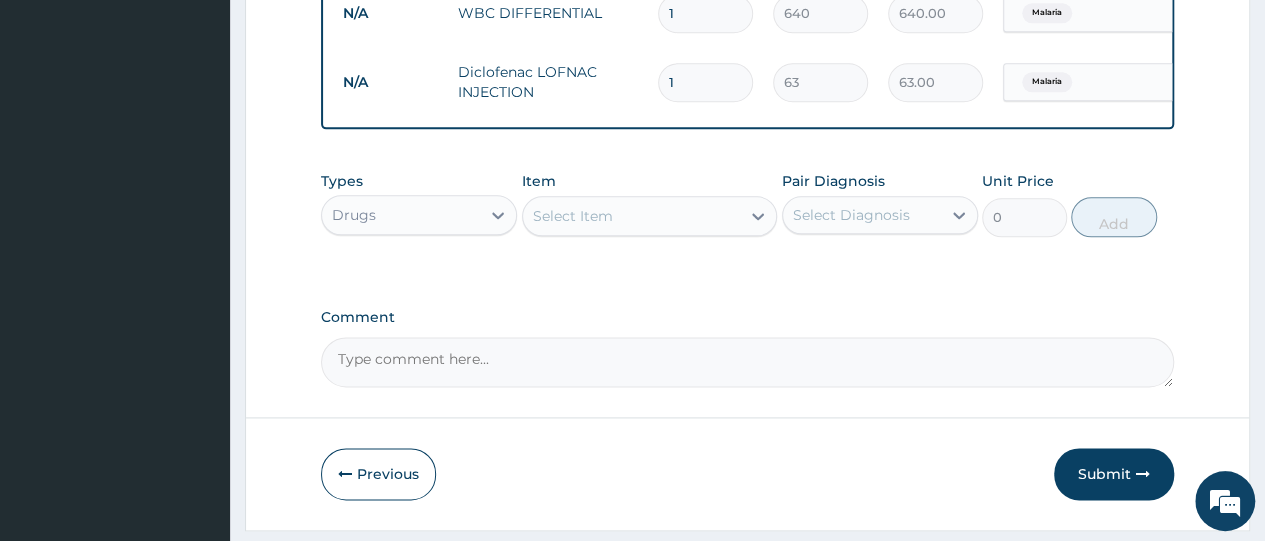 click on "Select Item" at bounding box center [573, 216] 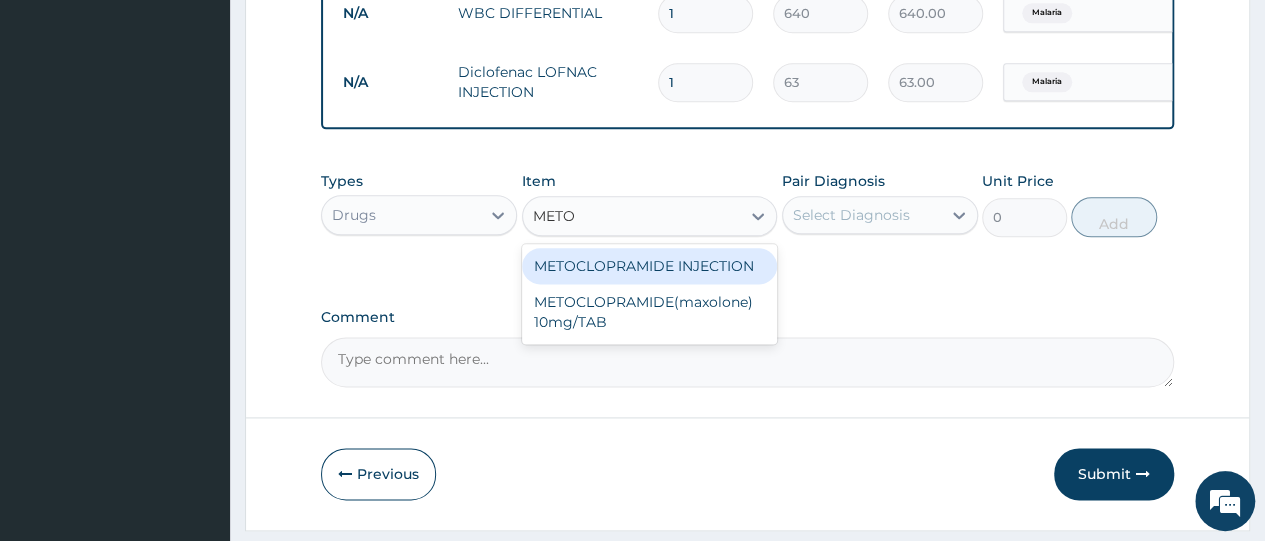 type on "METOC" 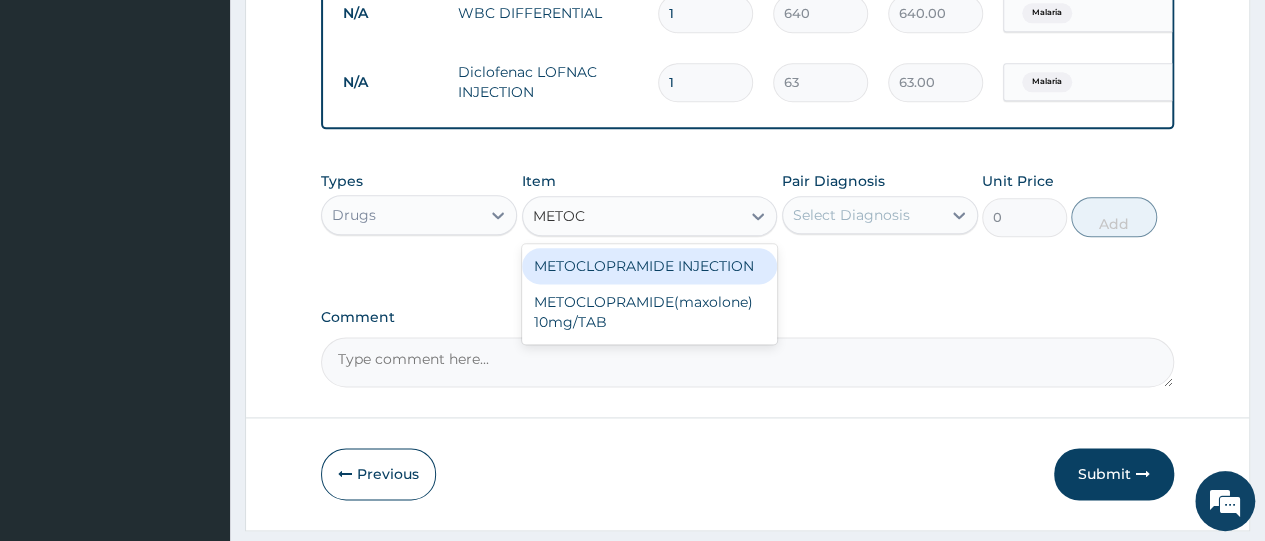 click on "METOCLOPRAMIDE INJECTION" at bounding box center [650, 266] 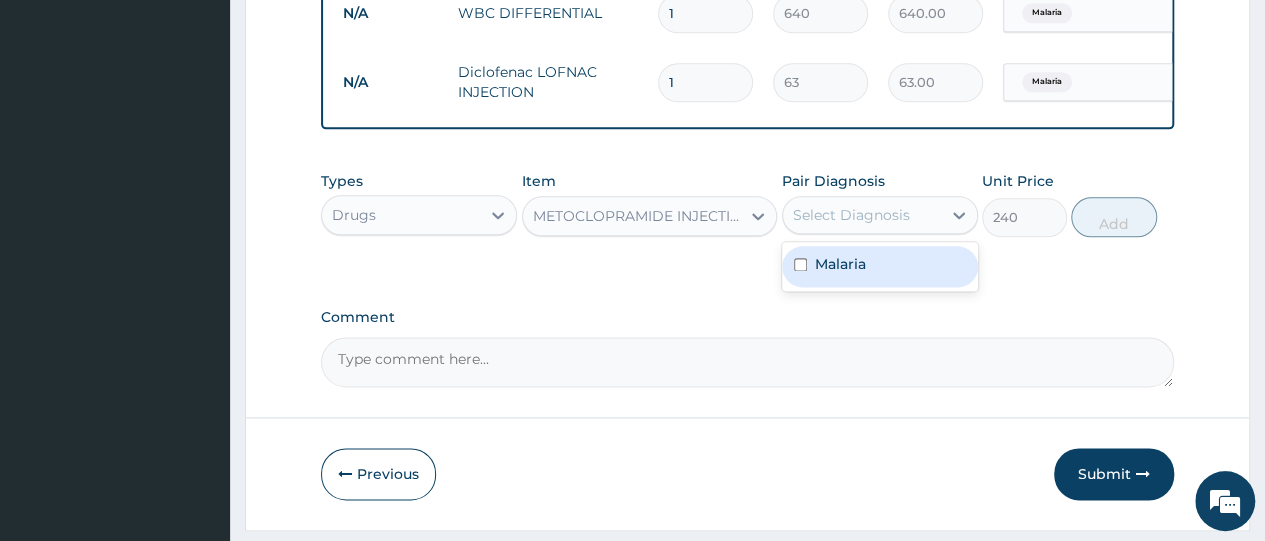 click on "Select Diagnosis" at bounding box center [851, 215] 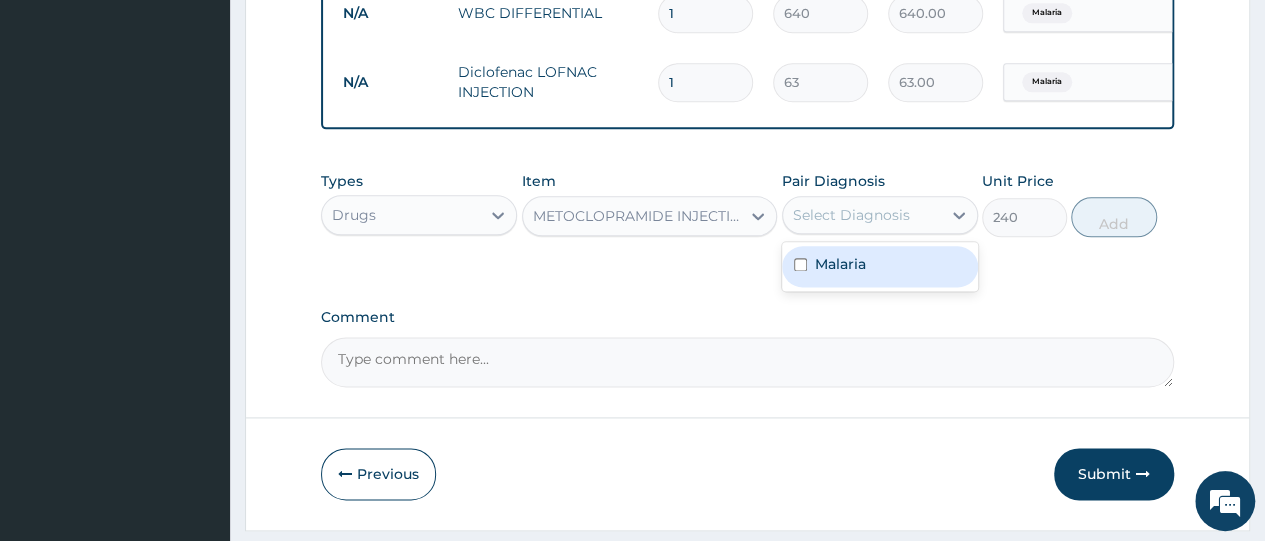 click at bounding box center [800, 264] 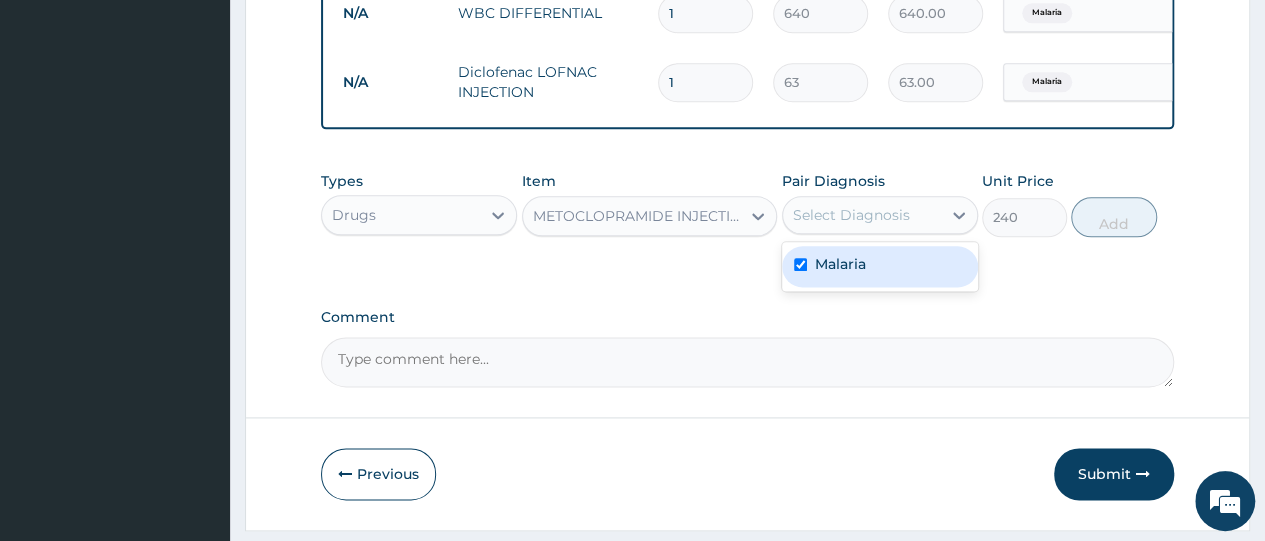 checkbox on "true" 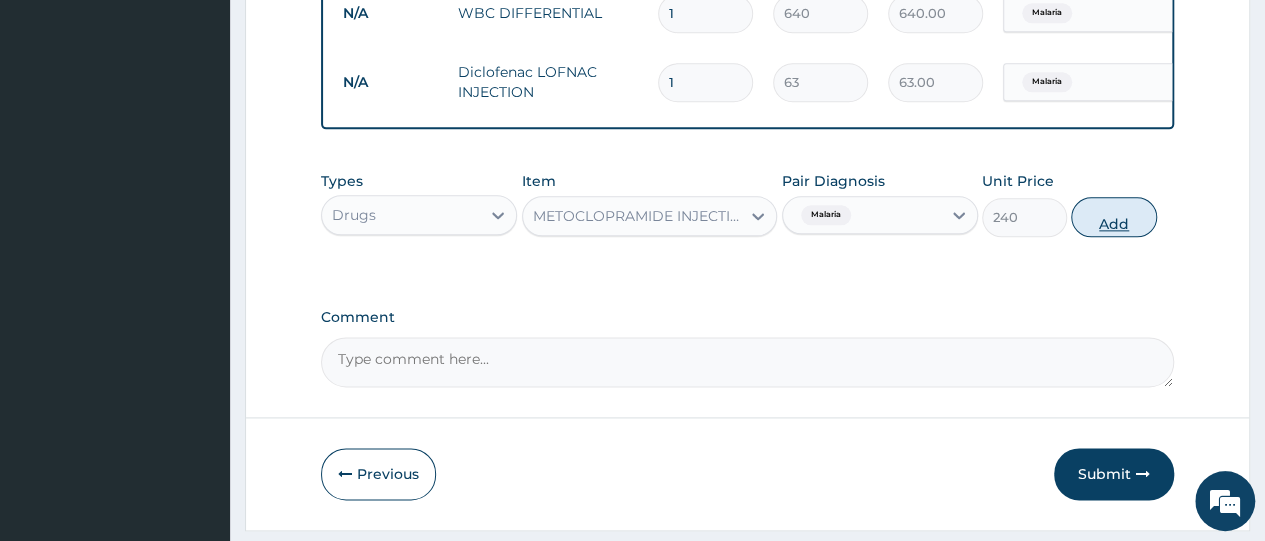 click on "Add" at bounding box center [1113, 217] 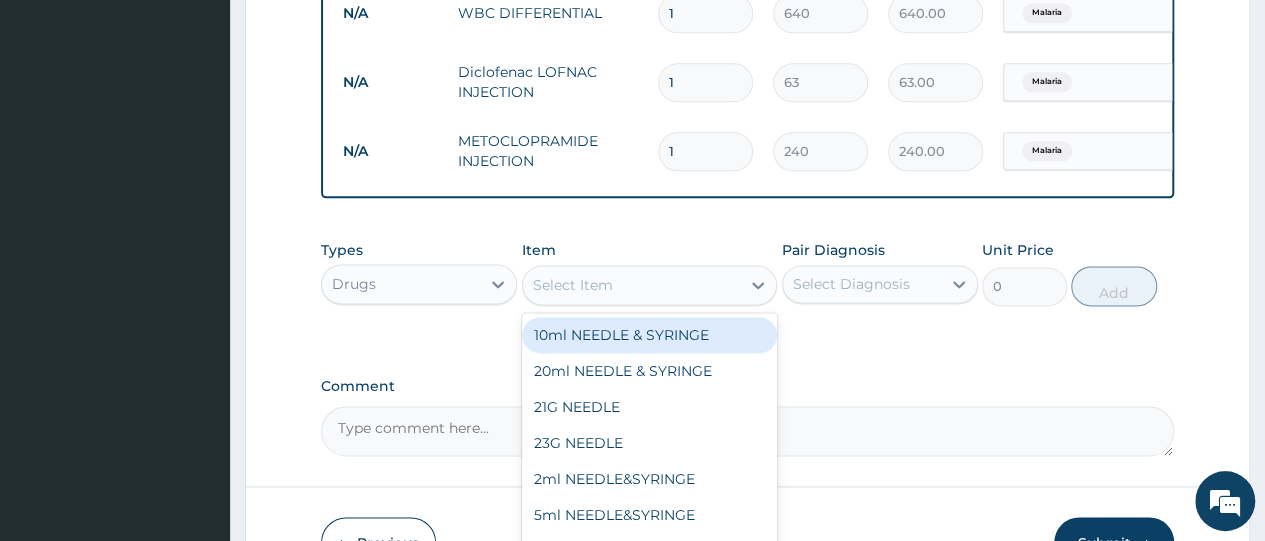 click on "Select Item" at bounding box center (573, 285) 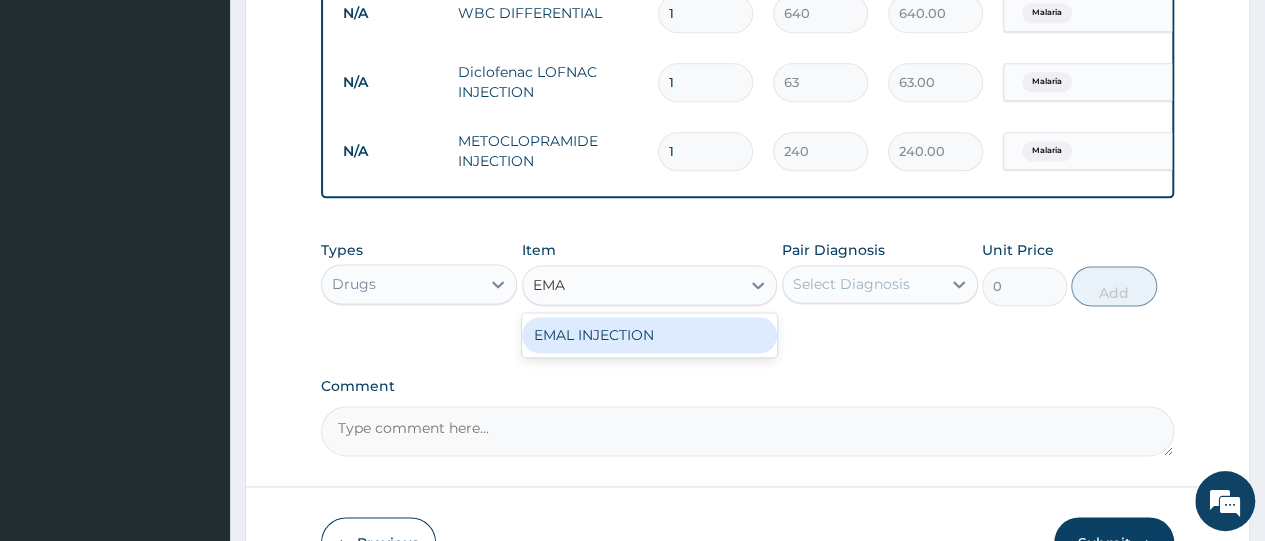 type on "EMAL" 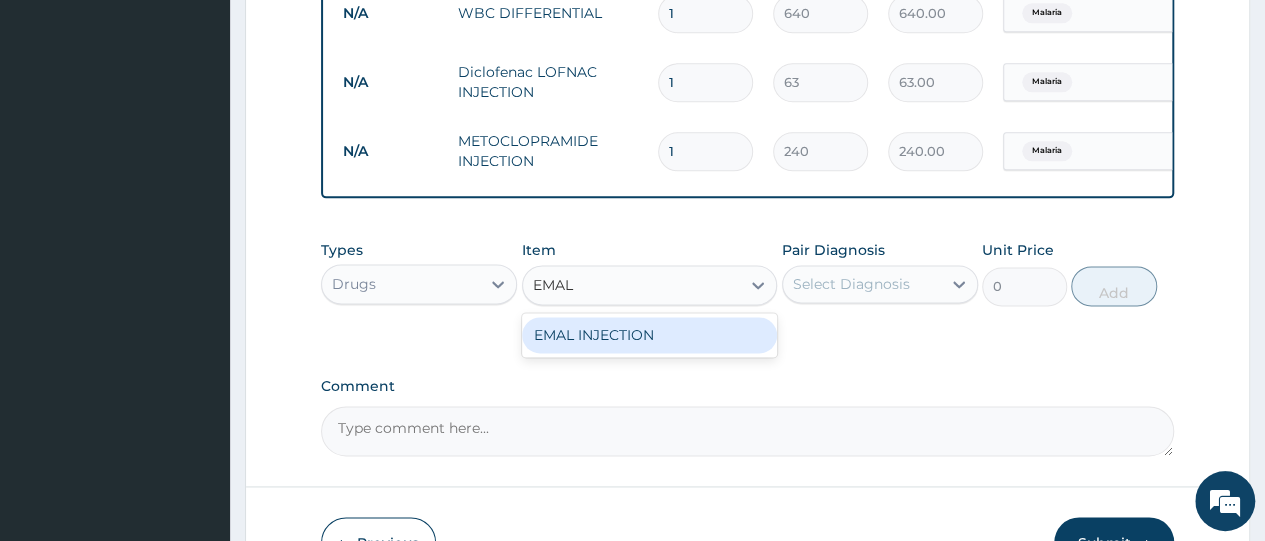 click on "EMAL INJECTION" at bounding box center [650, 335] 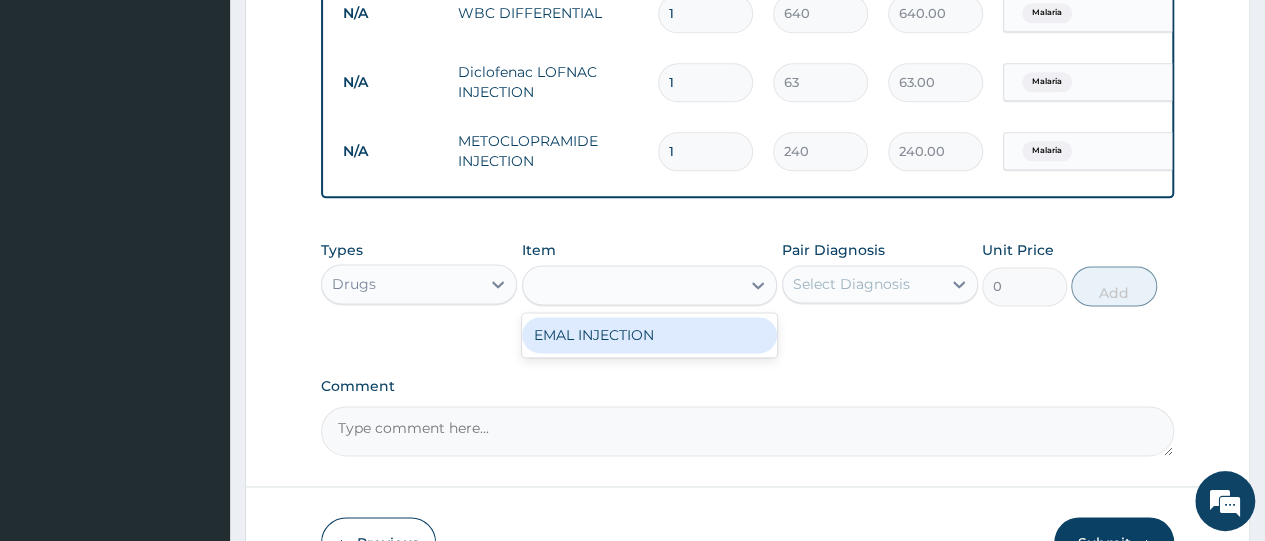 type on "4200" 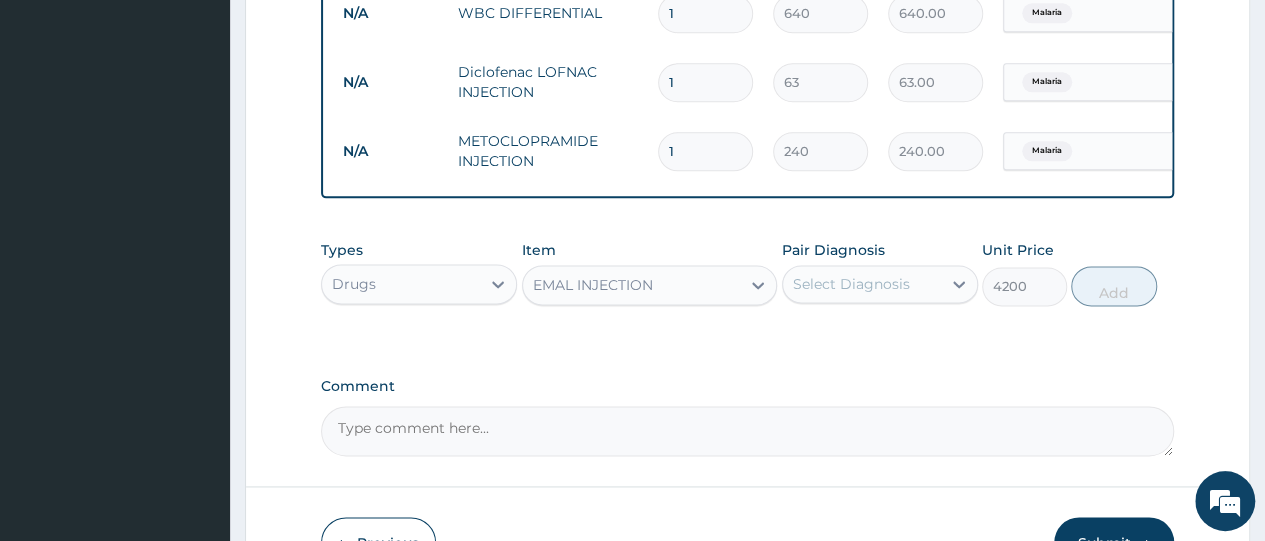 click on "Select Diagnosis" at bounding box center [851, 284] 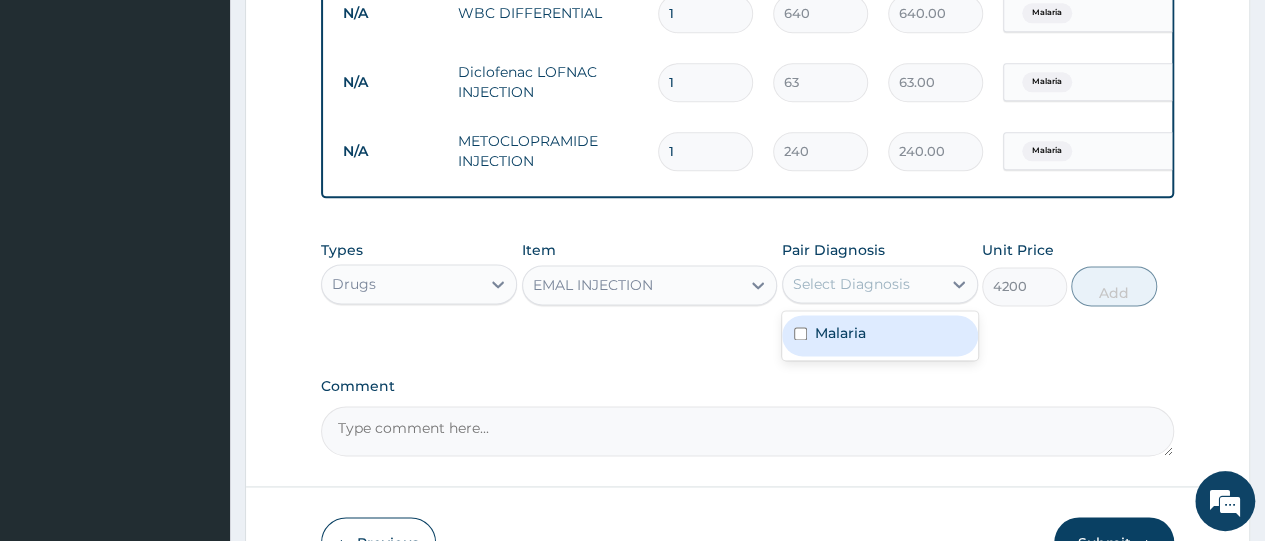 click at bounding box center [800, 333] 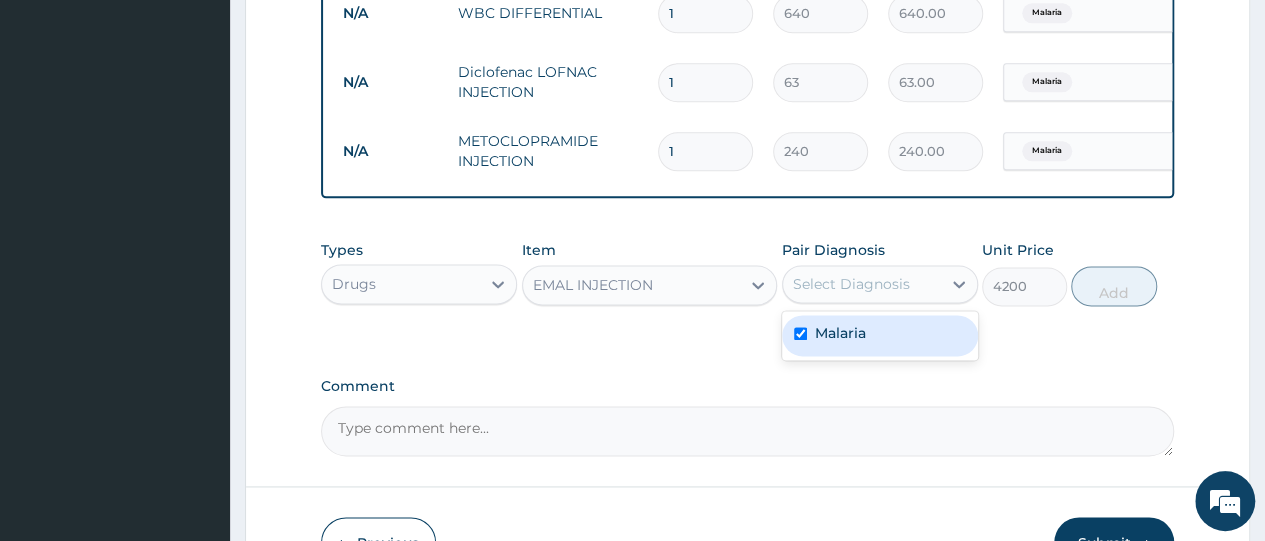 checkbox on "true" 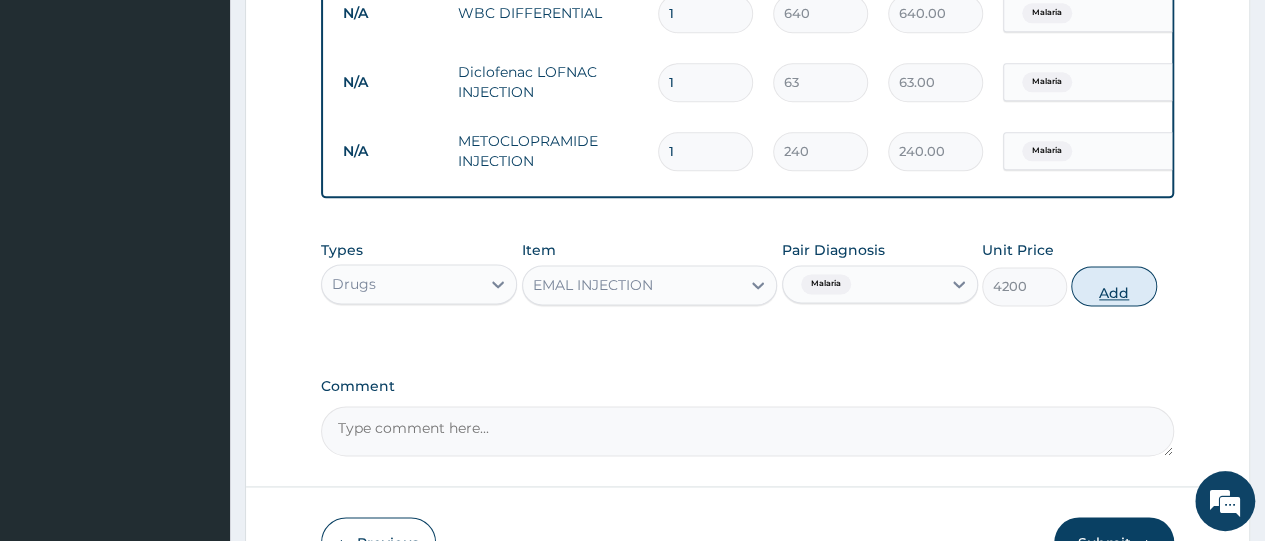 click on "Add" at bounding box center [1113, 286] 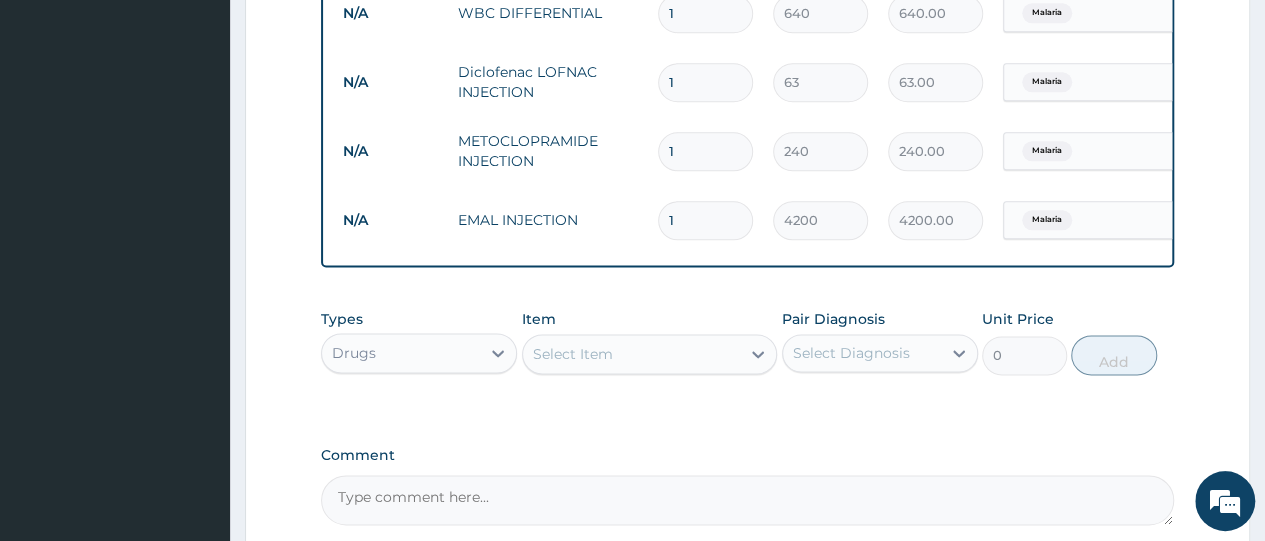 click on "1" at bounding box center (705, 220) 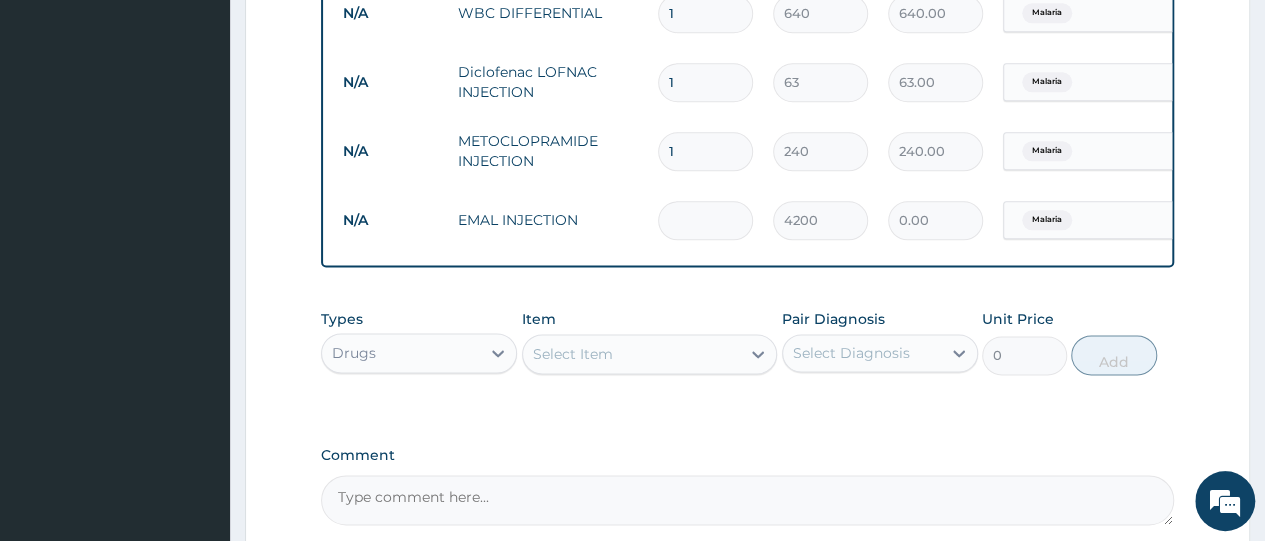 type on "3" 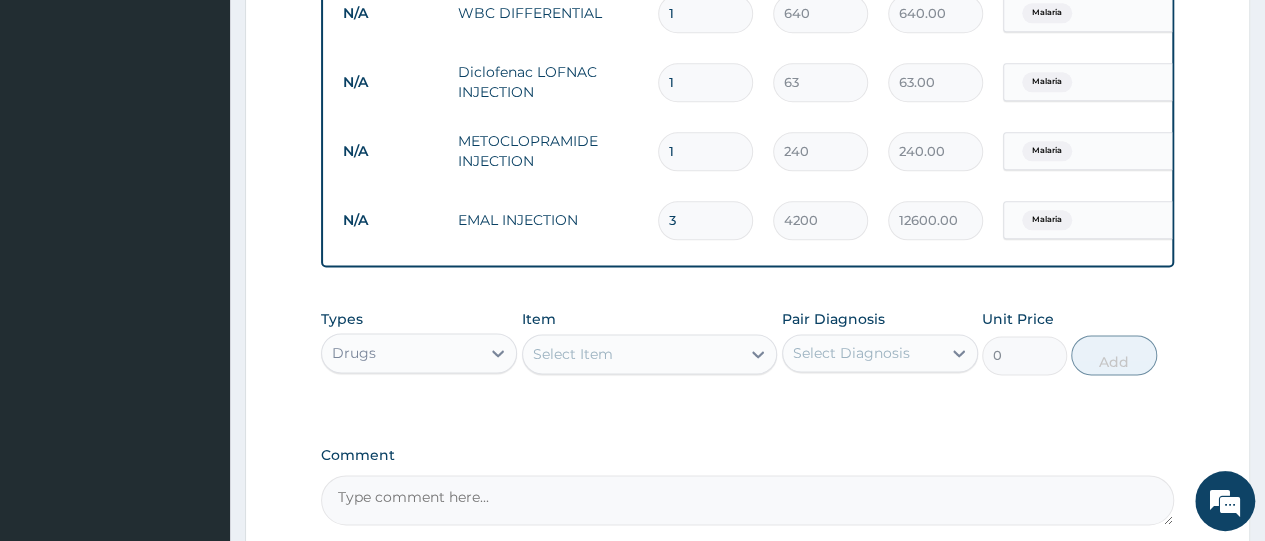 type 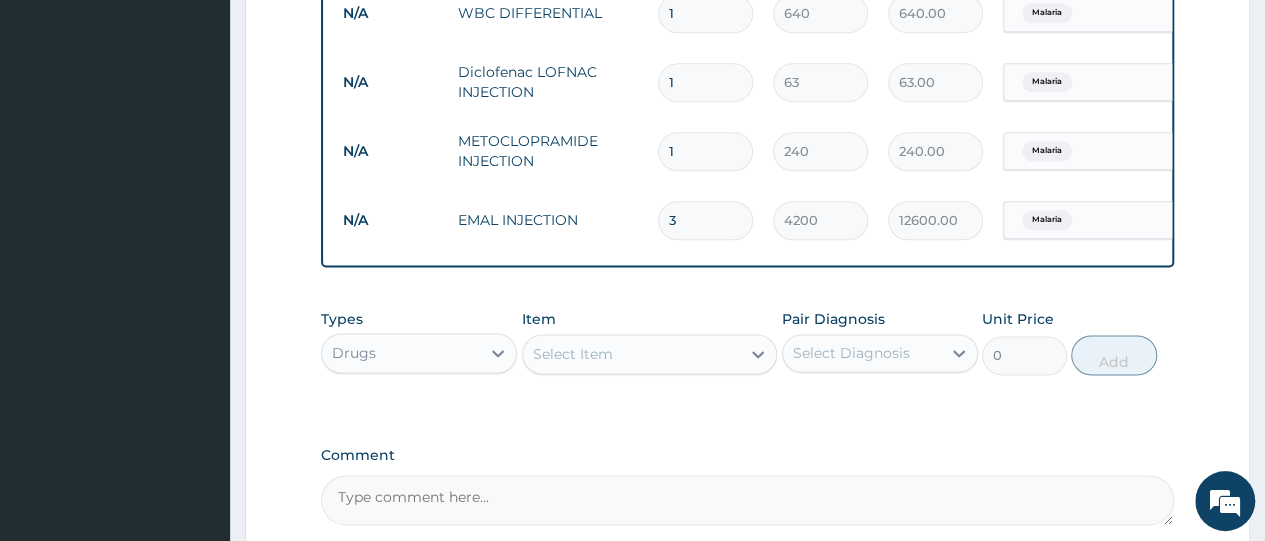 type on "0.00" 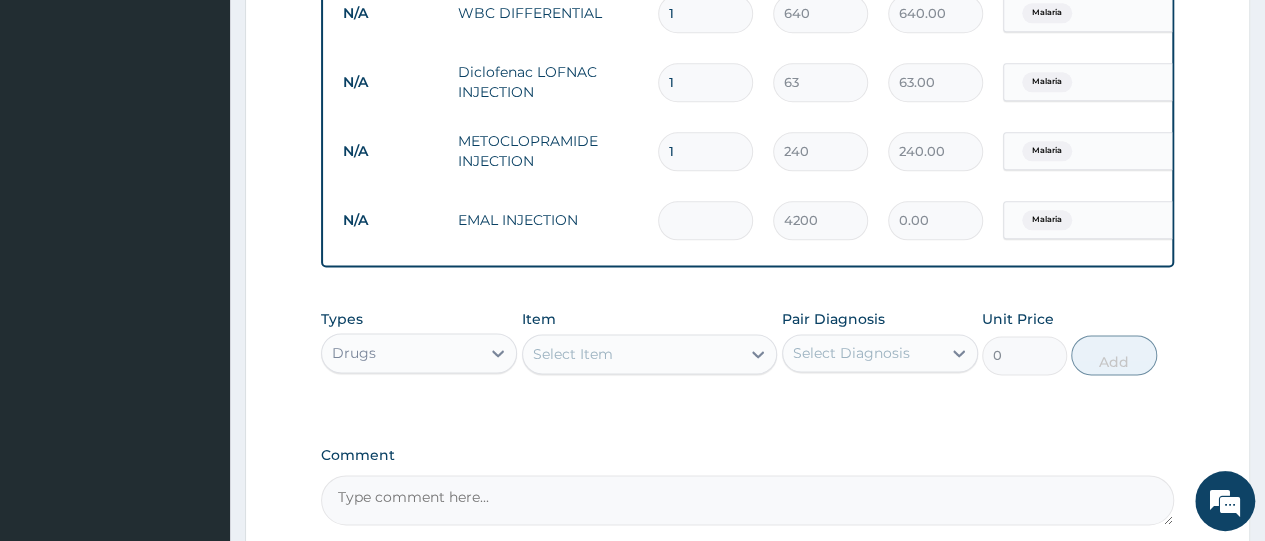 type on "2" 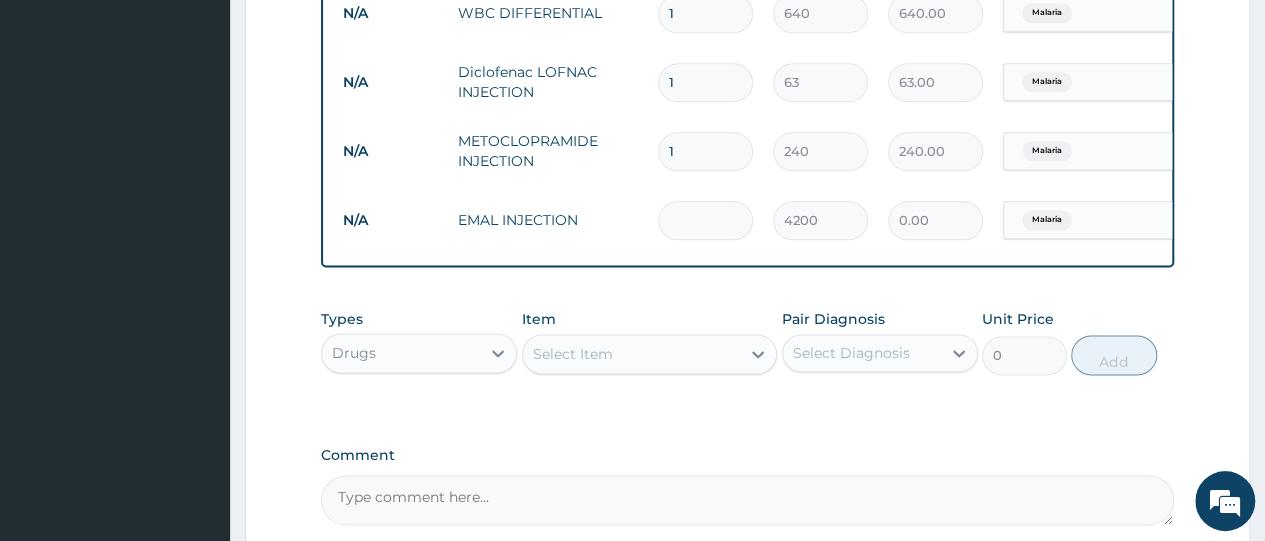 type on "8400.00" 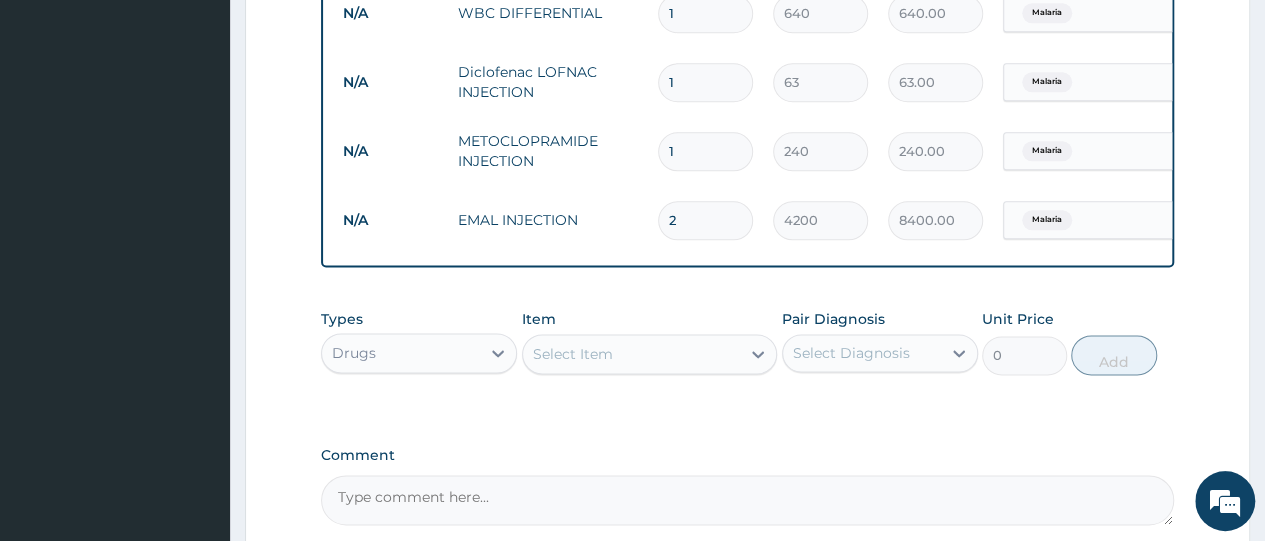 type on "2" 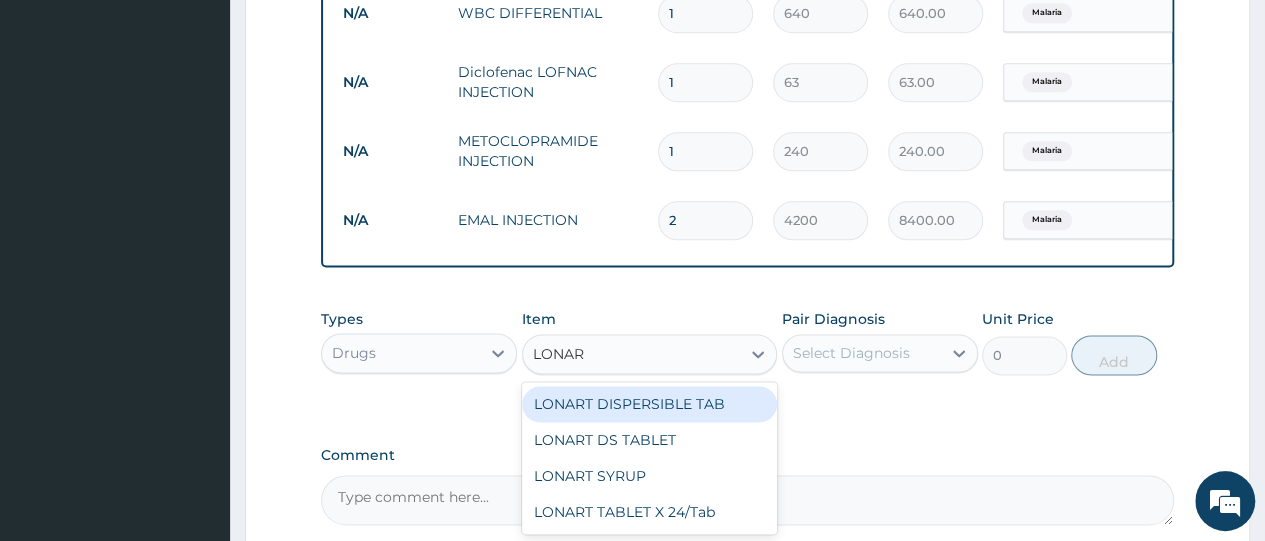 type on "LONART" 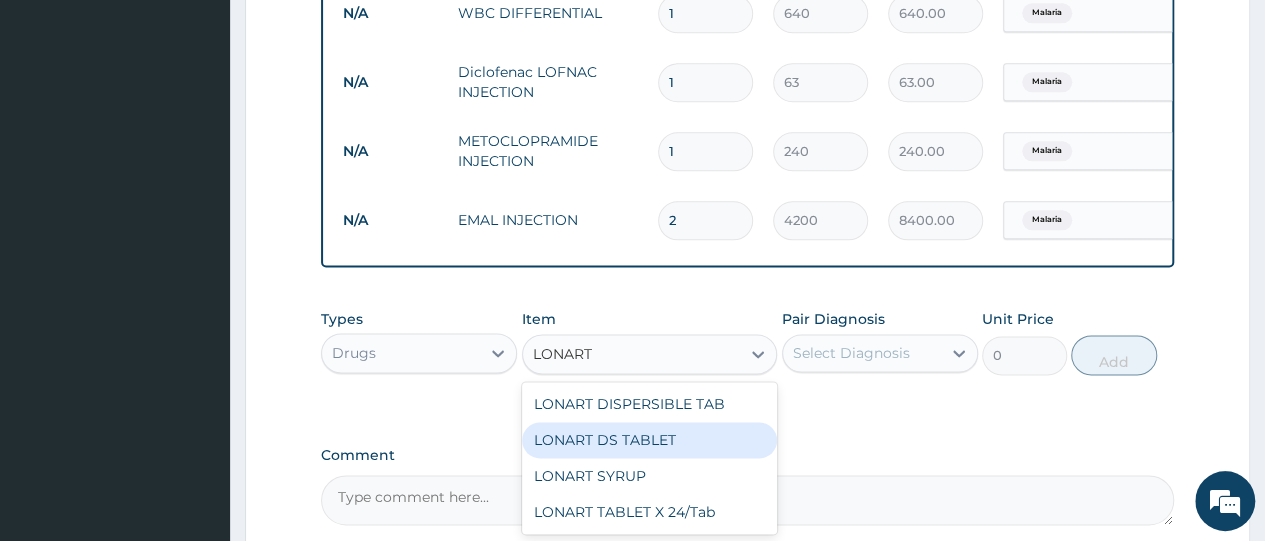 click on "LONART DS TABLET" at bounding box center (650, 440) 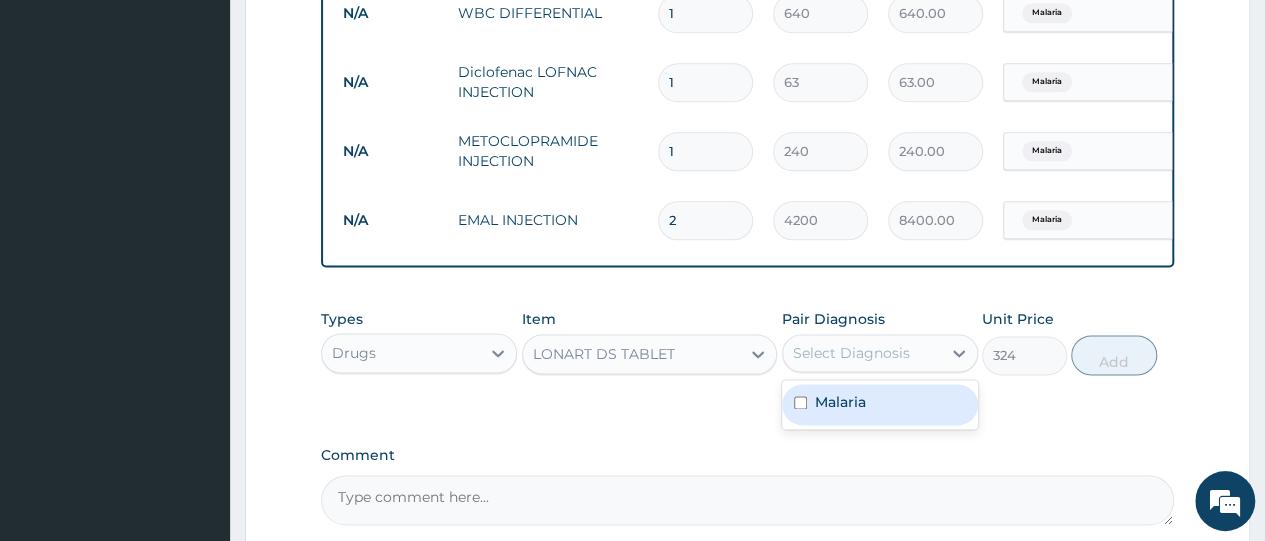 click on "Select Diagnosis" at bounding box center (851, 353) 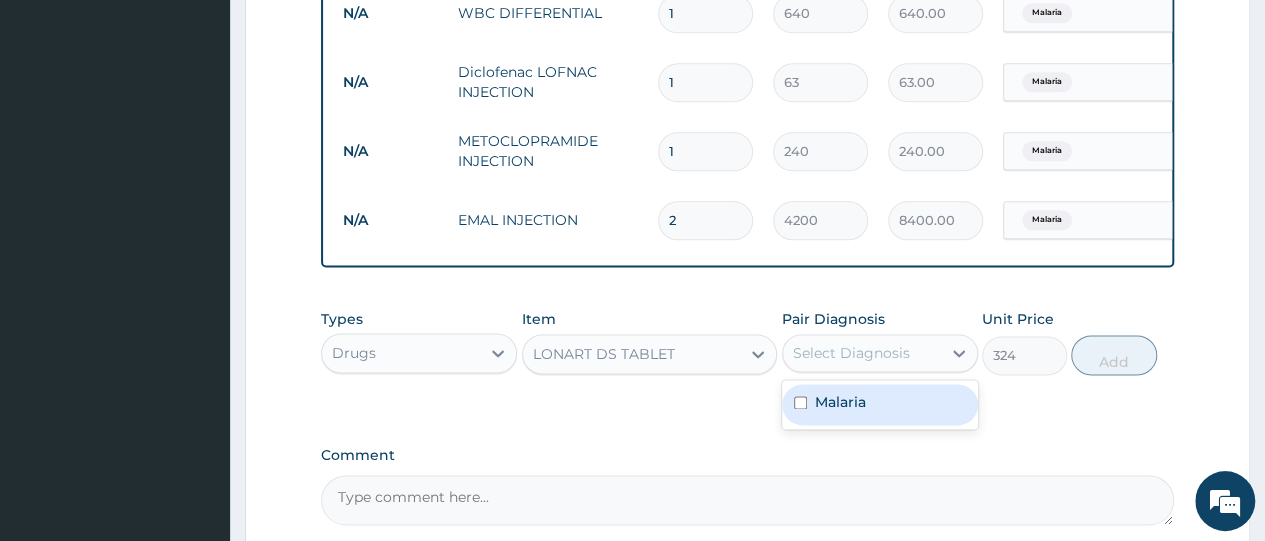 click on "Malaria" at bounding box center [880, 404] 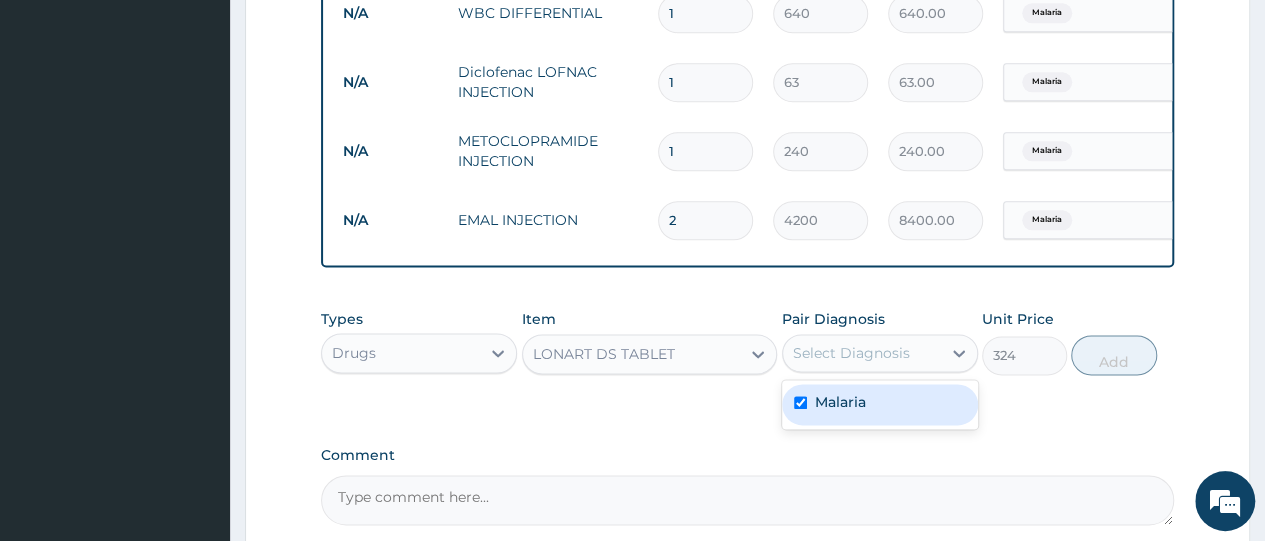 checkbox on "true" 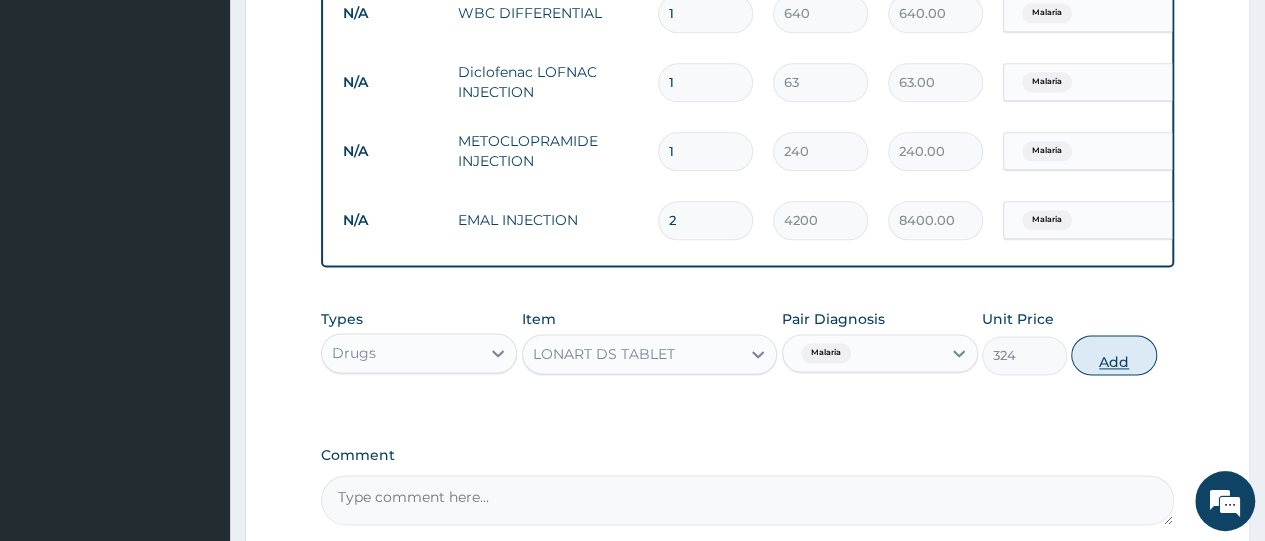 click on "Add" at bounding box center (1113, 355) 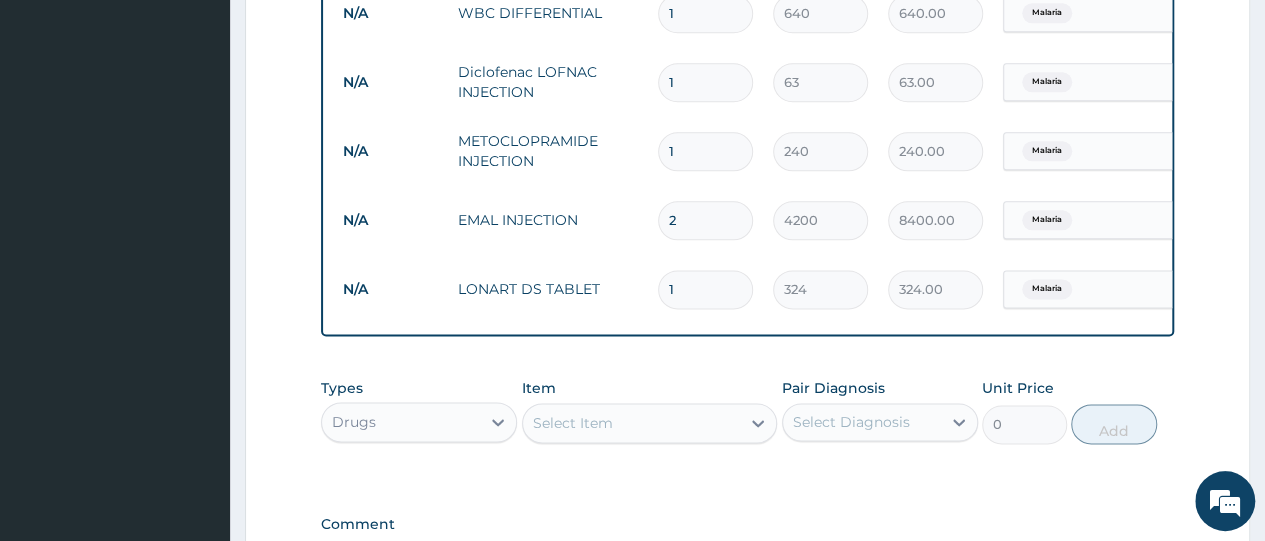 type 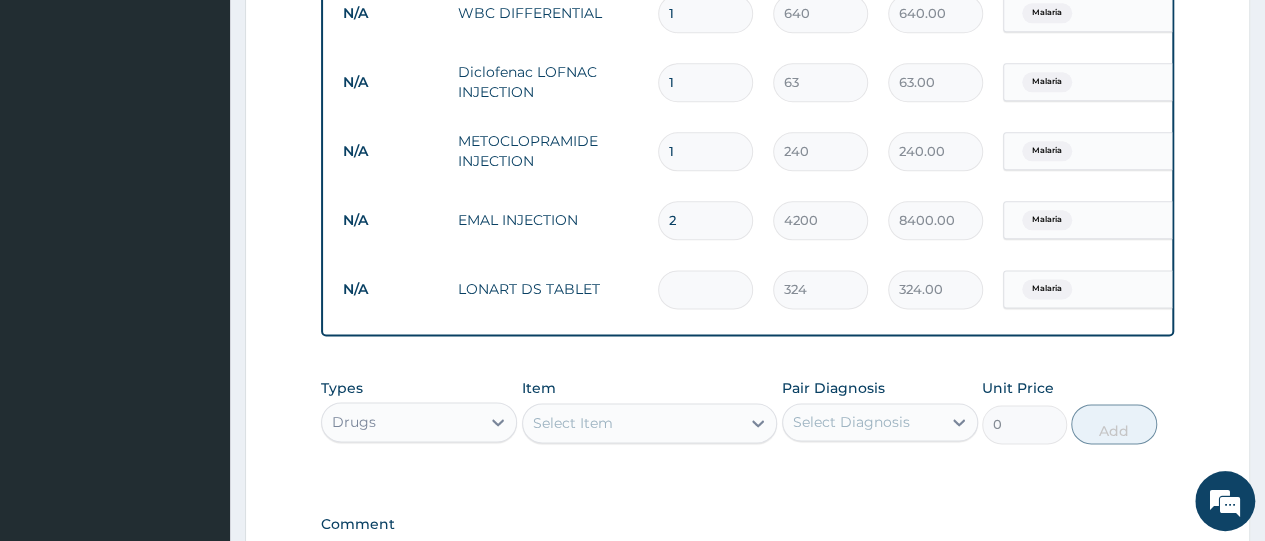 type on "0.00" 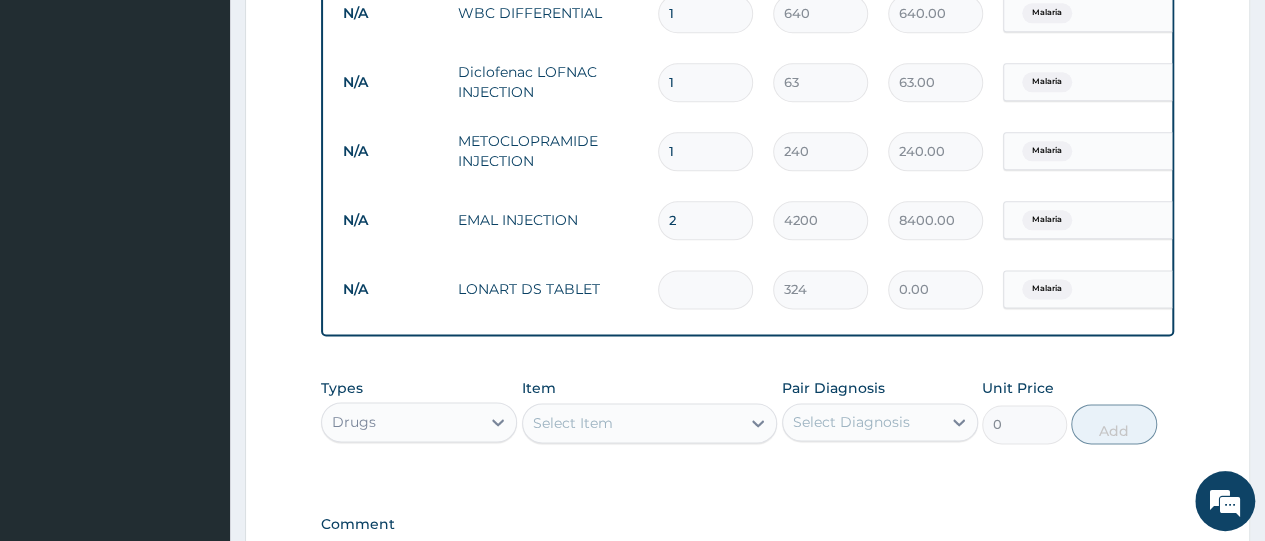 type on "6" 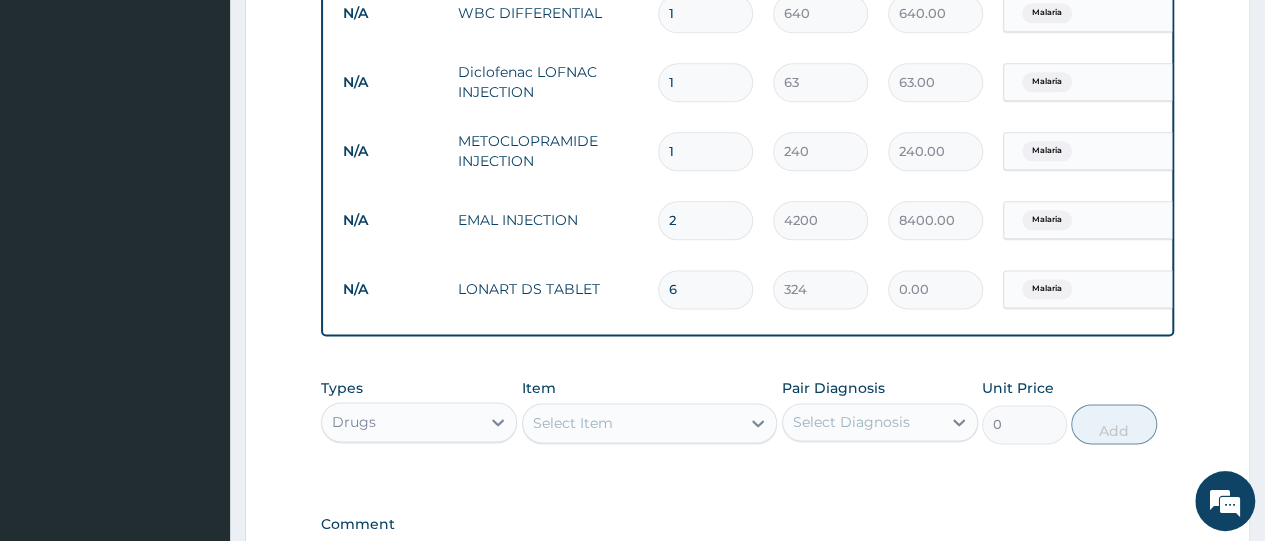 type on "1944.00" 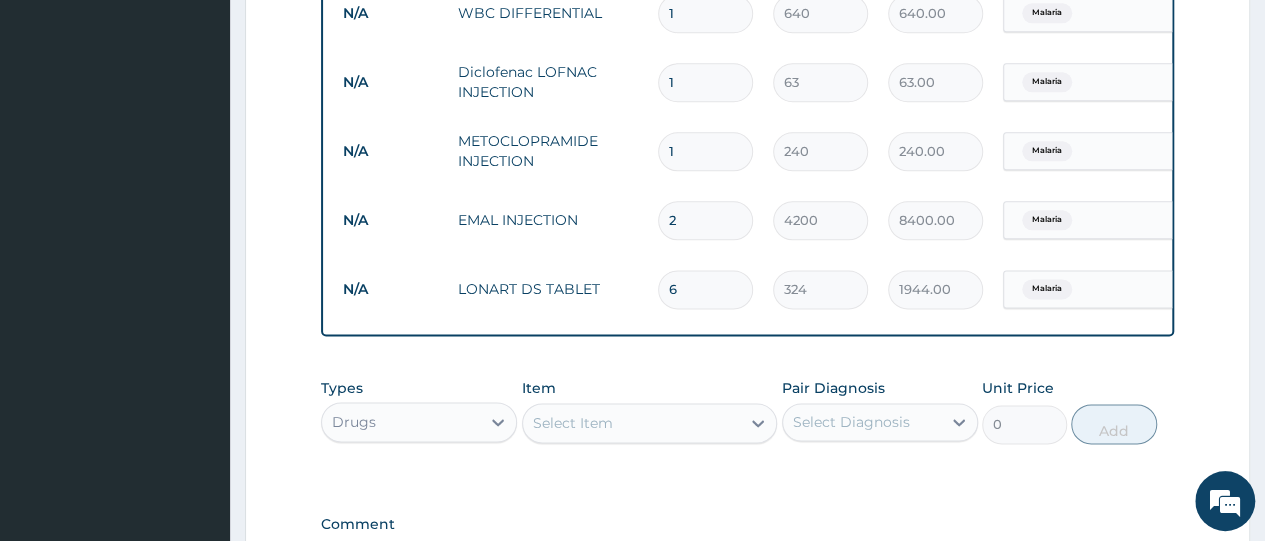 type on "6" 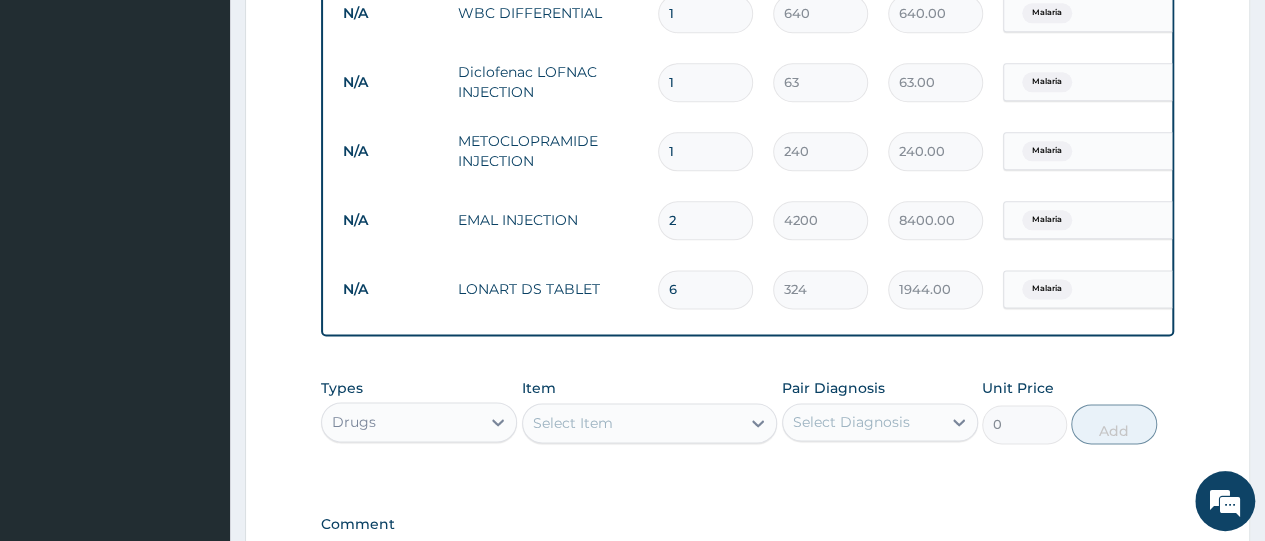 click on "Item Select Item" at bounding box center [650, 411] 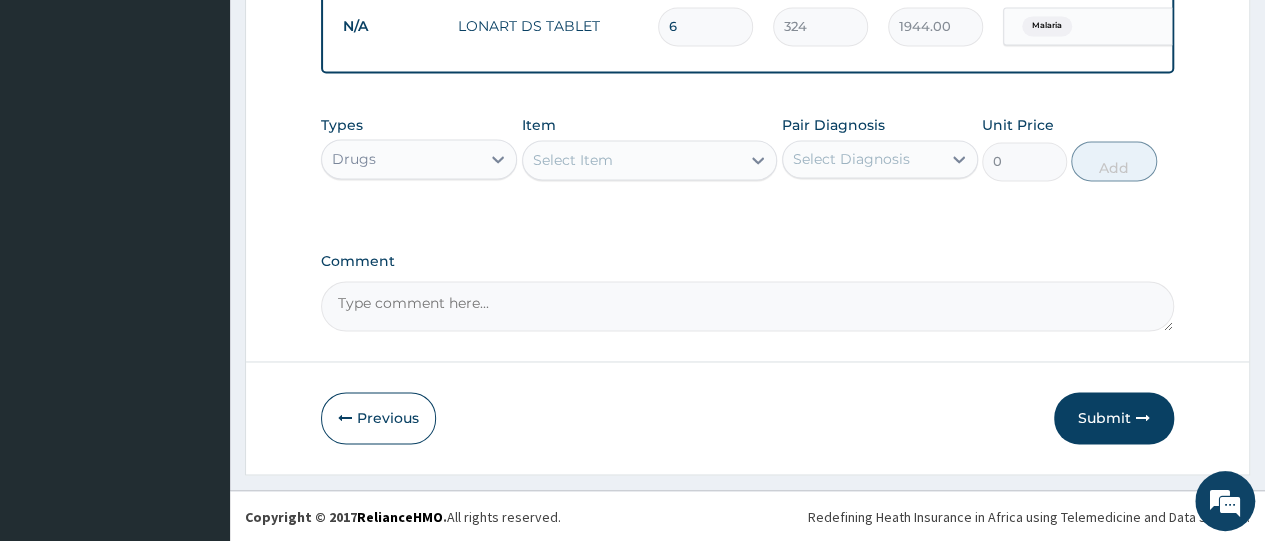 scroll, scrollTop: 1442, scrollLeft: 0, axis: vertical 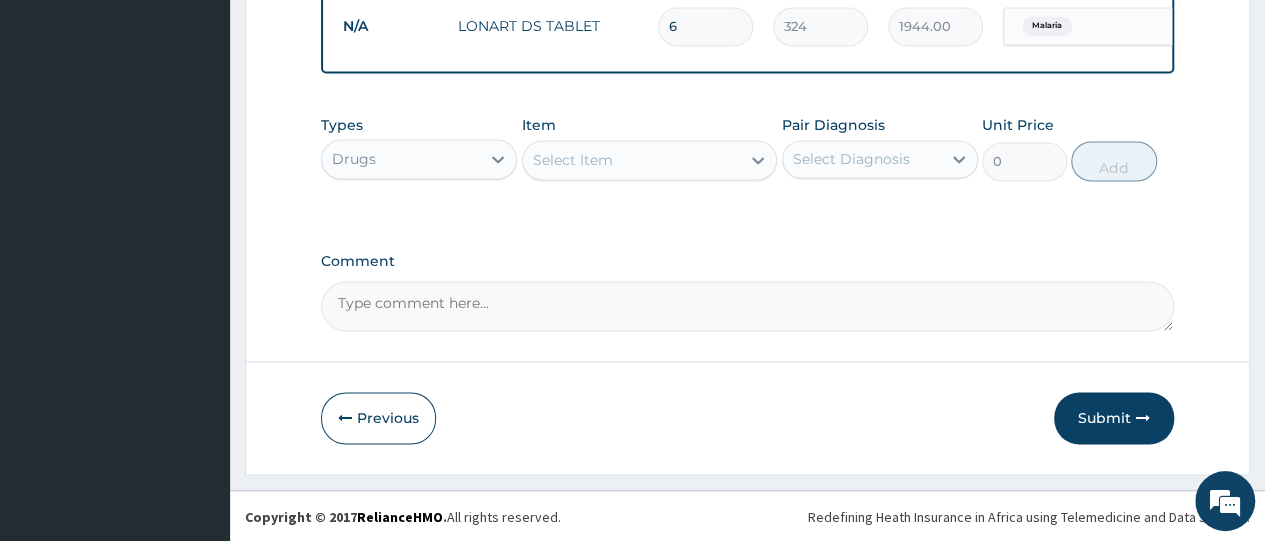 click on "Select Item" at bounding box center (632, 160) 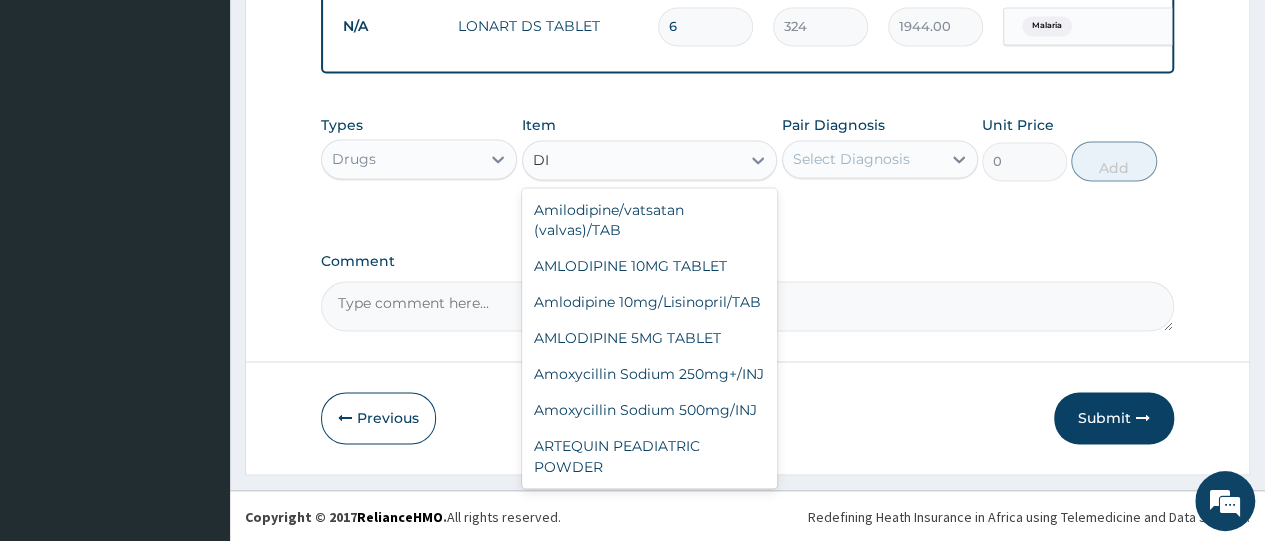 type on "D" 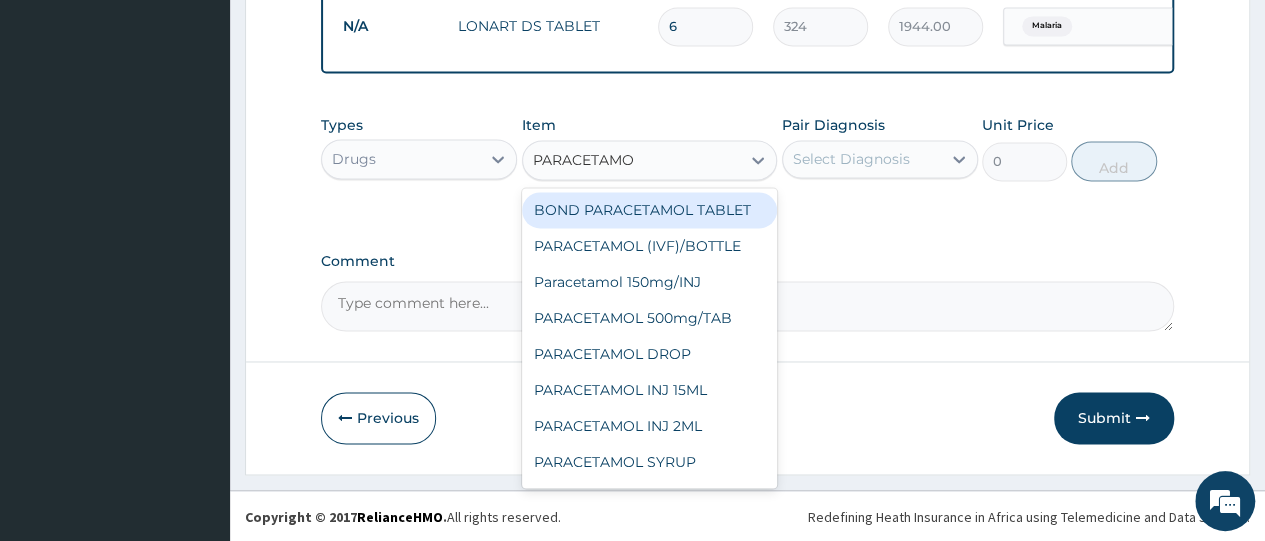 type on "PARACETAMOL" 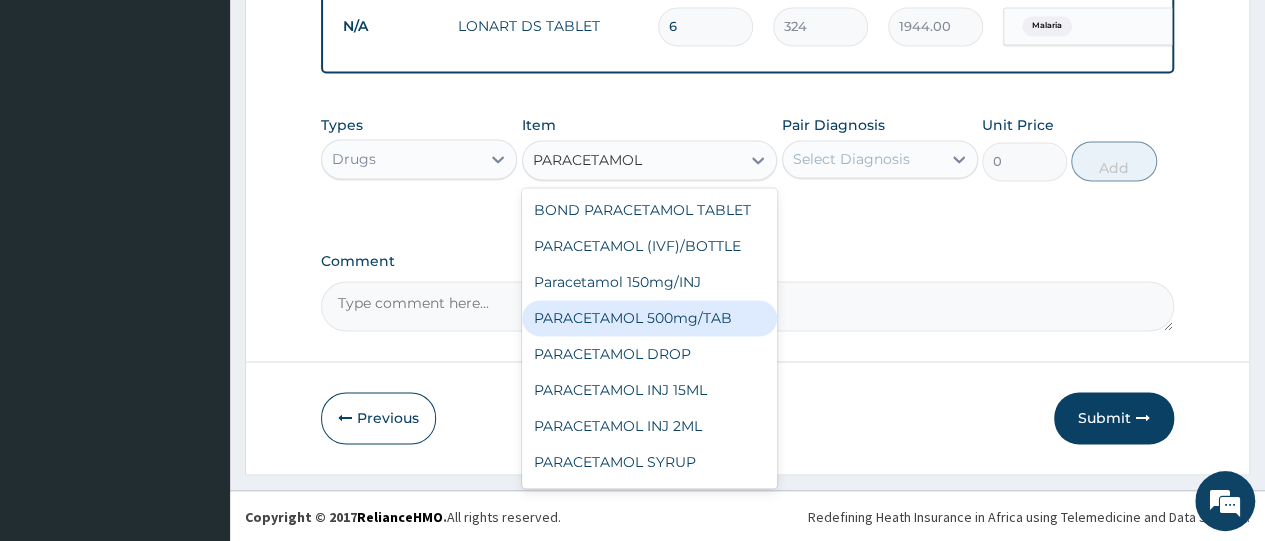 click on "PARACETAMOL 500mg/TAB" at bounding box center [650, 318] 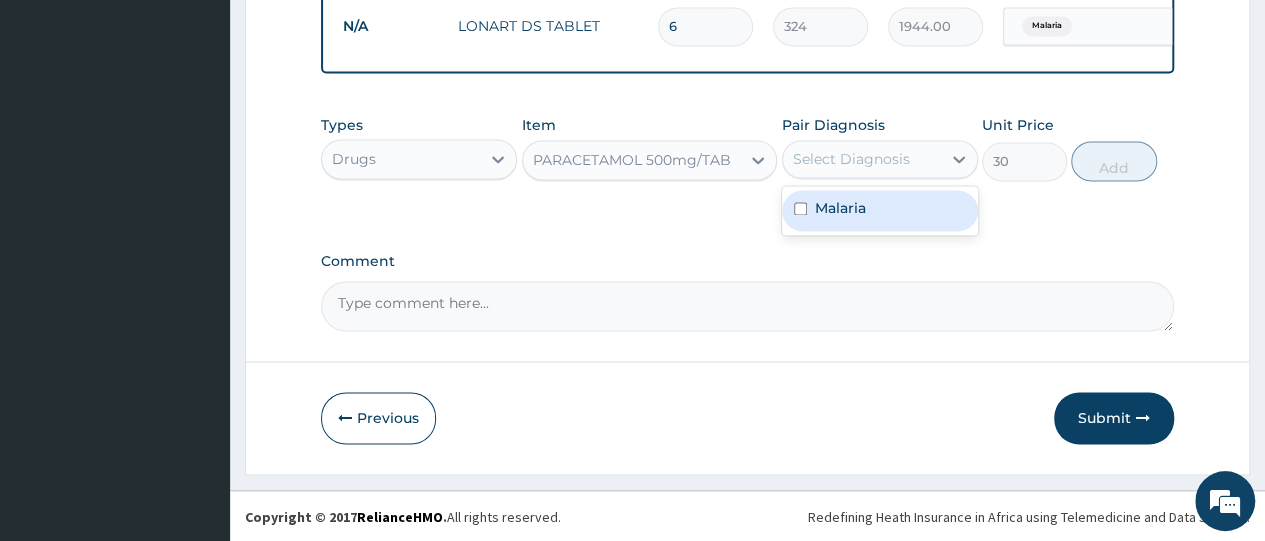 click on "Select Diagnosis" at bounding box center (851, 159) 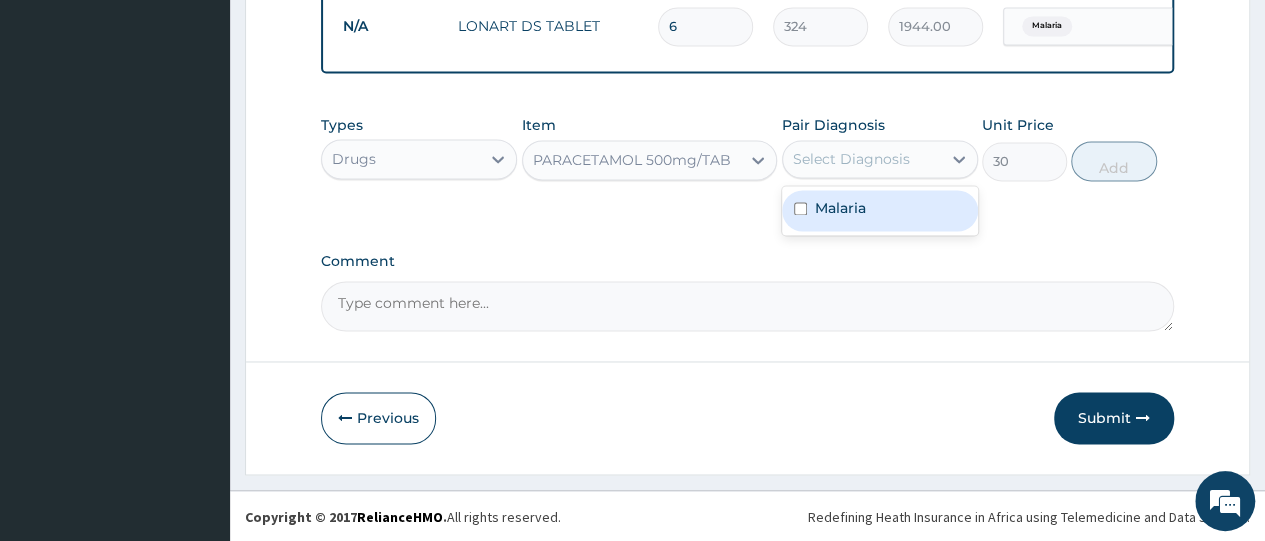 click at bounding box center [800, 208] 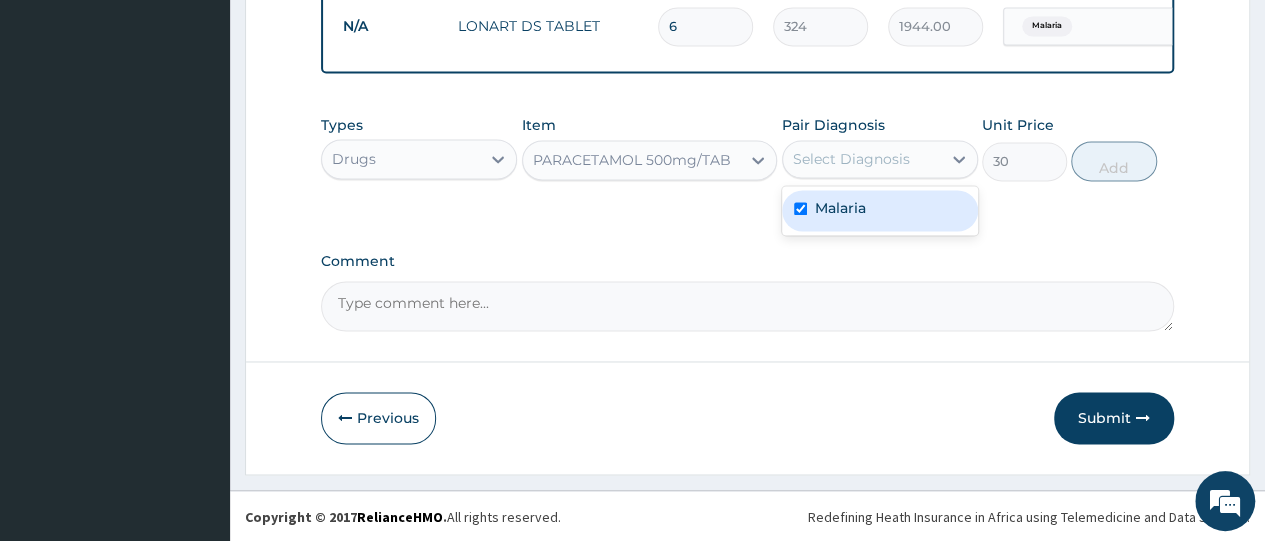 checkbox on "true" 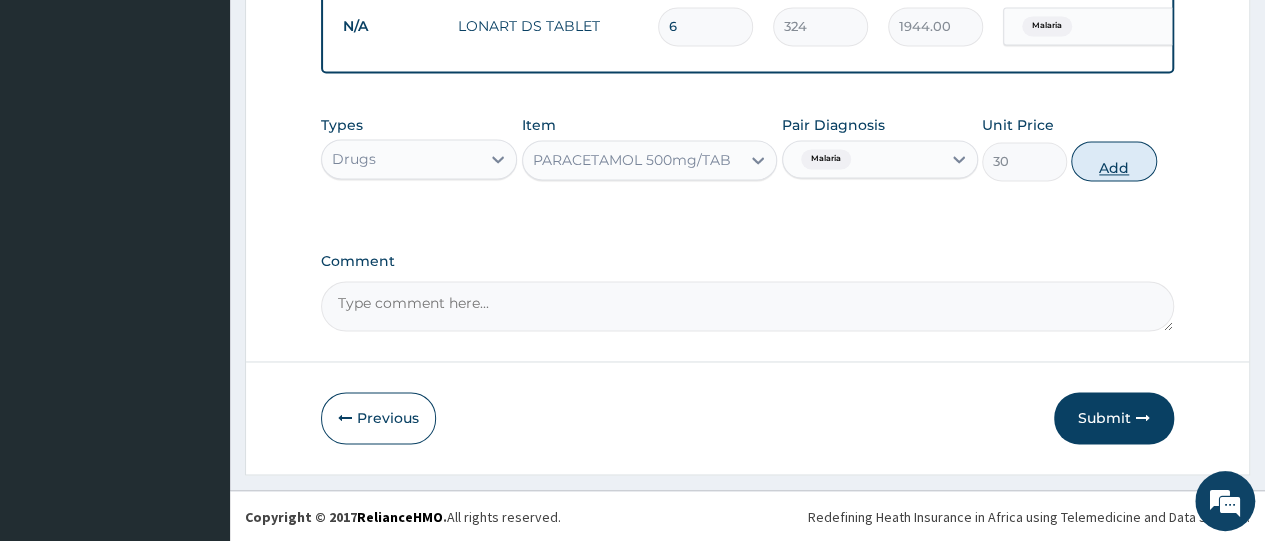 click on "Add" at bounding box center (1113, 161) 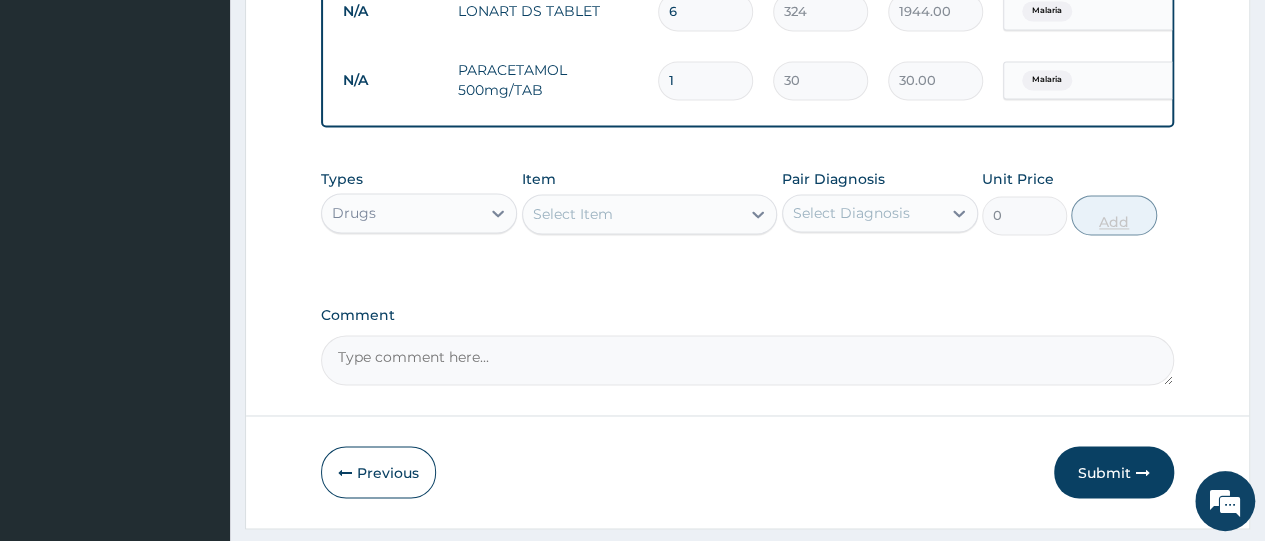 type on "18" 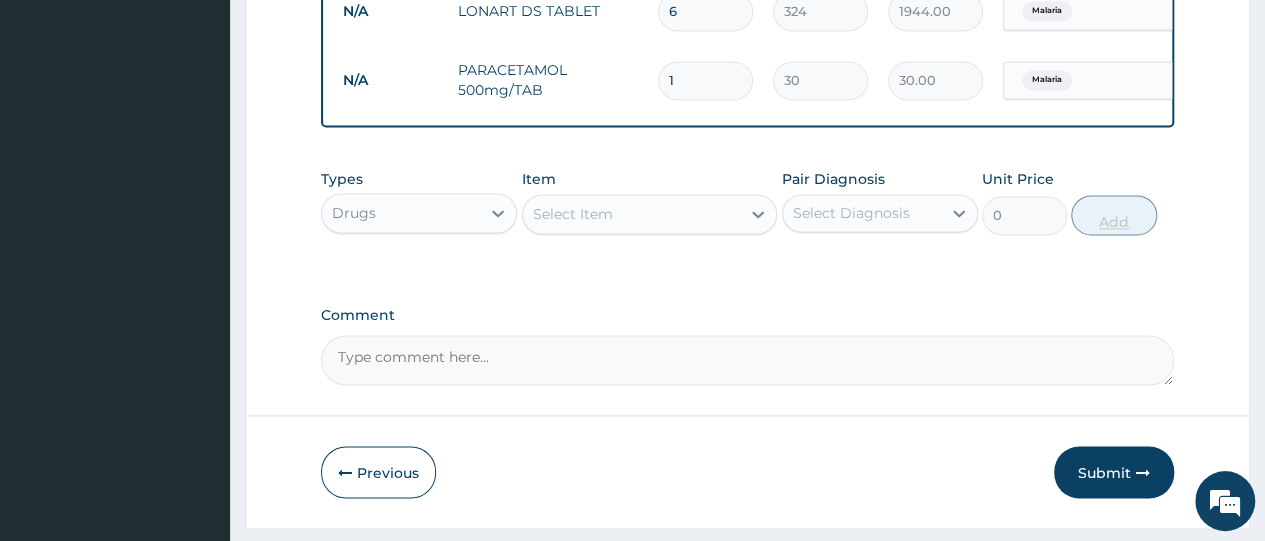 type on "540.00" 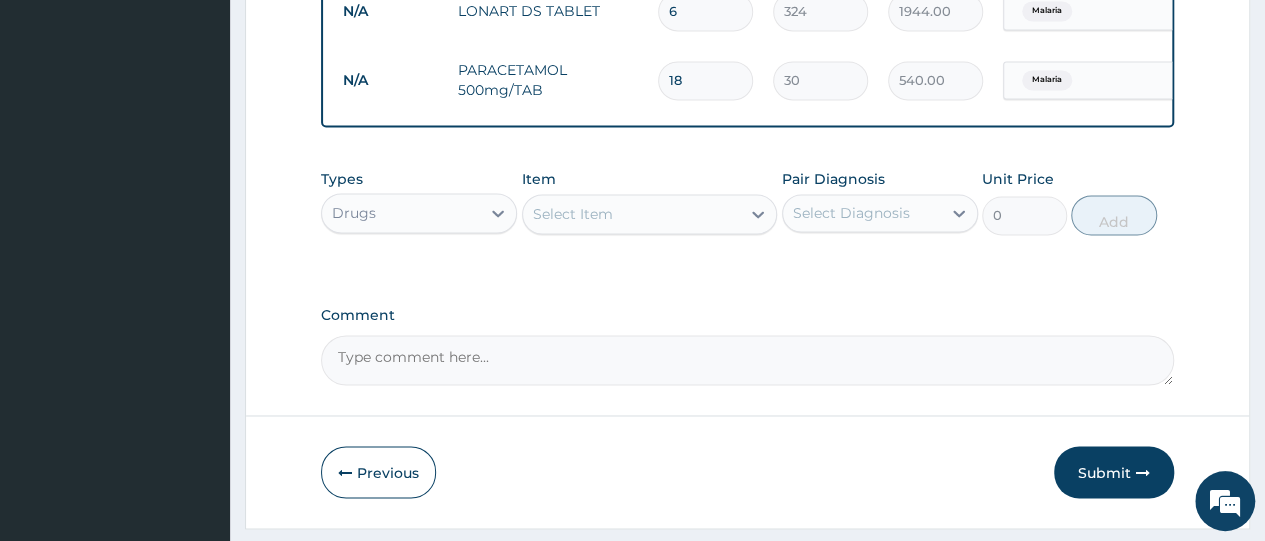 type on "18" 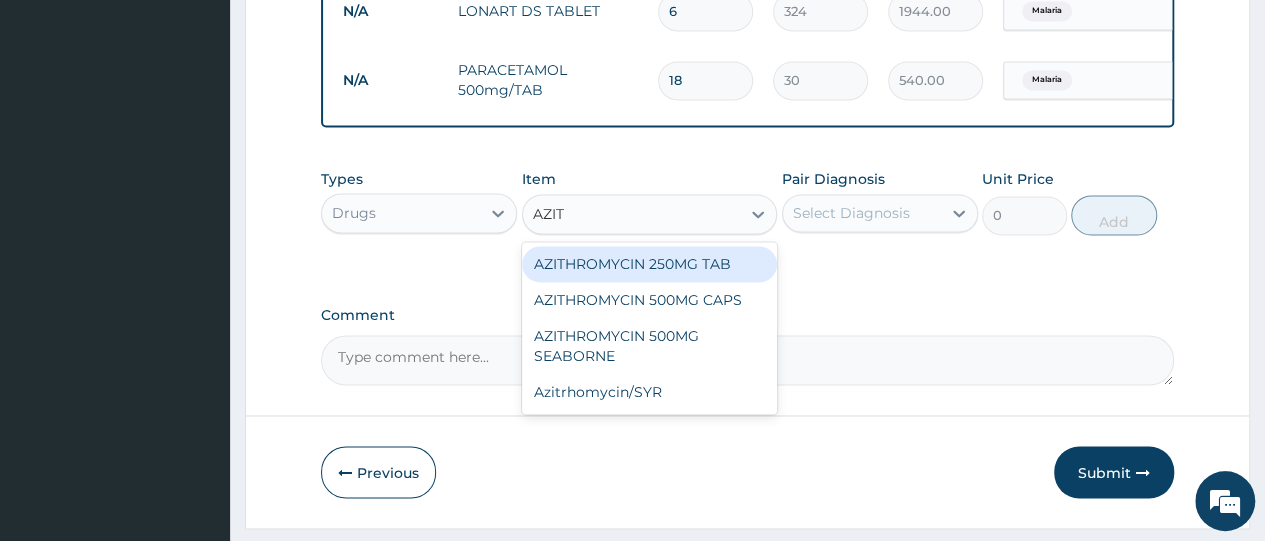type on "AZITH" 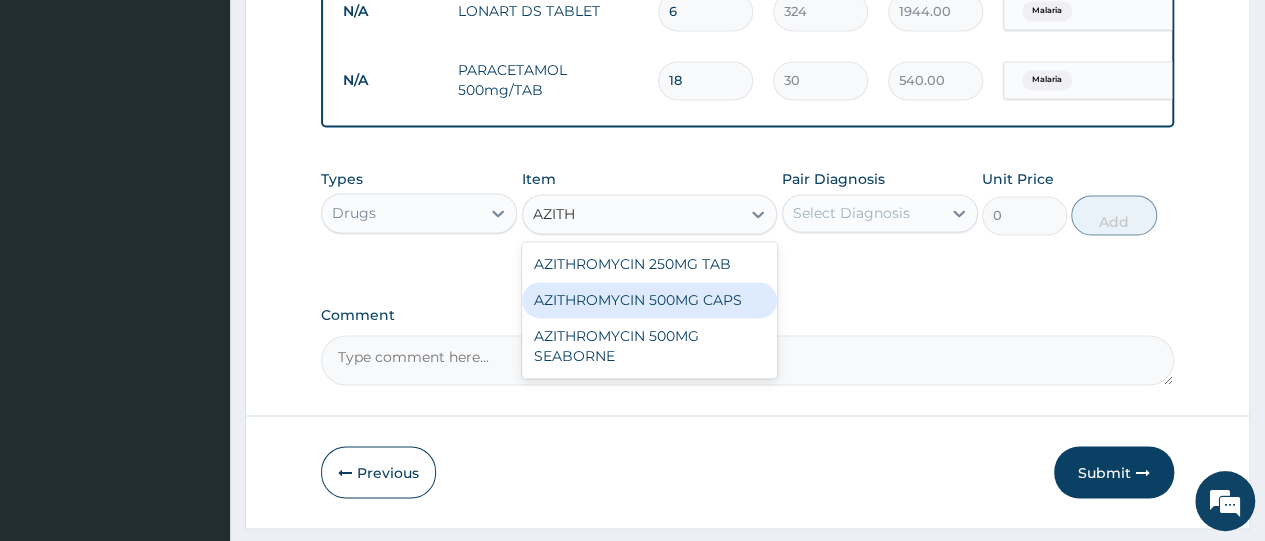click on "AZITHROMYCIN 500MG CAPS" at bounding box center [650, 300] 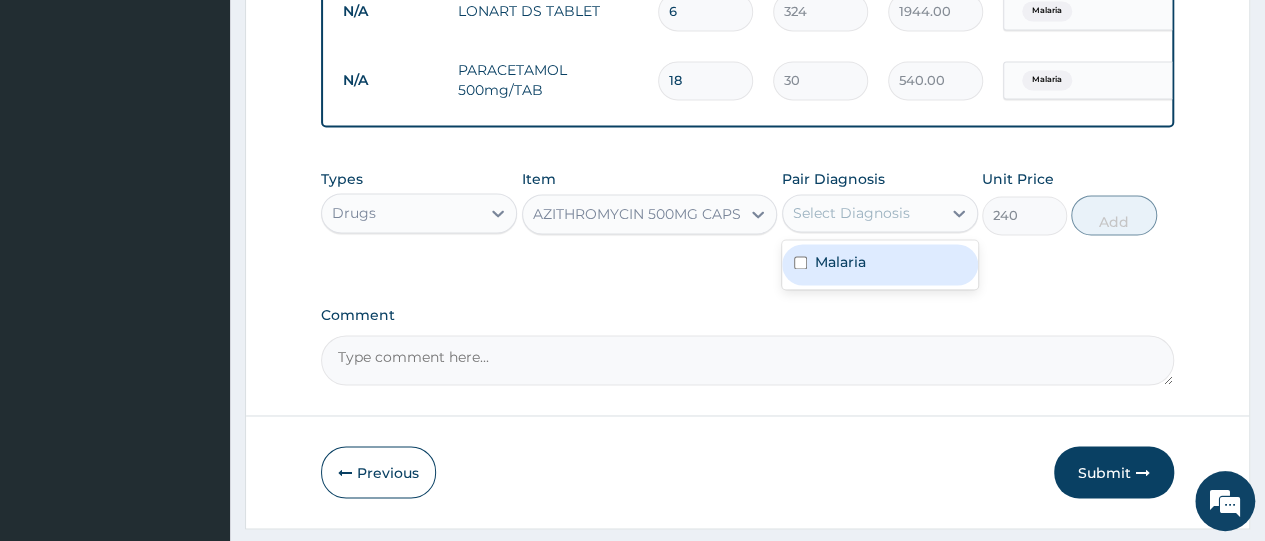 click on "Select Diagnosis" at bounding box center (851, 213) 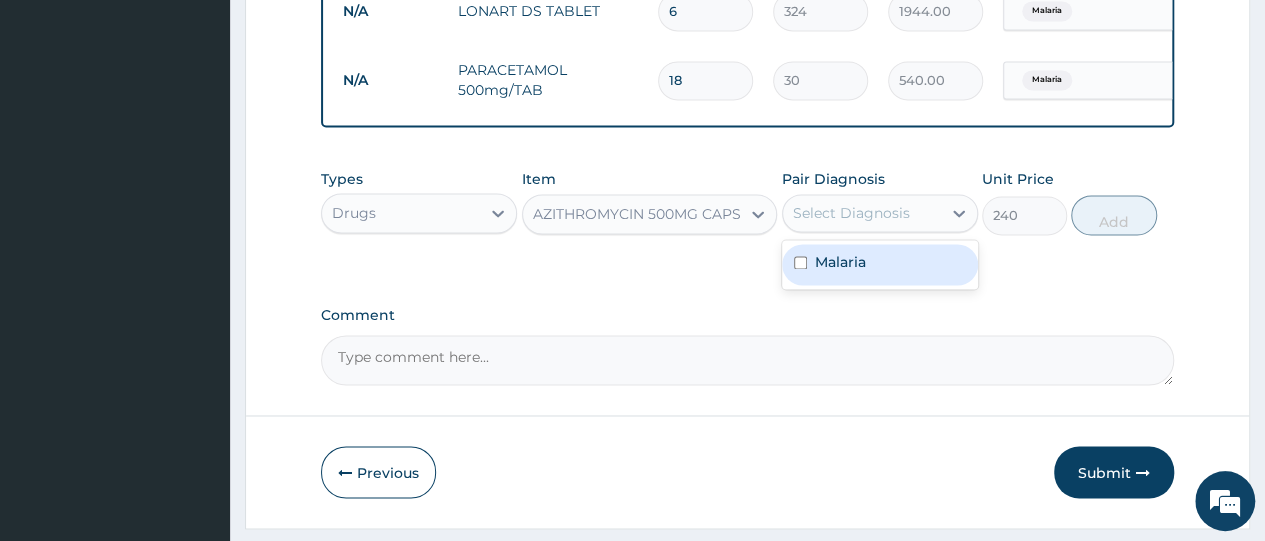 click at bounding box center (800, 262) 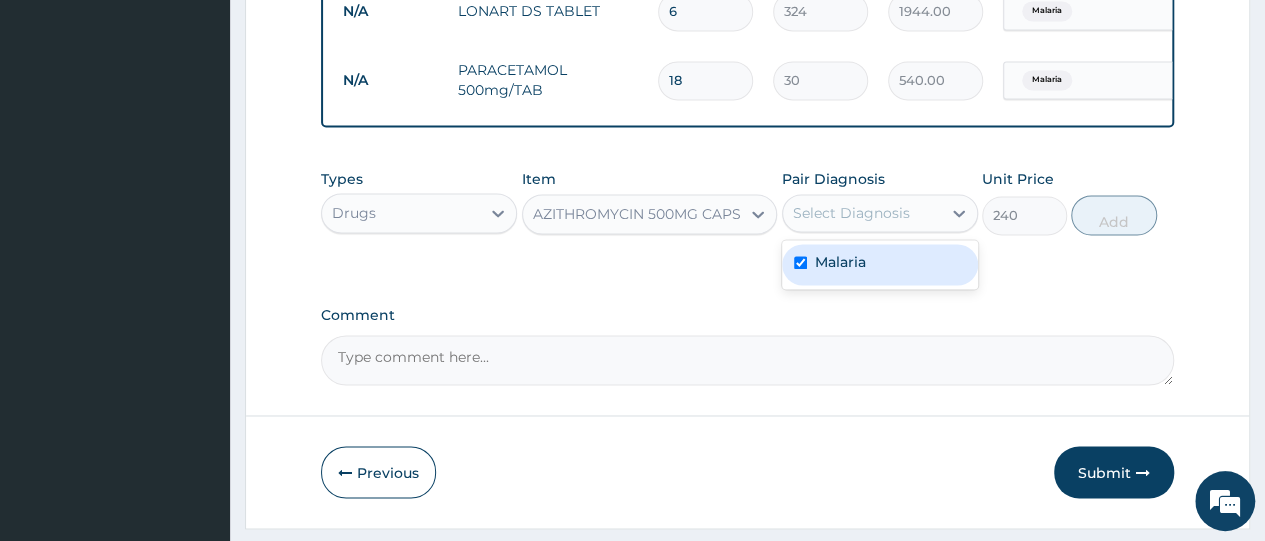 checkbox on "true" 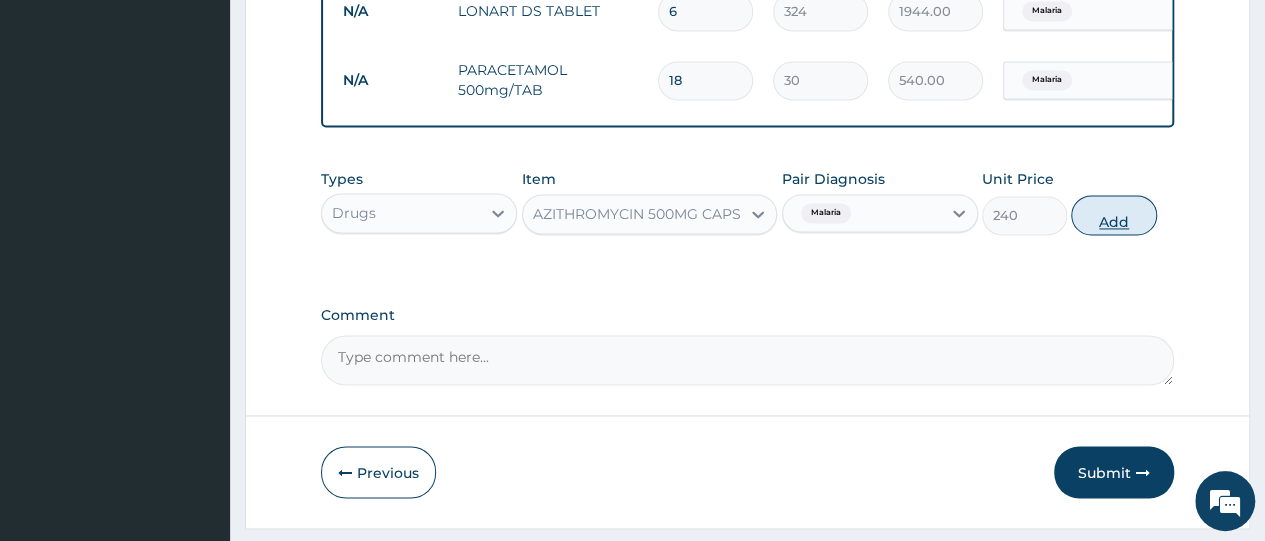 click on "Add" at bounding box center [1113, 215] 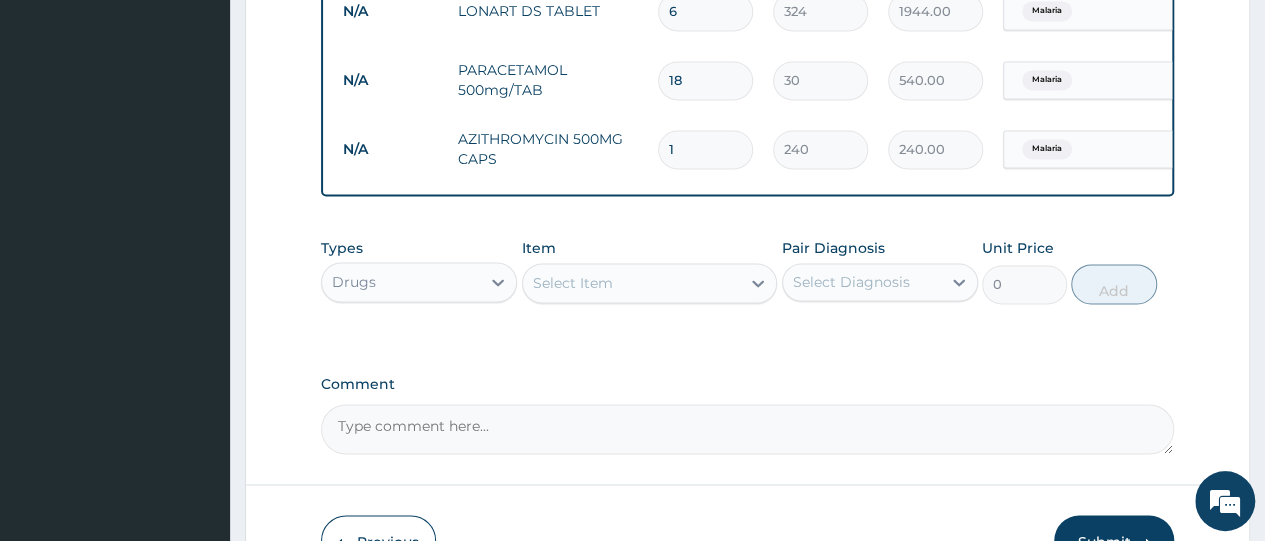 type 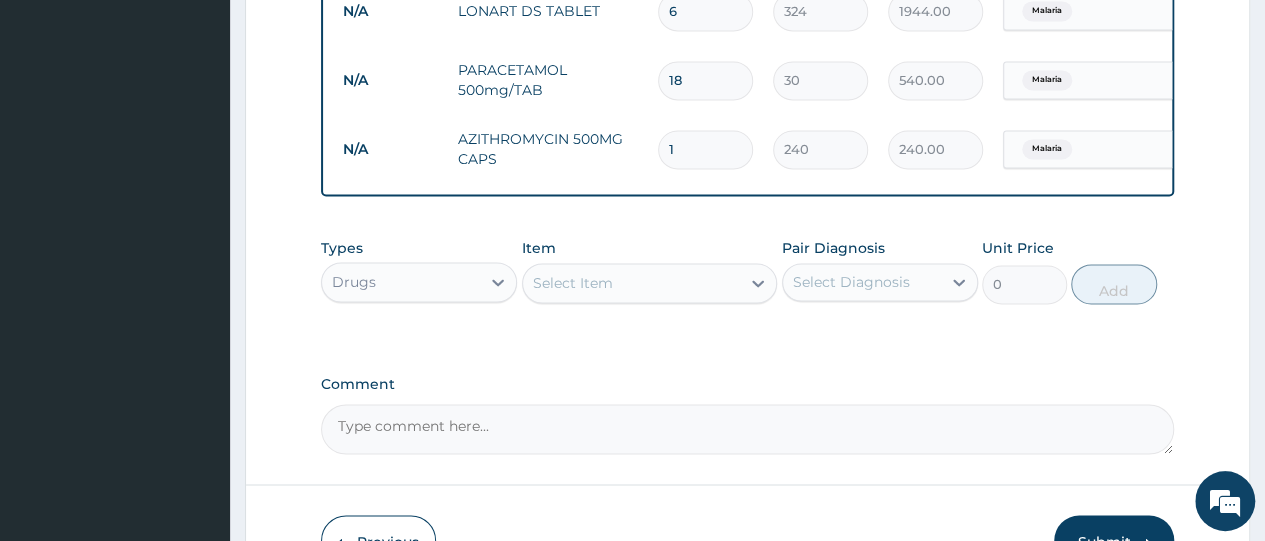 type on "0.00" 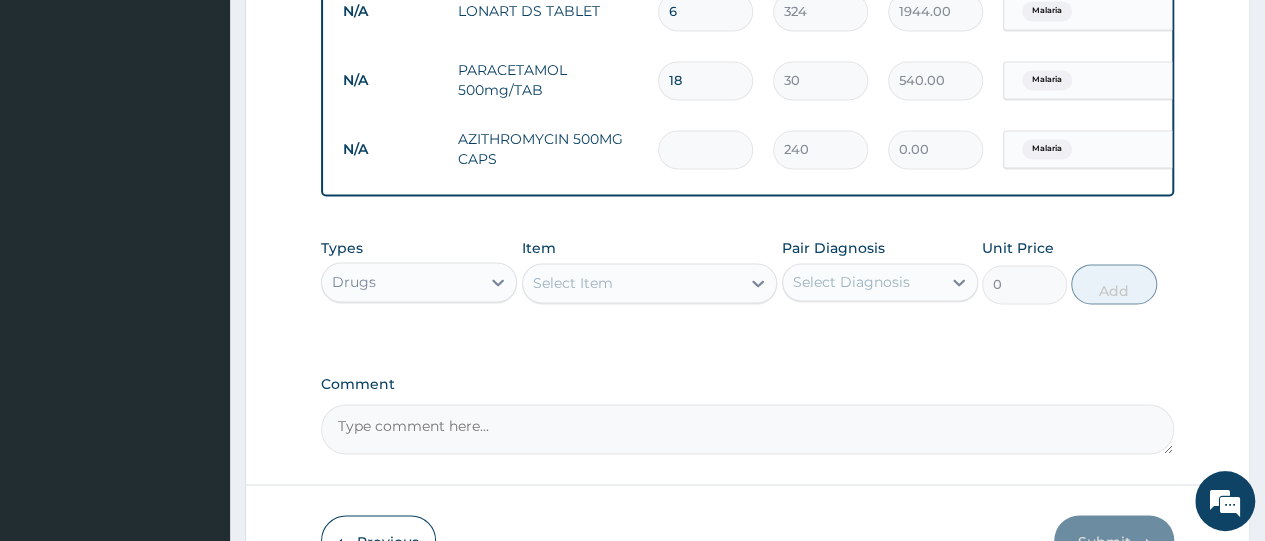 type on "6" 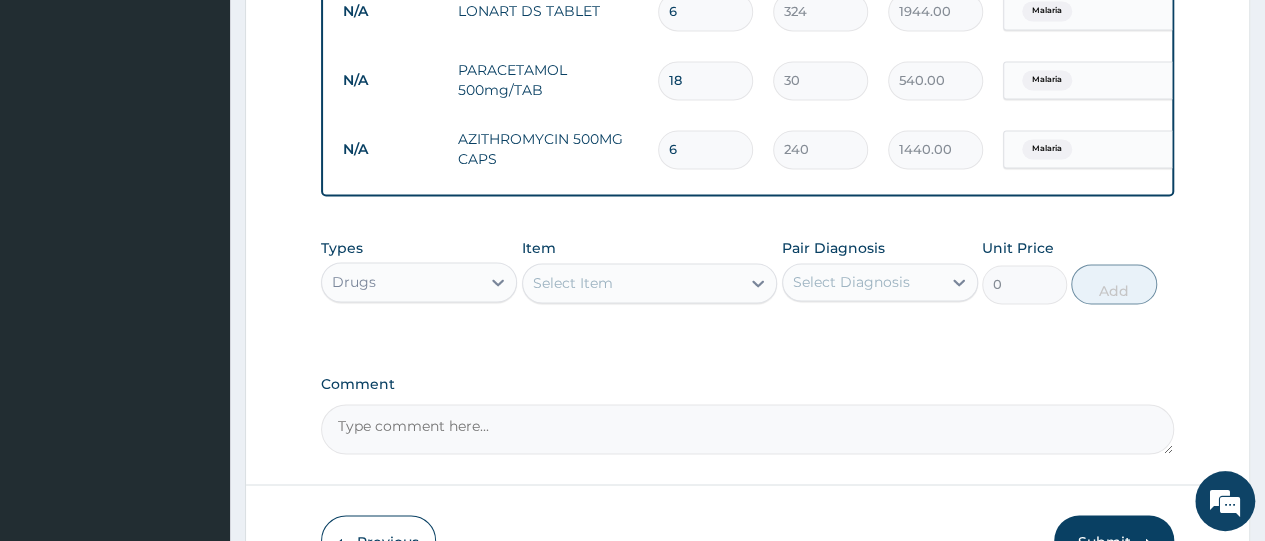 type on "6" 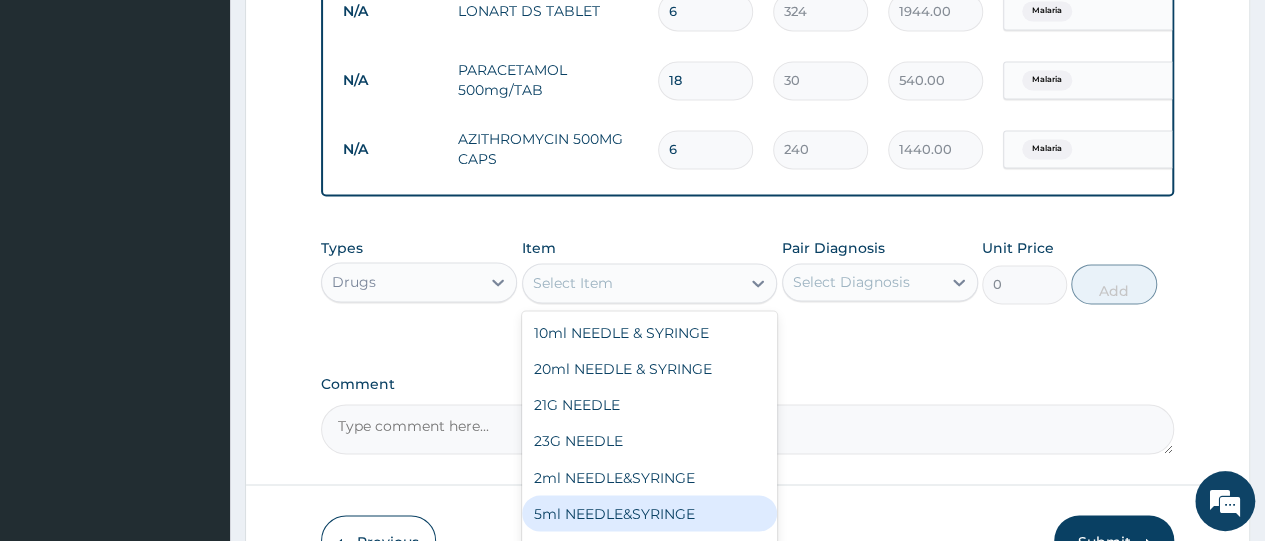 click on "5ml NEEDLE&SYRINGE" at bounding box center (650, 513) 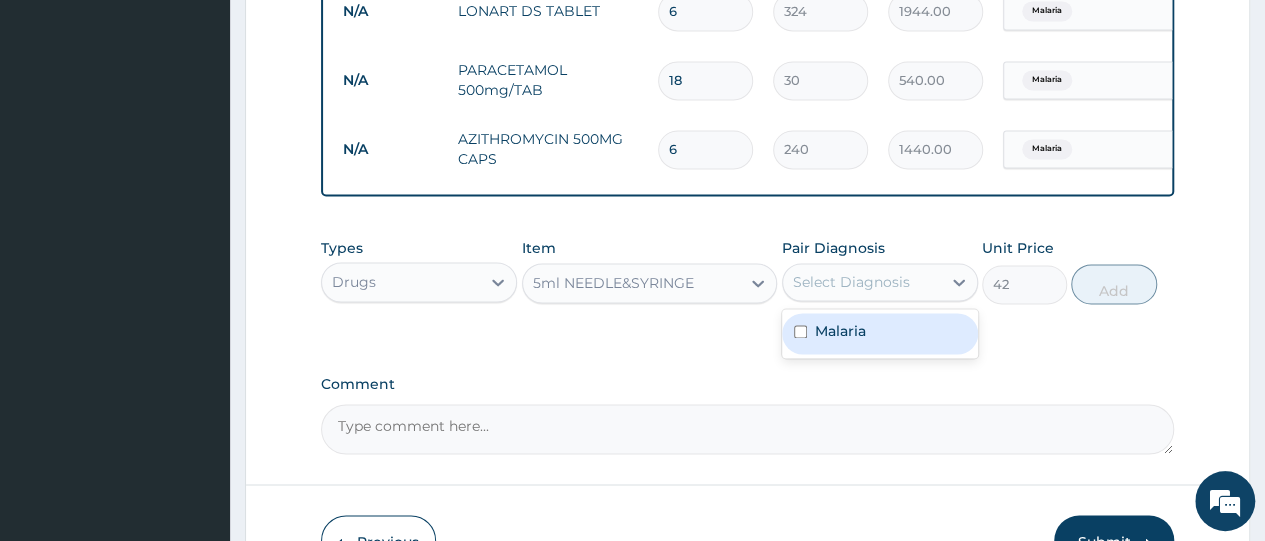 click on "Select Diagnosis" at bounding box center [862, 282] 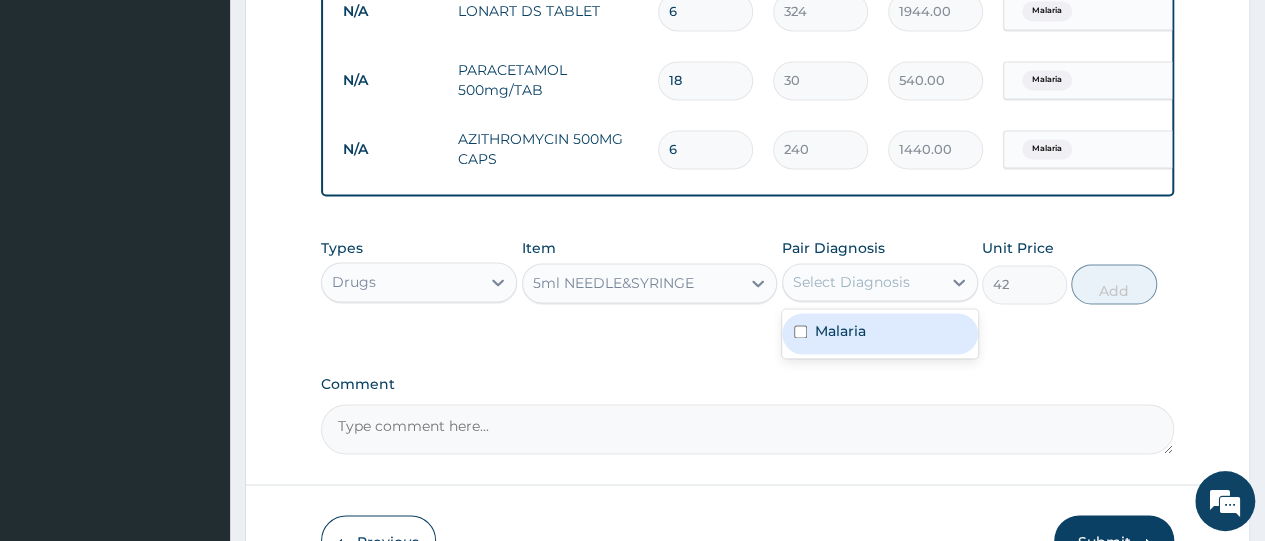click at bounding box center (800, 331) 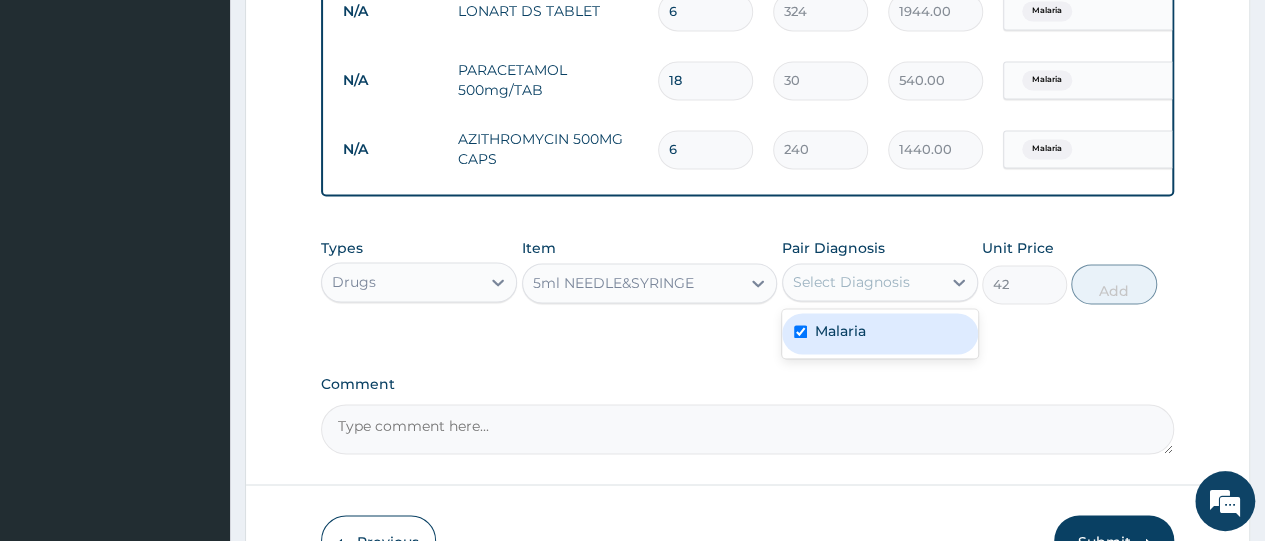 checkbox on "true" 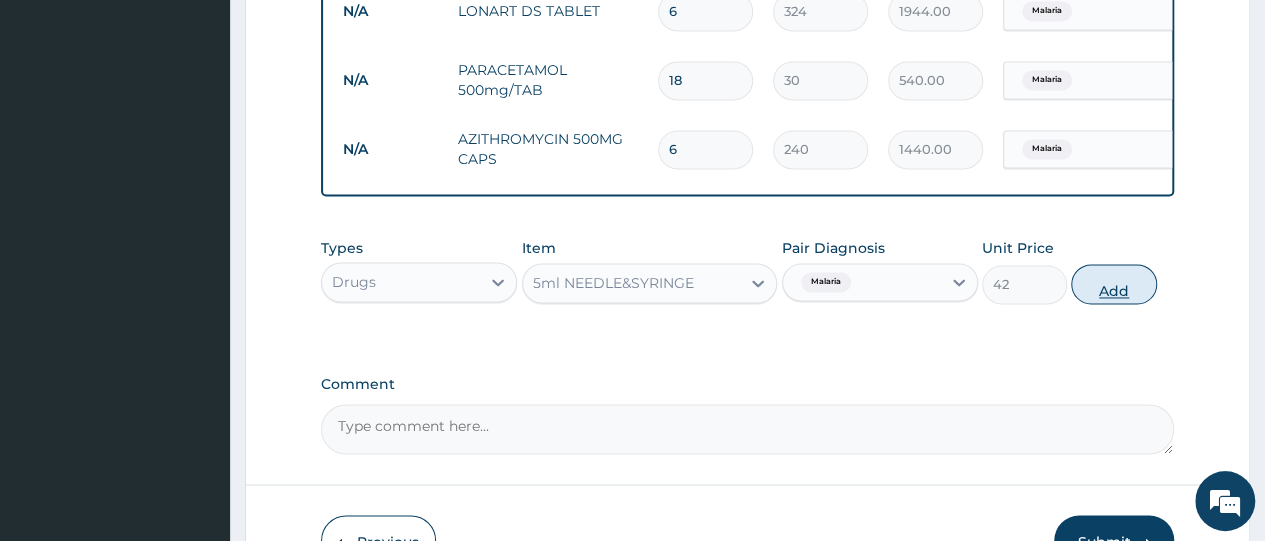 click on "Add" at bounding box center [1113, 284] 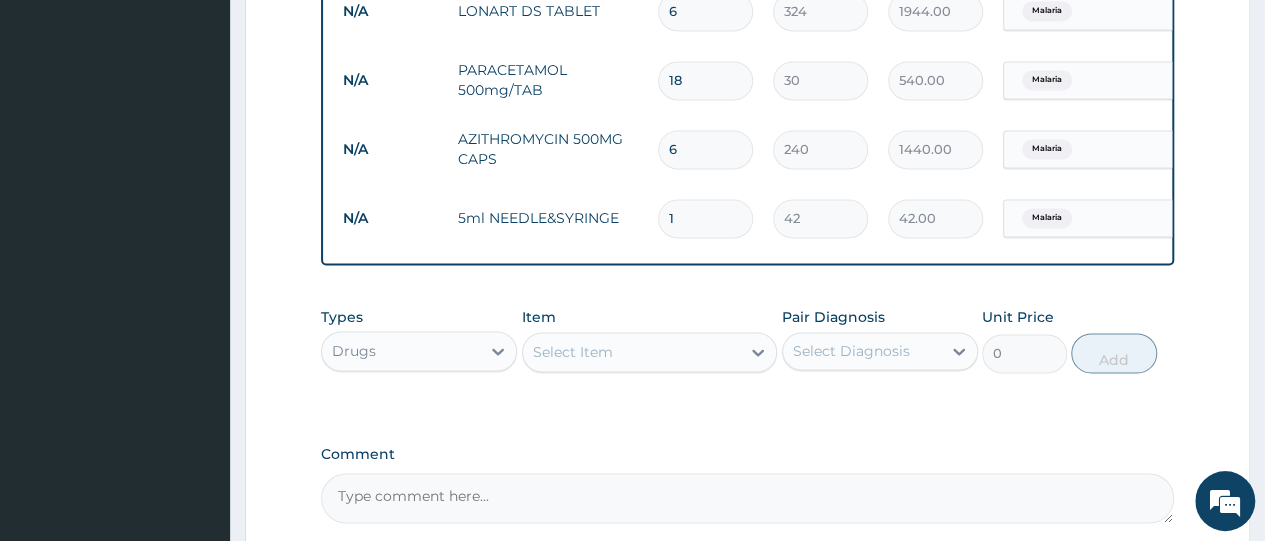 click on "Types Drugs Item Select Item Pair Diagnosis Select Diagnosis Unit Price 0 Add" at bounding box center [747, 340] 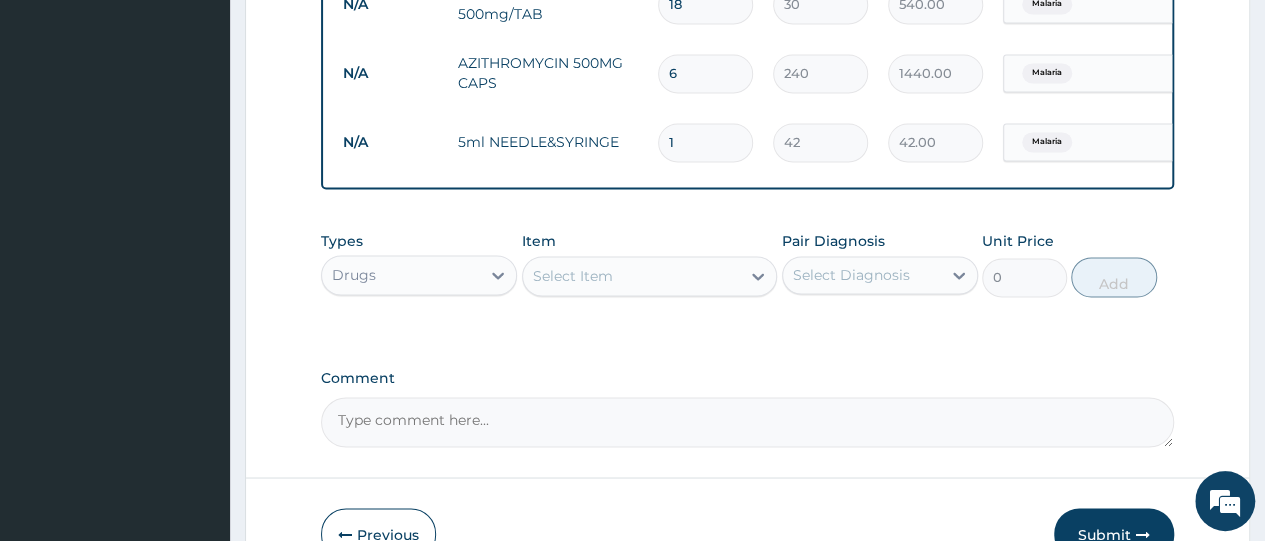 scroll, scrollTop: 1522, scrollLeft: 0, axis: vertical 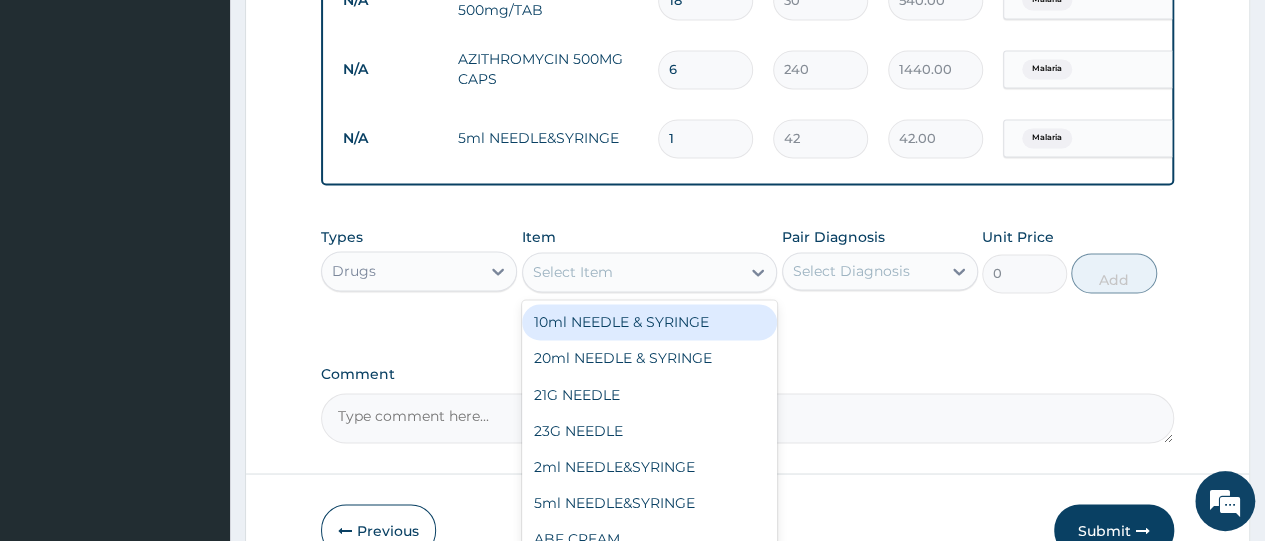 click on "Select Item" at bounding box center (632, 272) 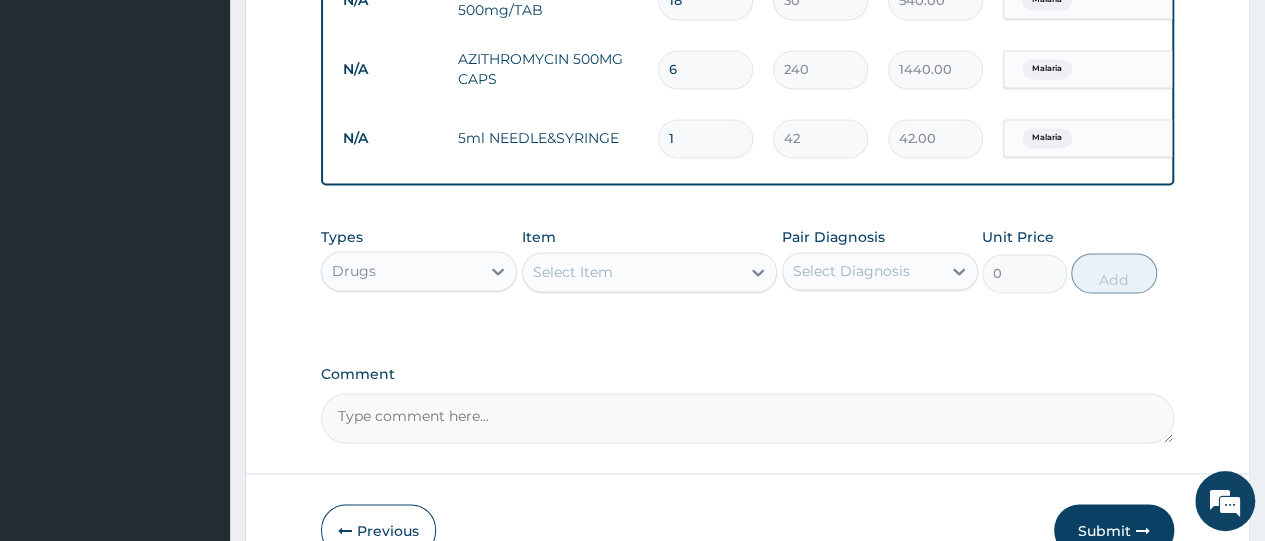 click on "1" at bounding box center [705, 138] 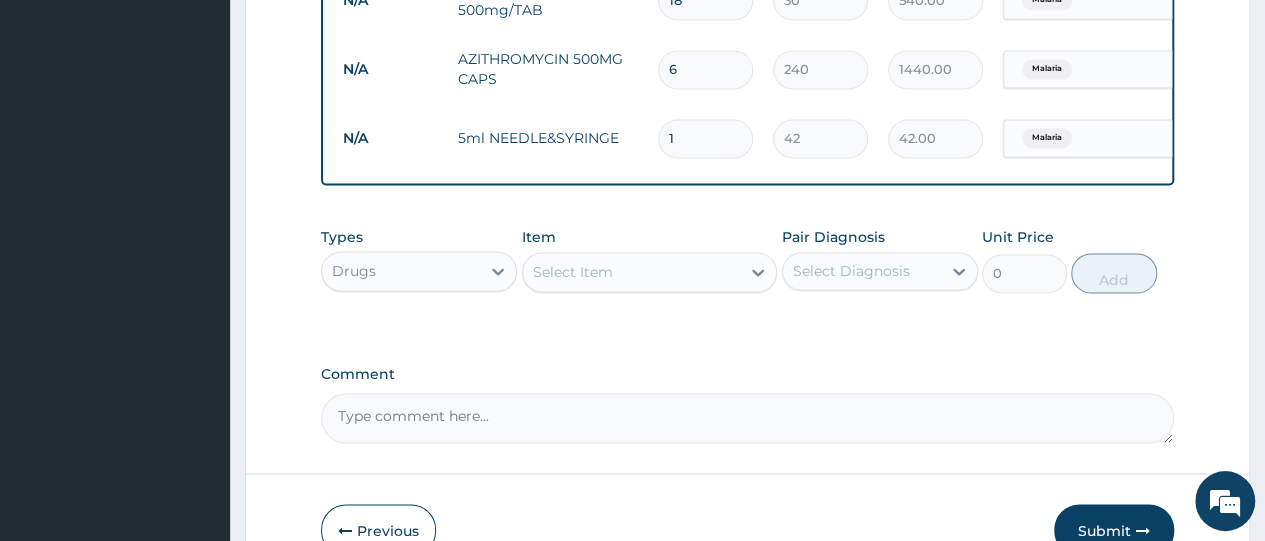 type 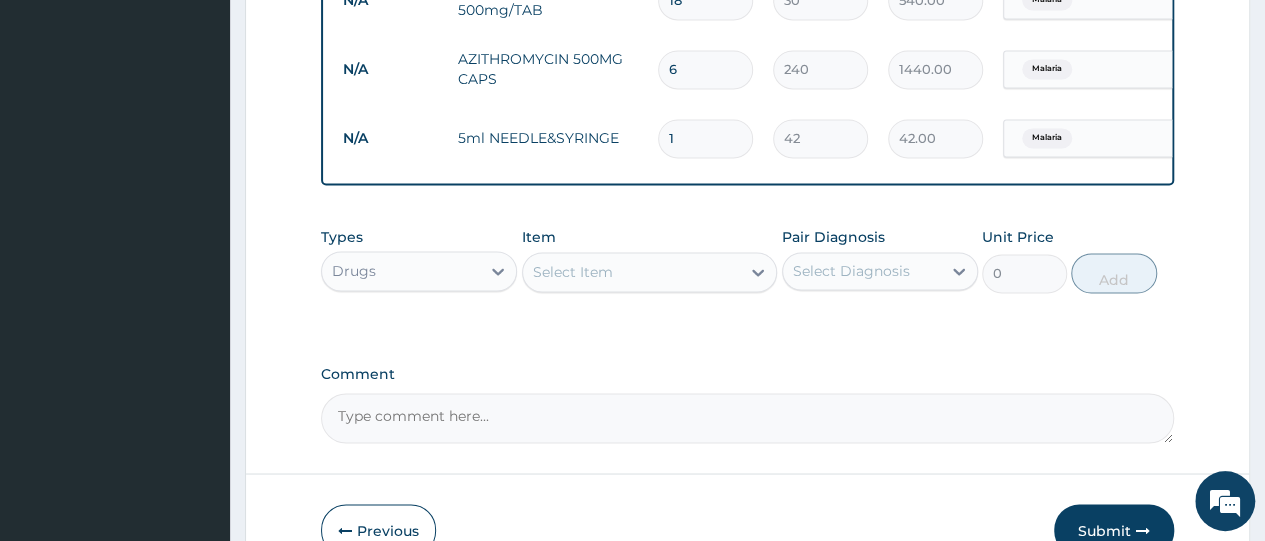 type on "0.00" 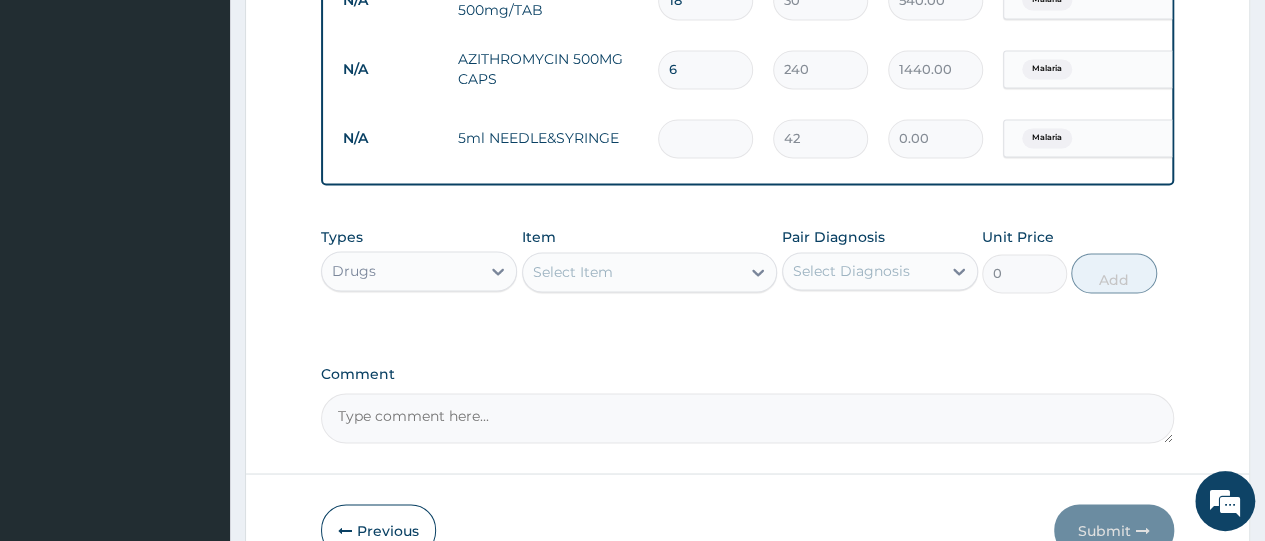 type on "4" 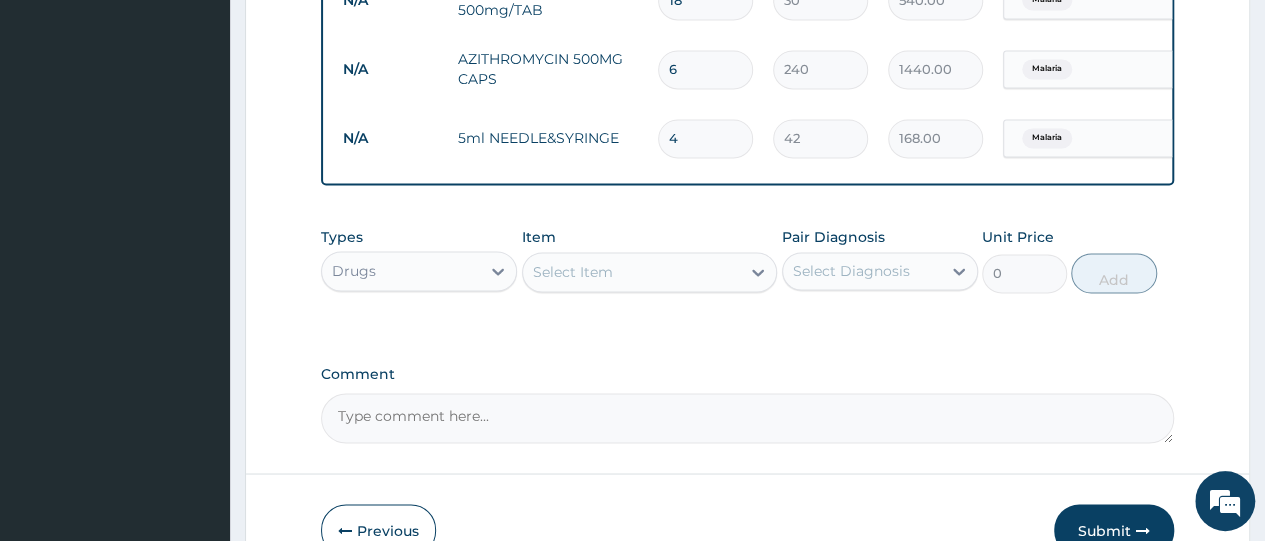 type on "4" 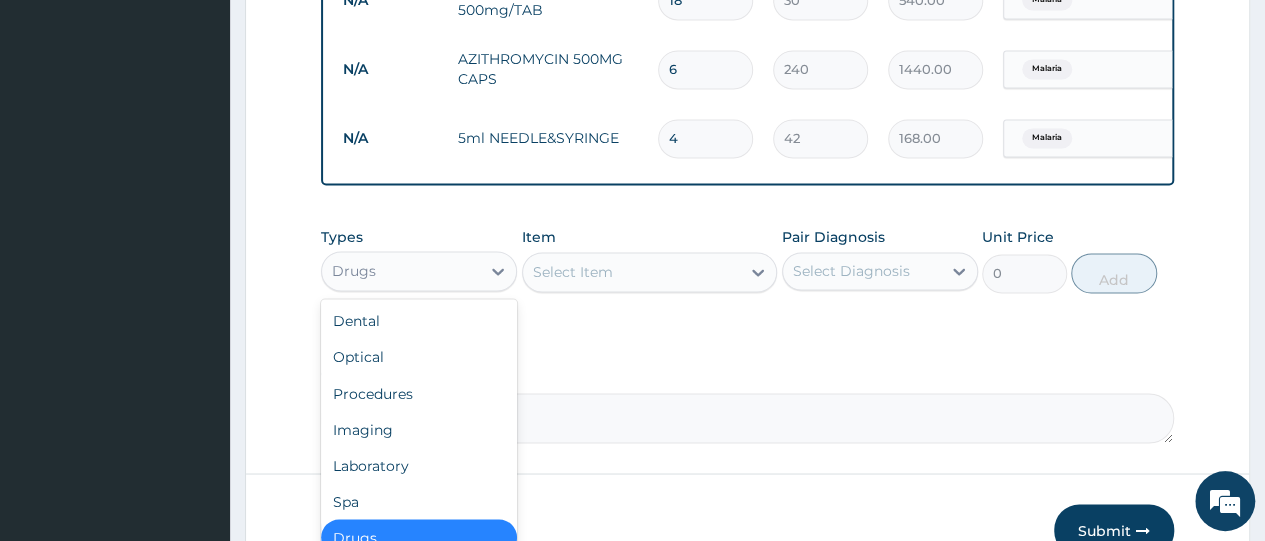 click on "Drugs" at bounding box center [401, 271] 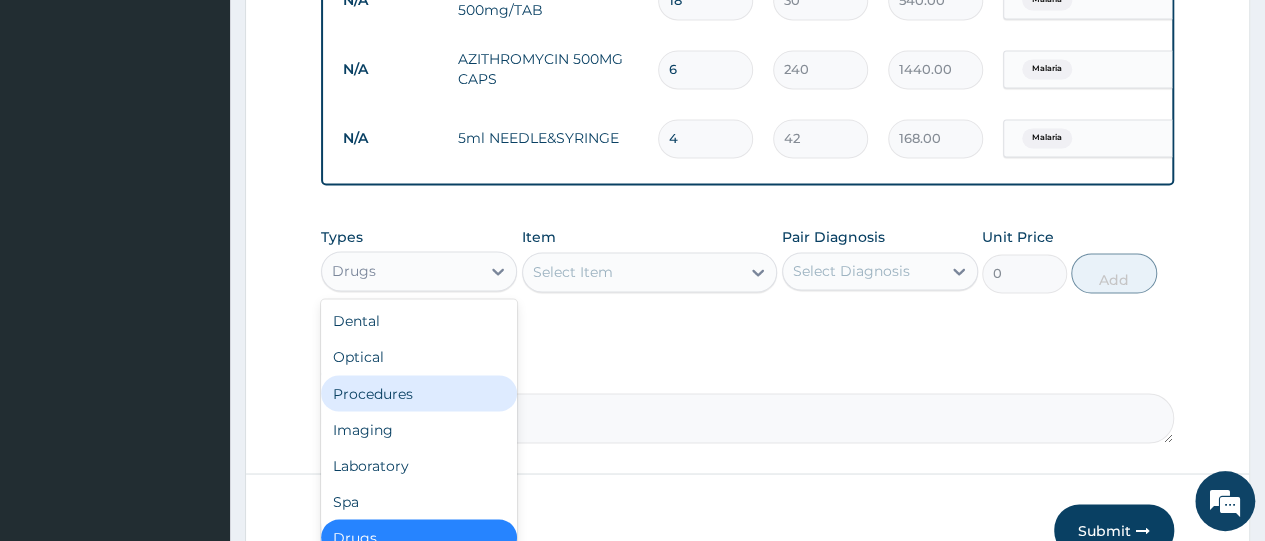 click on "Procedures" at bounding box center [419, 393] 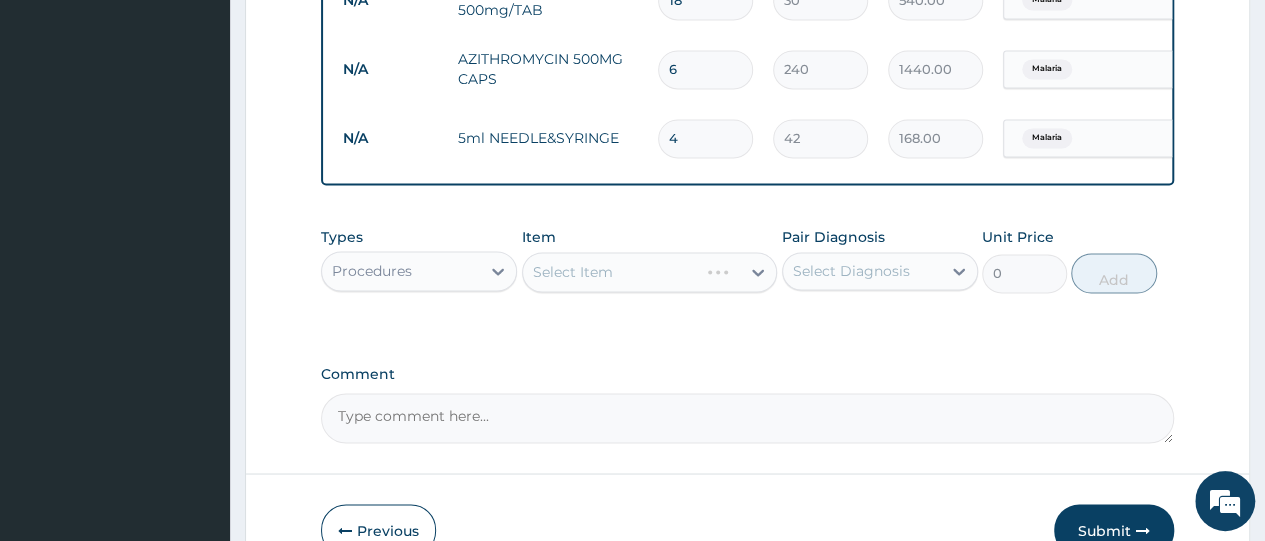 click on "Select Item" at bounding box center (650, 272) 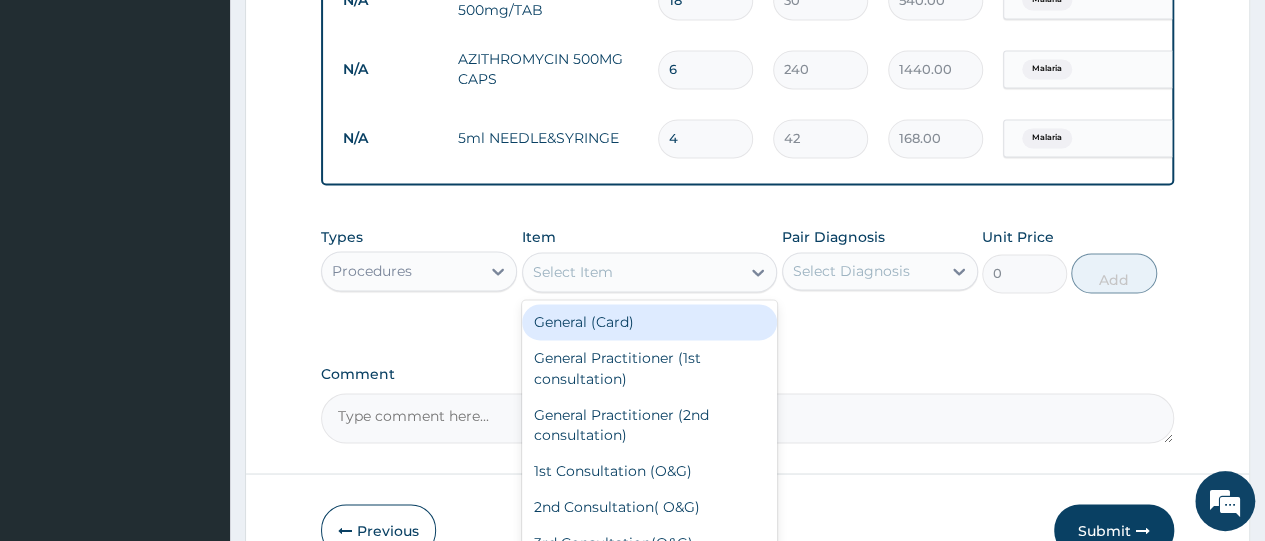 click on "Select Item" at bounding box center (632, 272) 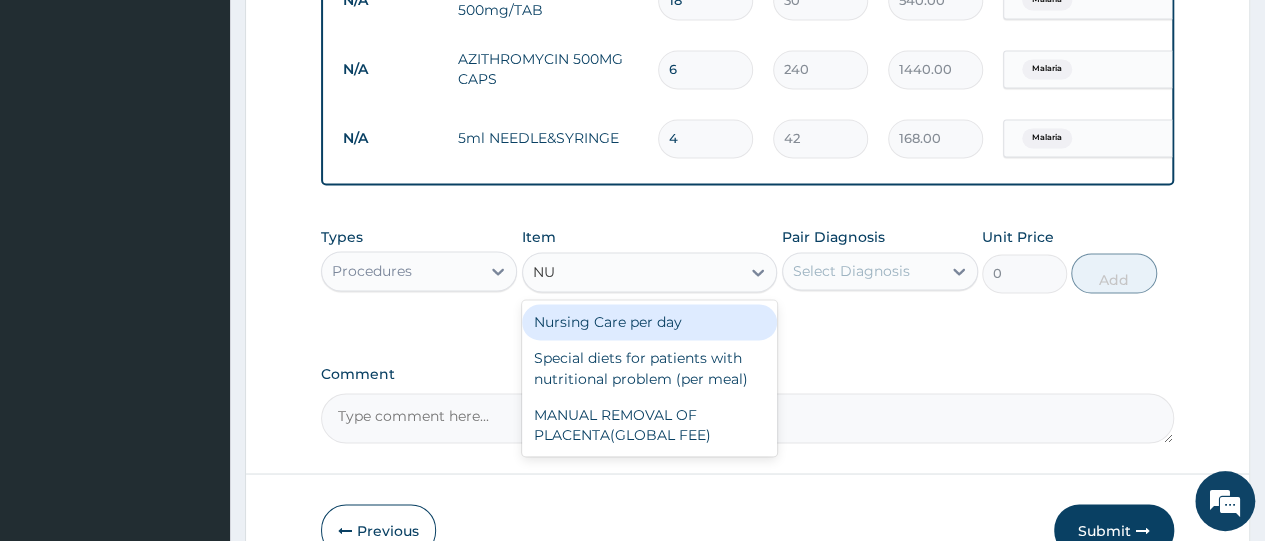 type on "NUR" 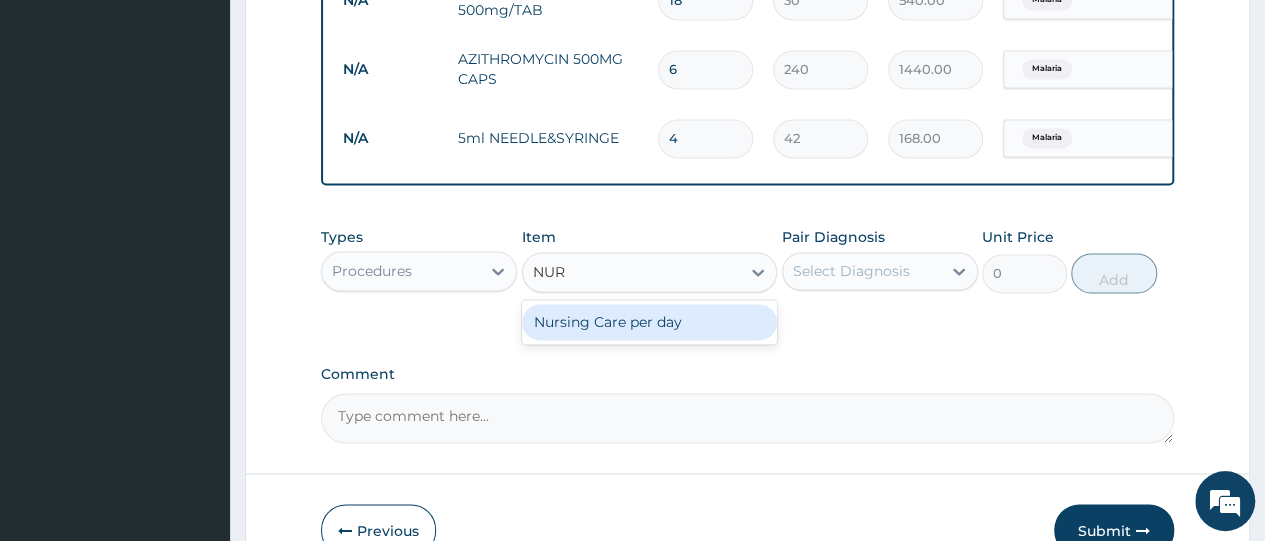 click on "Nursing Care per day" at bounding box center [650, 322] 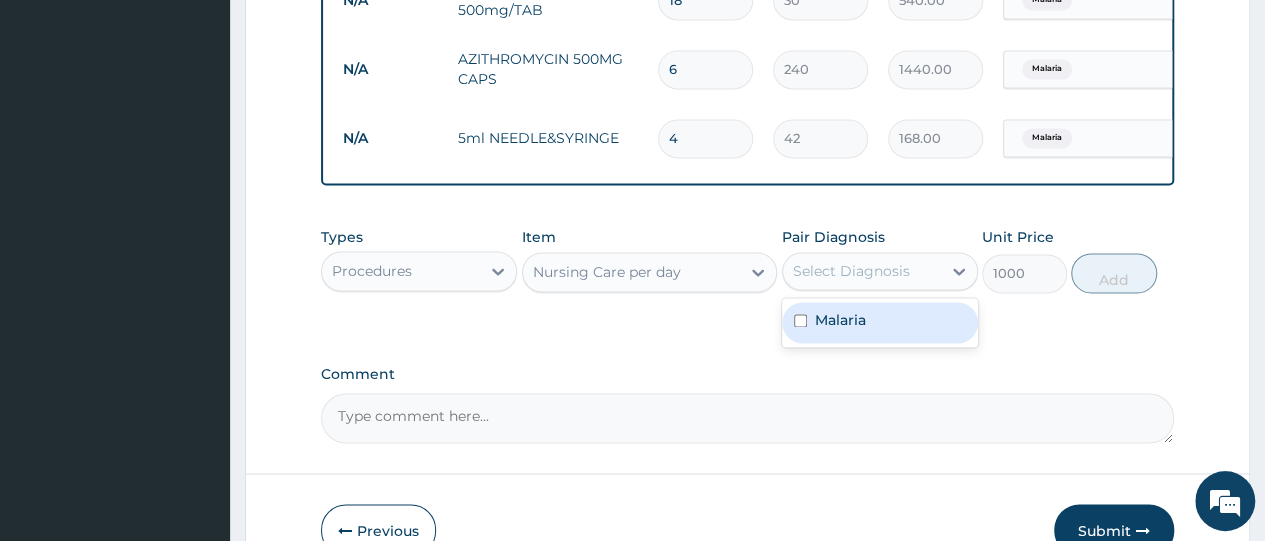 click on "Select Diagnosis" at bounding box center (851, 271) 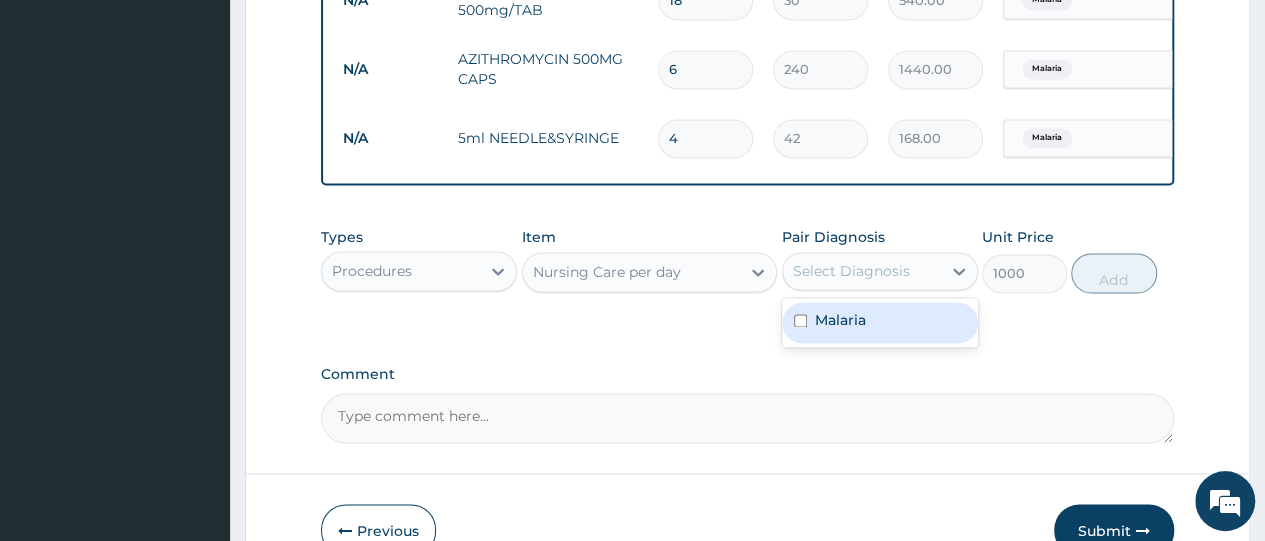 click on "Malaria" at bounding box center (880, 322) 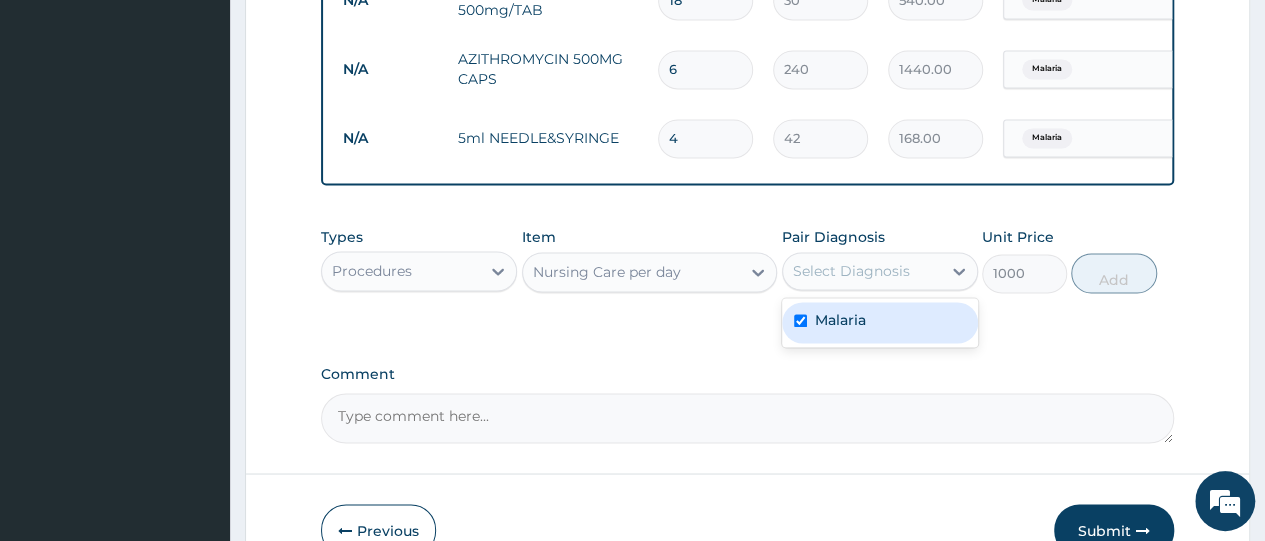 checkbox on "true" 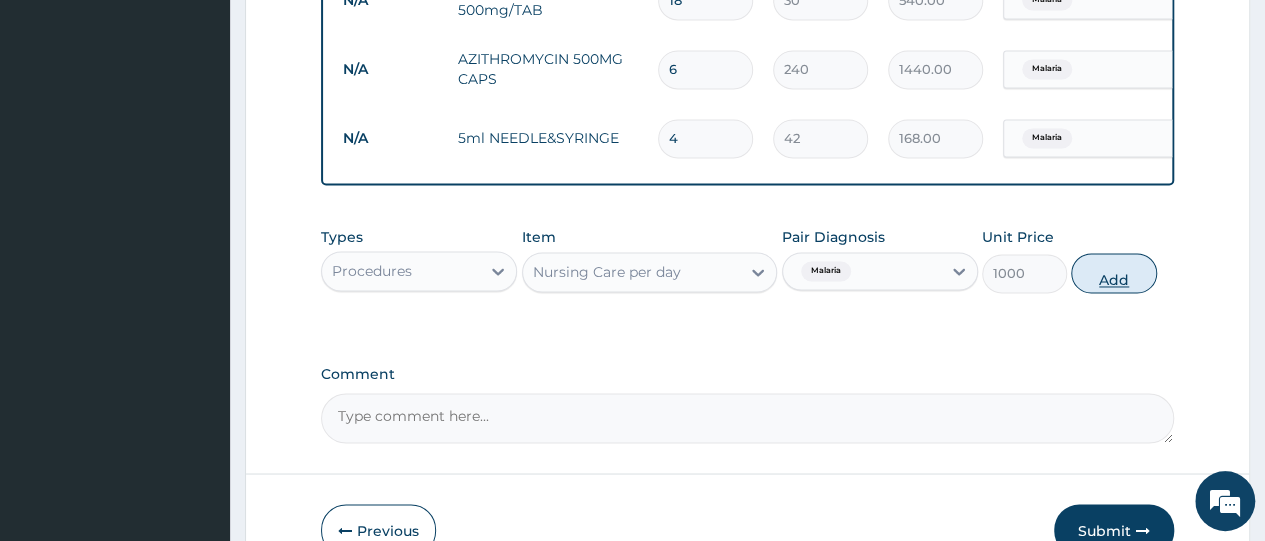 click on "Add" at bounding box center [1113, 273] 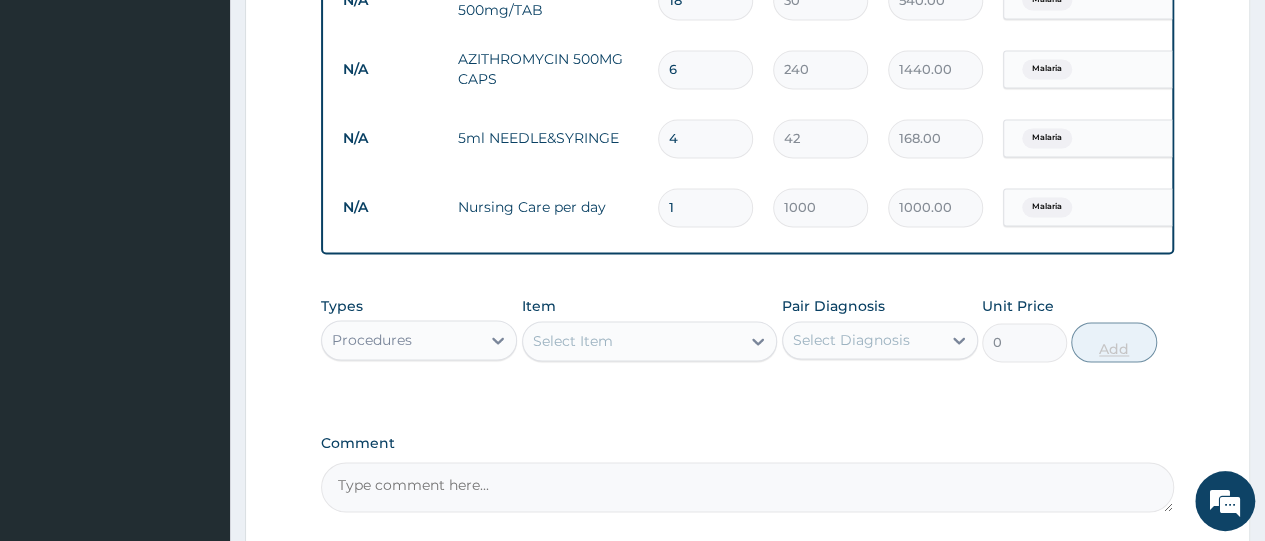 type 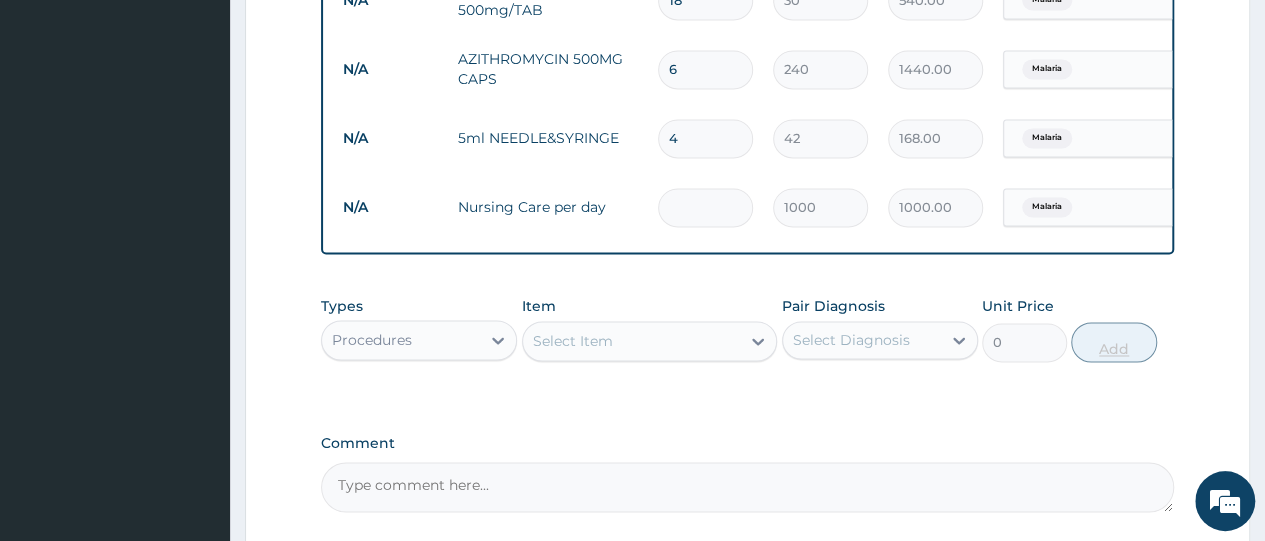 type on "0.00" 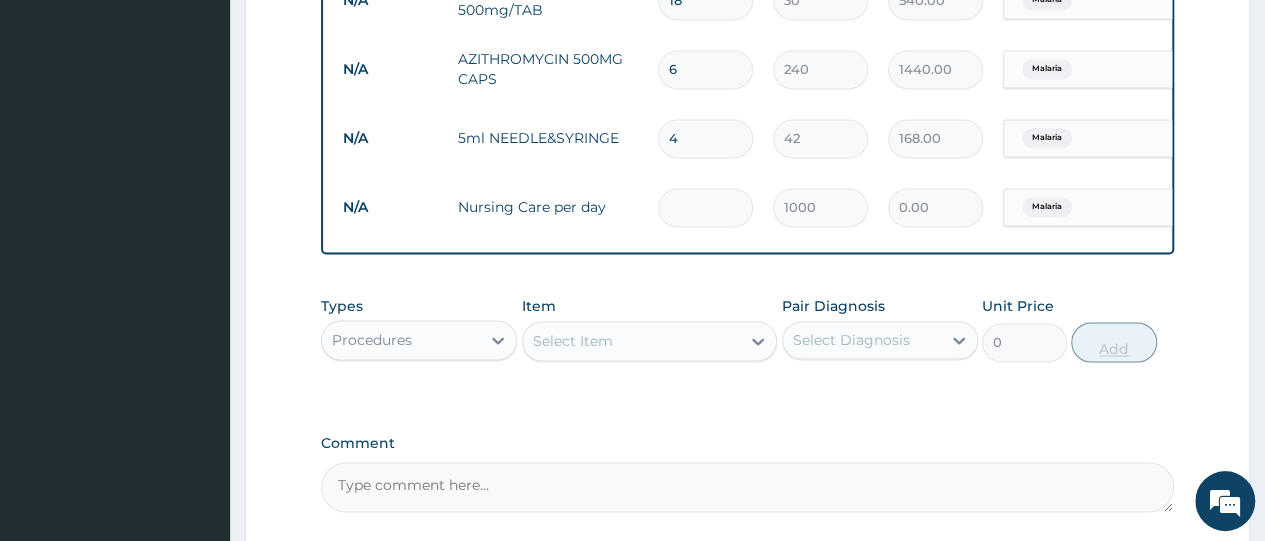 type on "2" 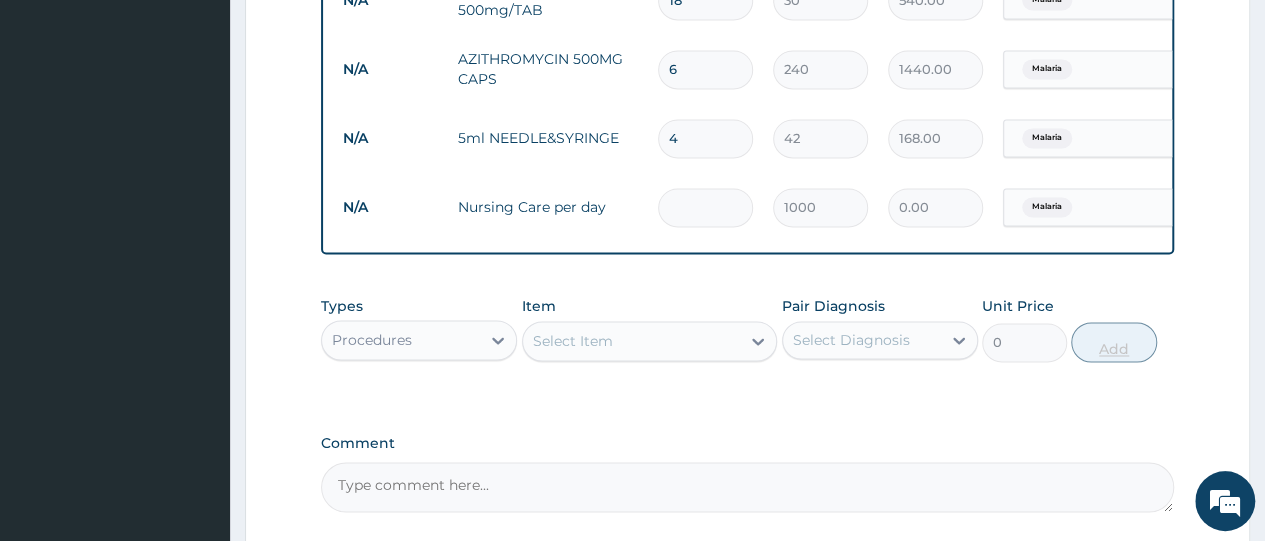 type on "2000.00" 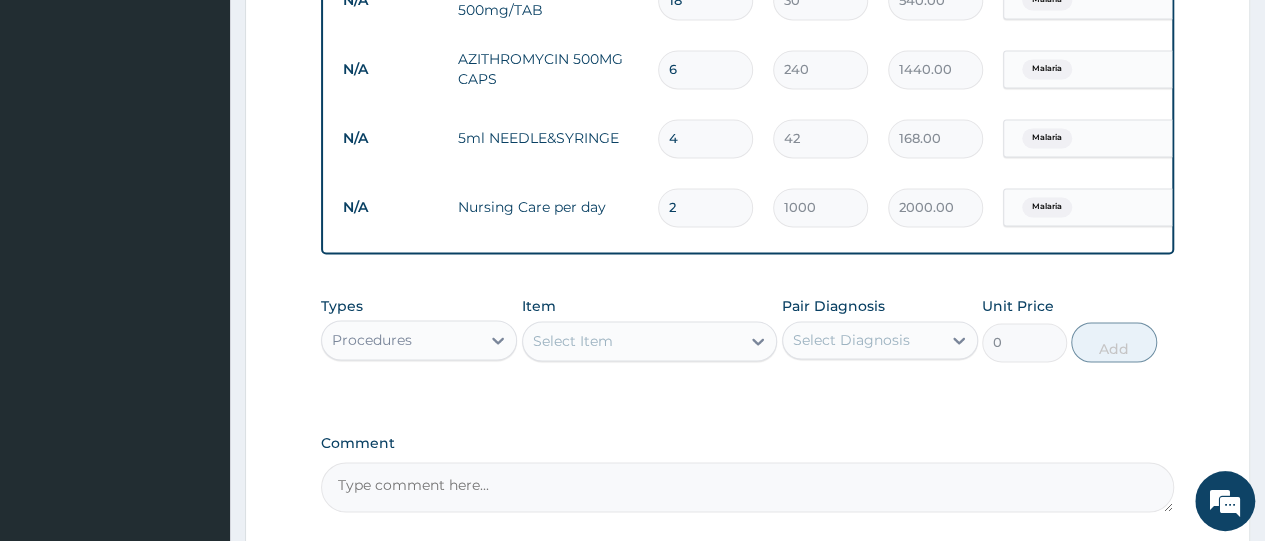 type on "2" 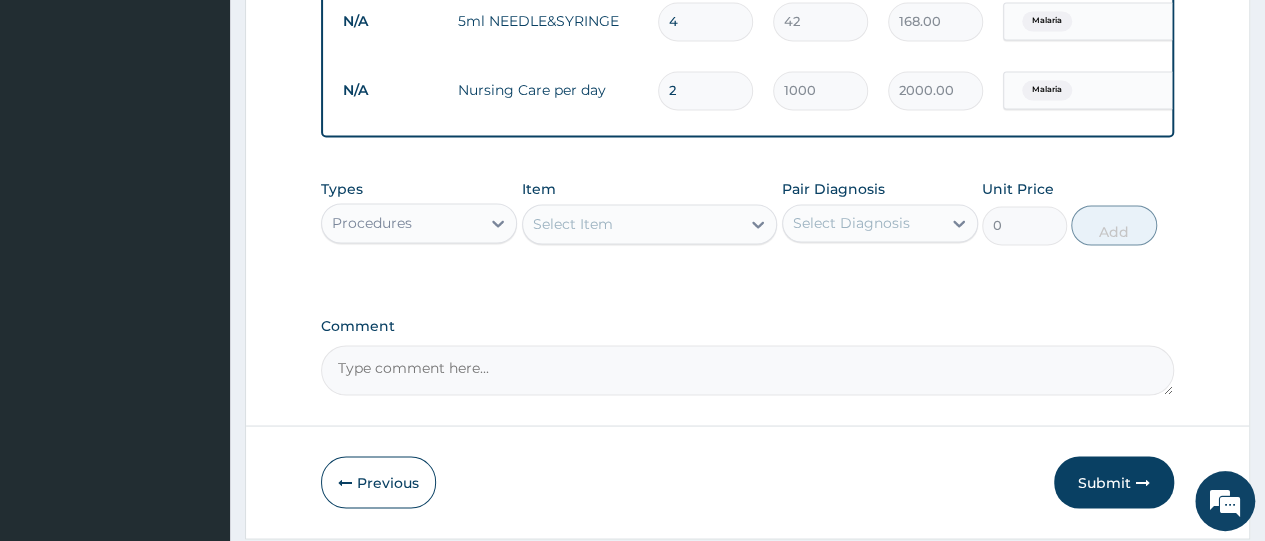 scroll, scrollTop: 1679, scrollLeft: 0, axis: vertical 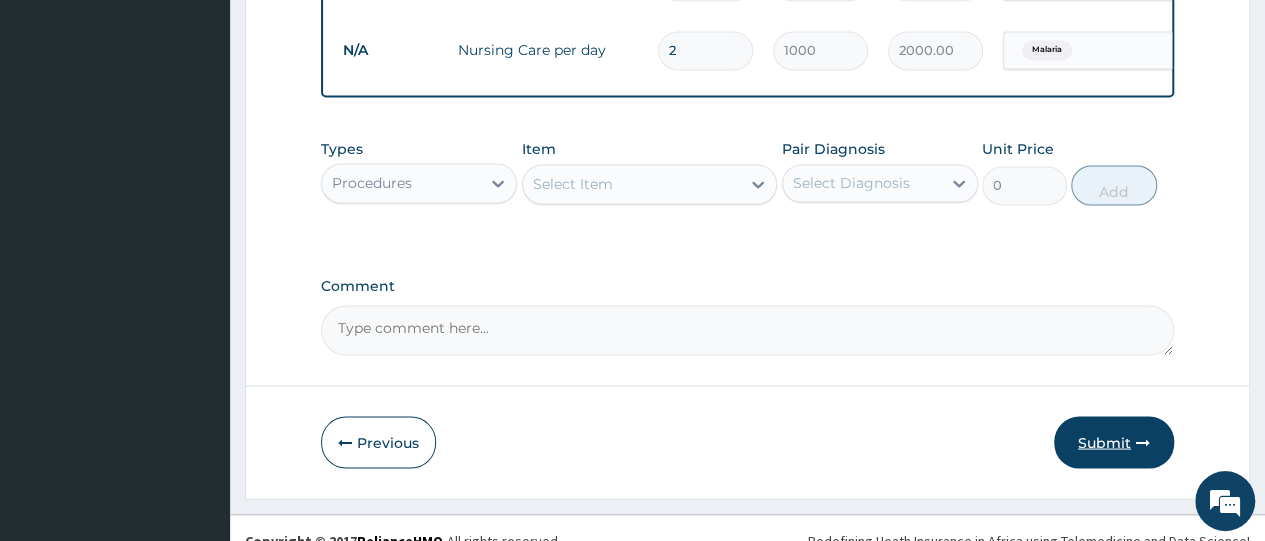 click on "Submit" at bounding box center [1114, 442] 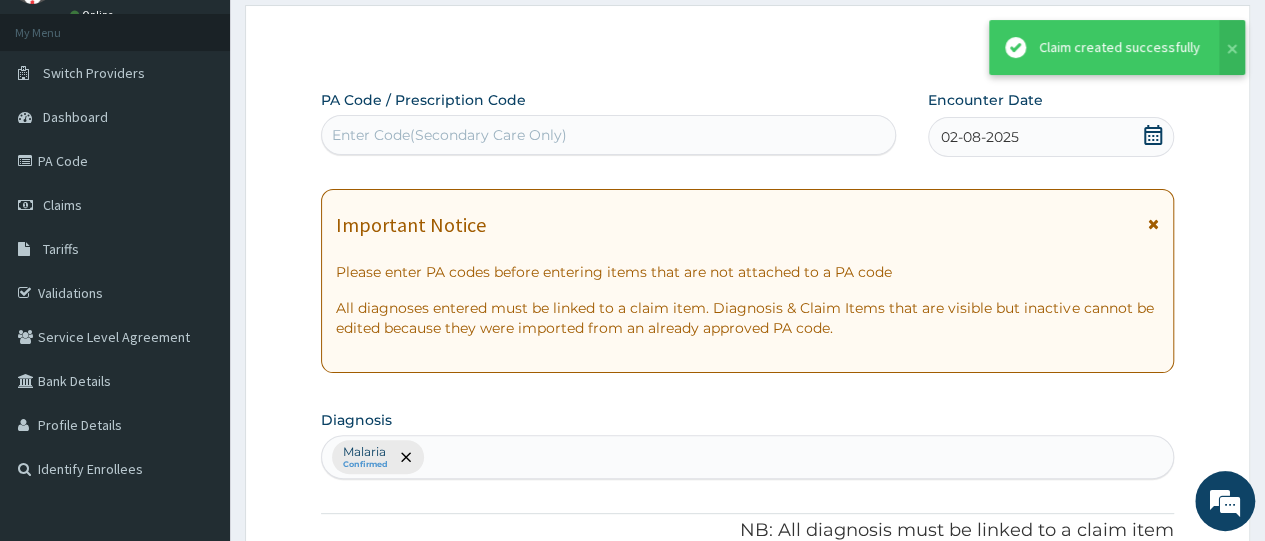 scroll, scrollTop: 1679, scrollLeft: 0, axis: vertical 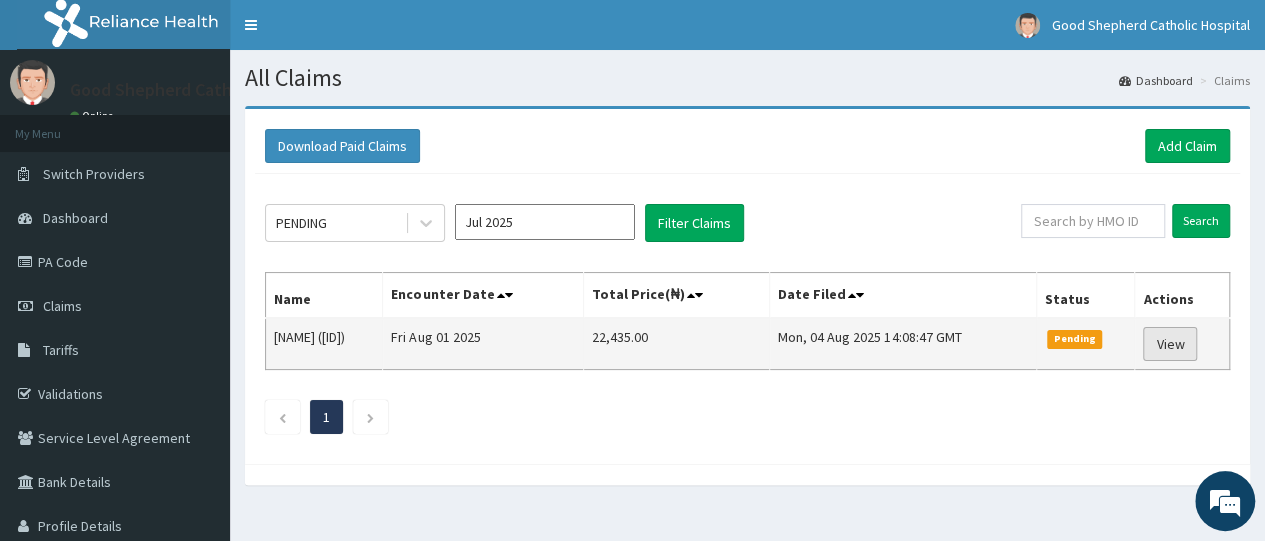 click on "View" at bounding box center (1170, 344) 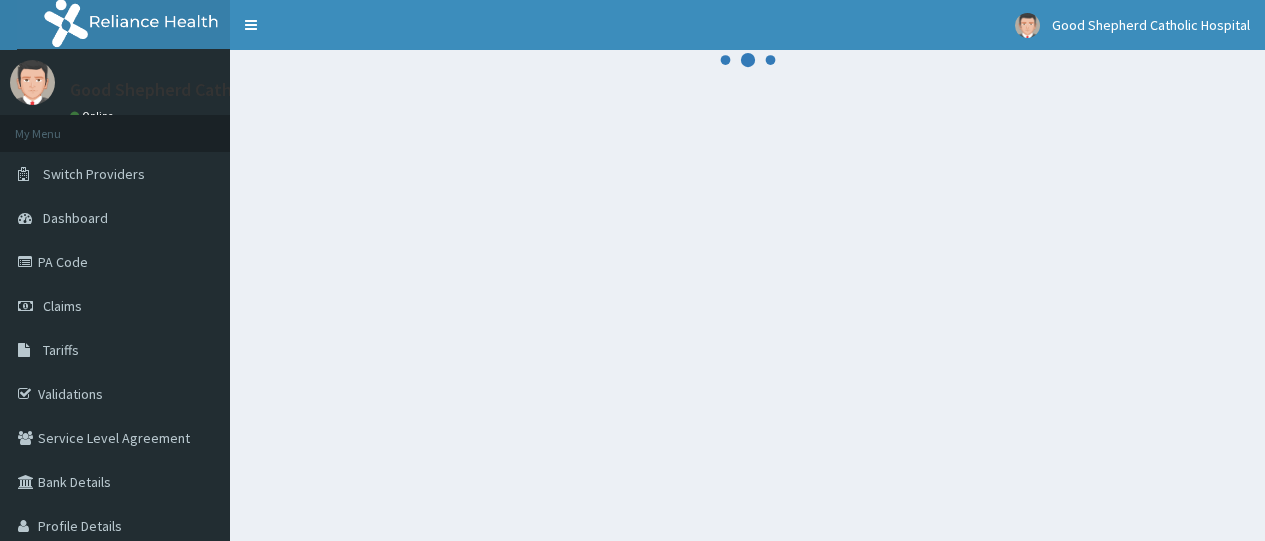 scroll, scrollTop: 0, scrollLeft: 0, axis: both 